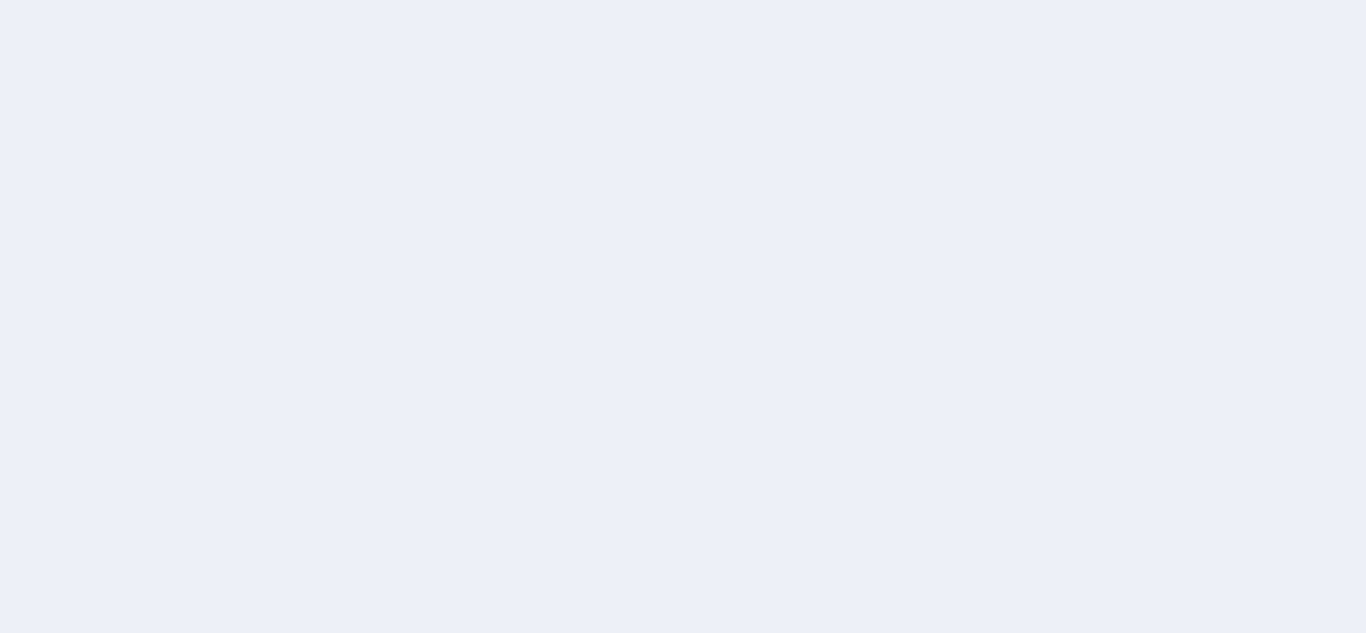 scroll, scrollTop: 0, scrollLeft: 0, axis: both 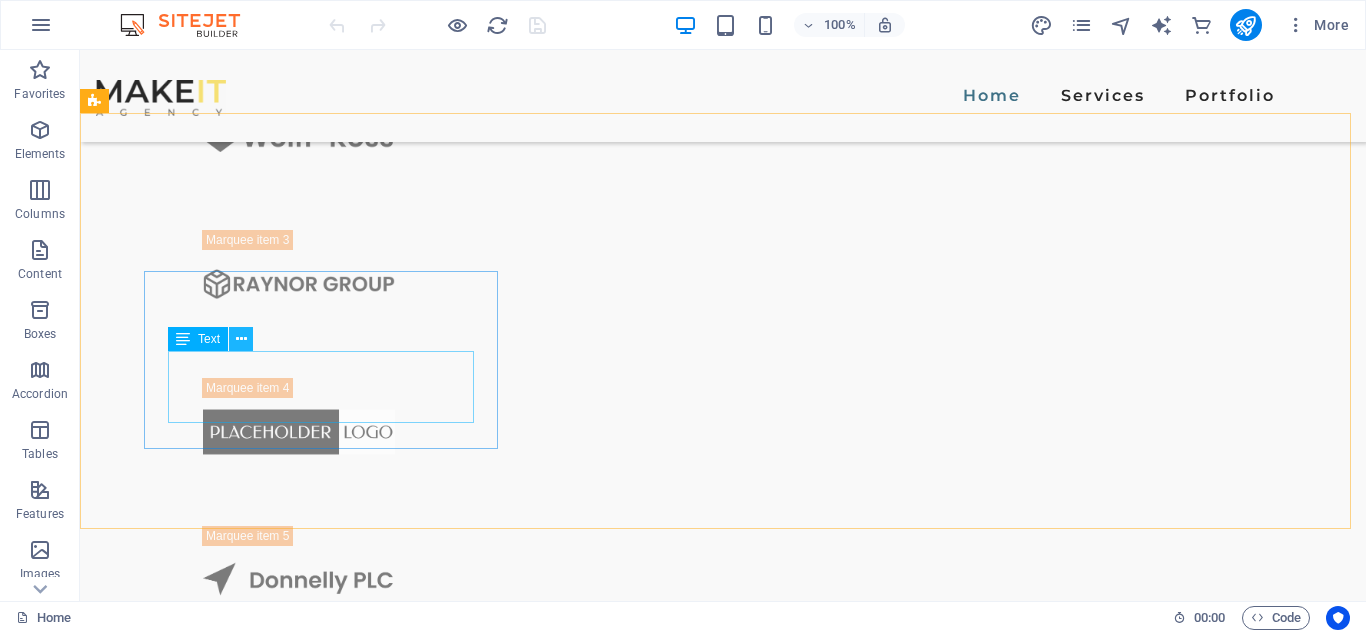 click at bounding box center [241, 339] 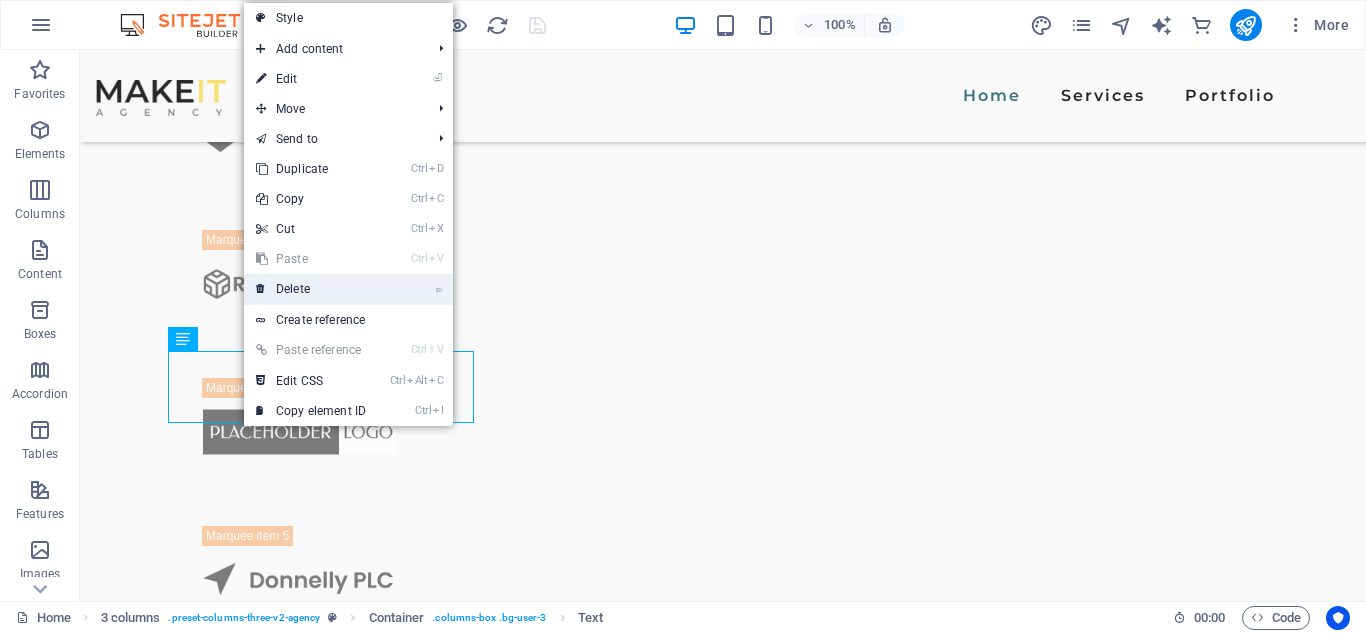 click on "⌦  Delete" at bounding box center (311, 289) 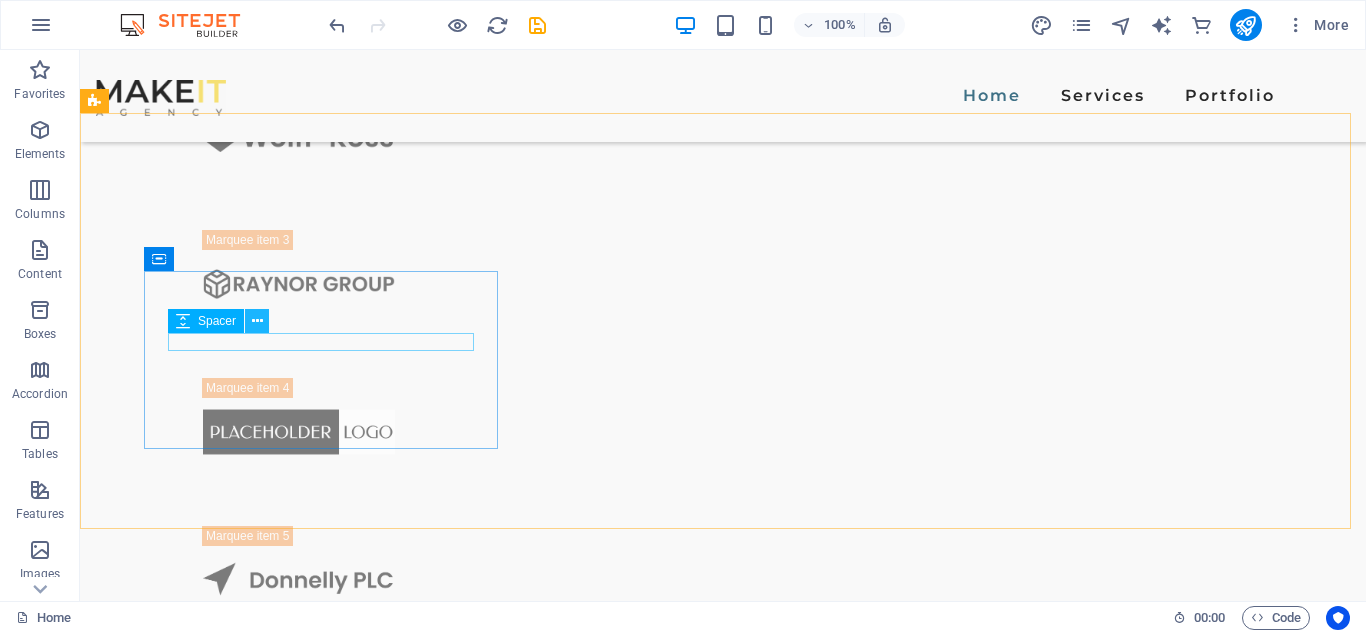 click at bounding box center (257, 321) 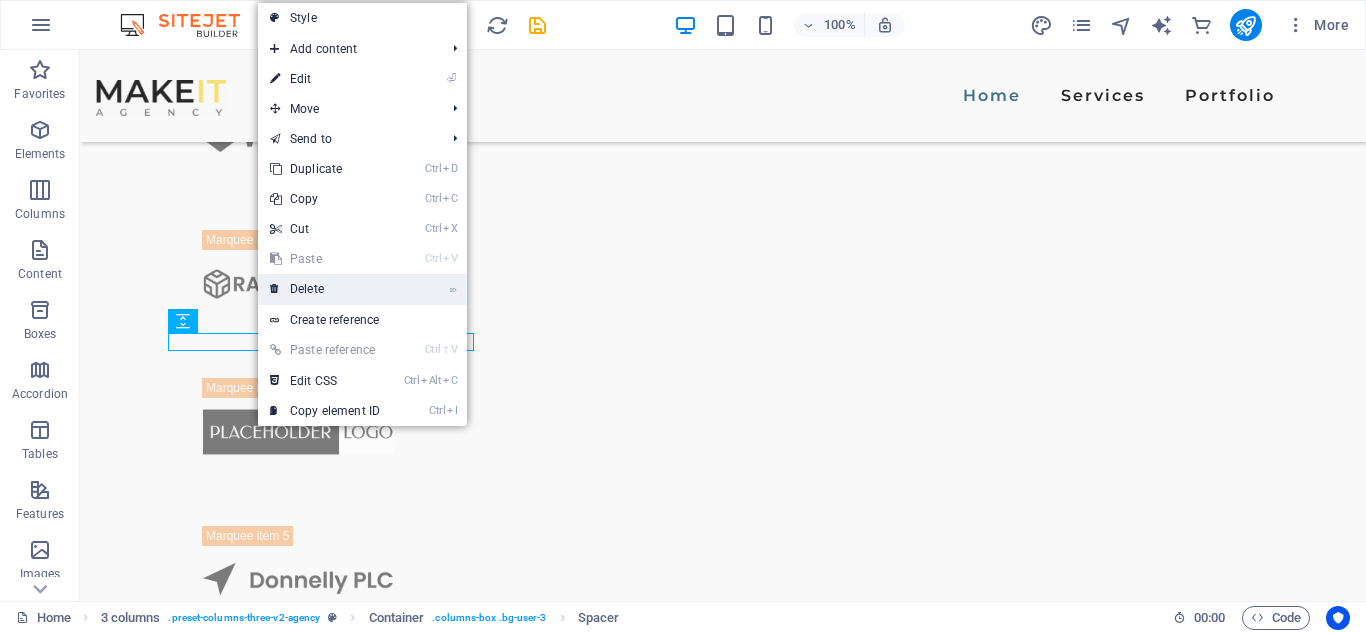 click on "⌦  Delete" at bounding box center [325, 289] 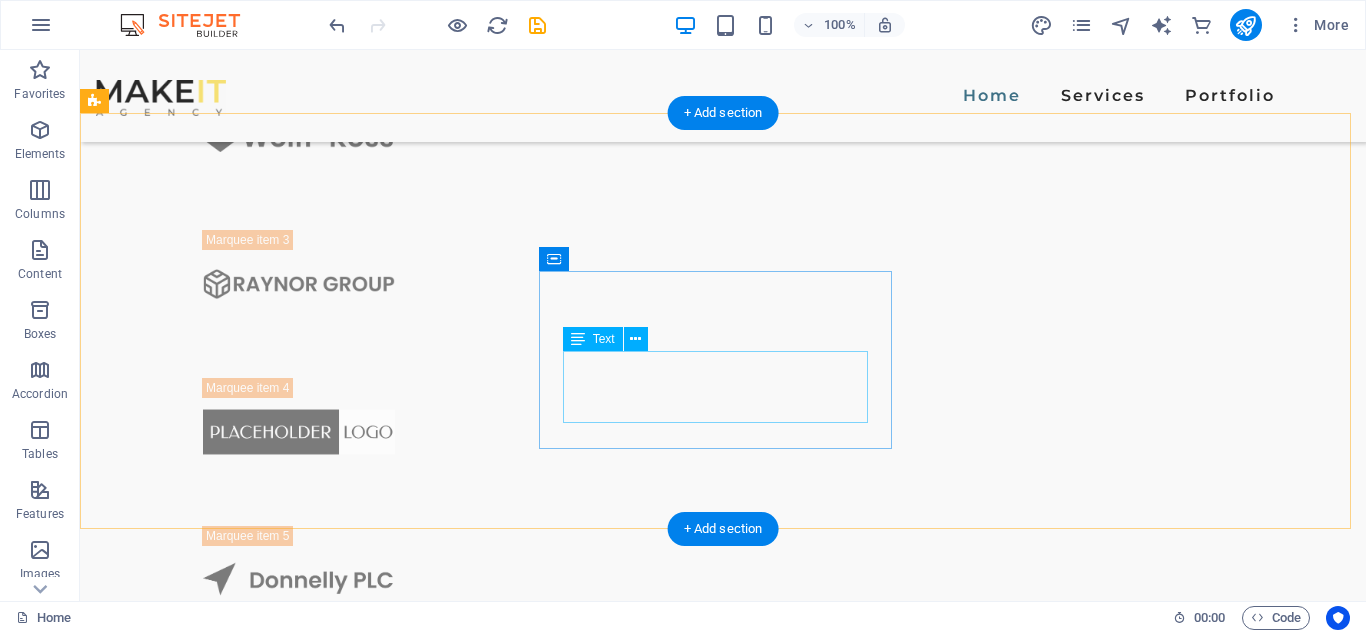 click on "Sed ut perspiciatis unde omnis natus error sit  doloremque et laudantium, totam rem aperiam" at bounding box center [257, 2052] 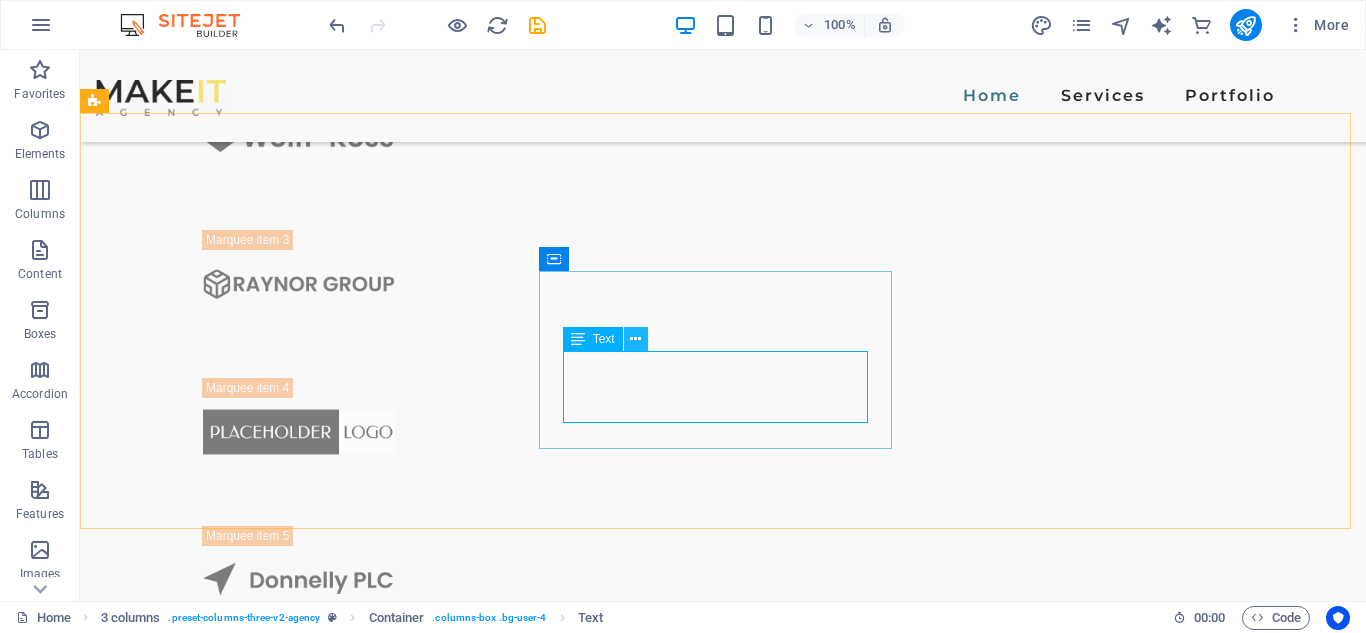 click at bounding box center (635, 339) 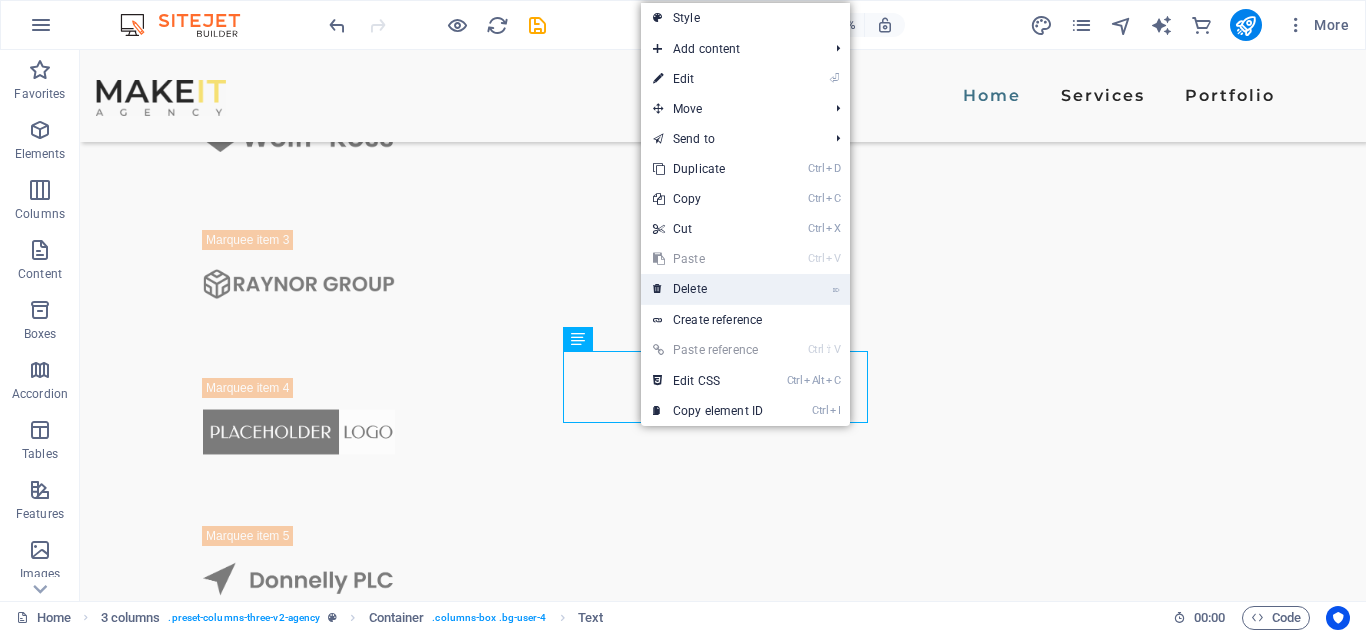 click on "⌦  Delete" at bounding box center [708, 289] 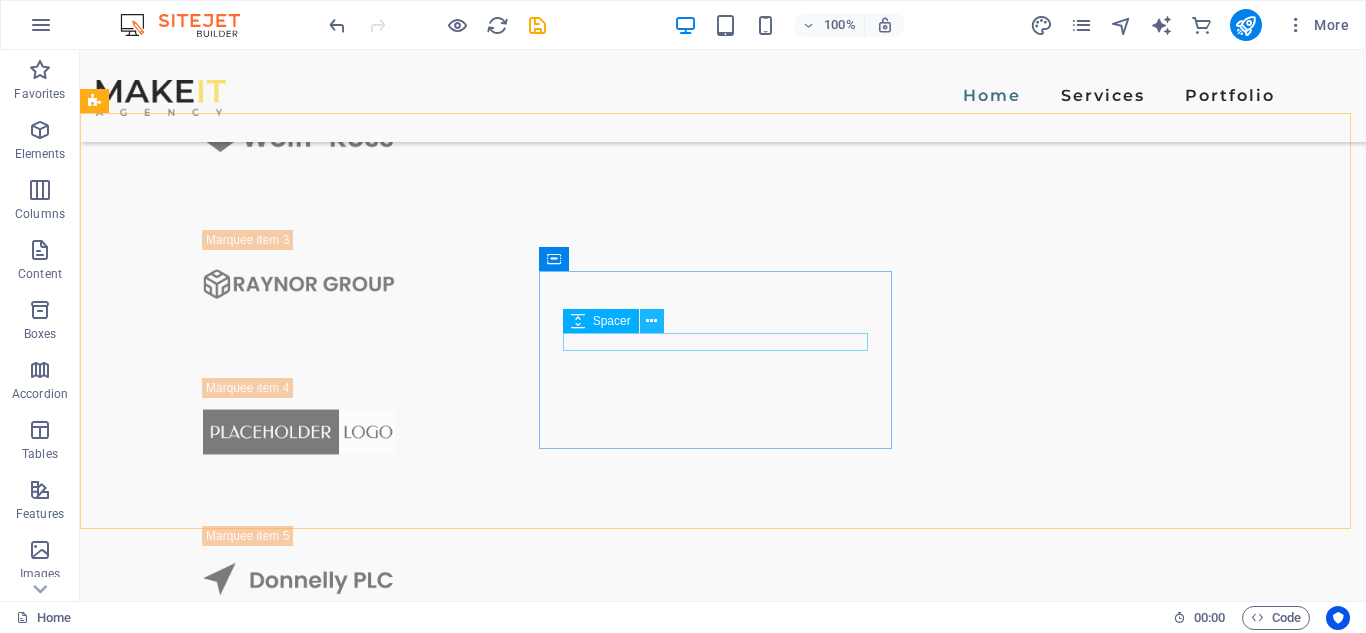 click at bounding box center [651, 321] 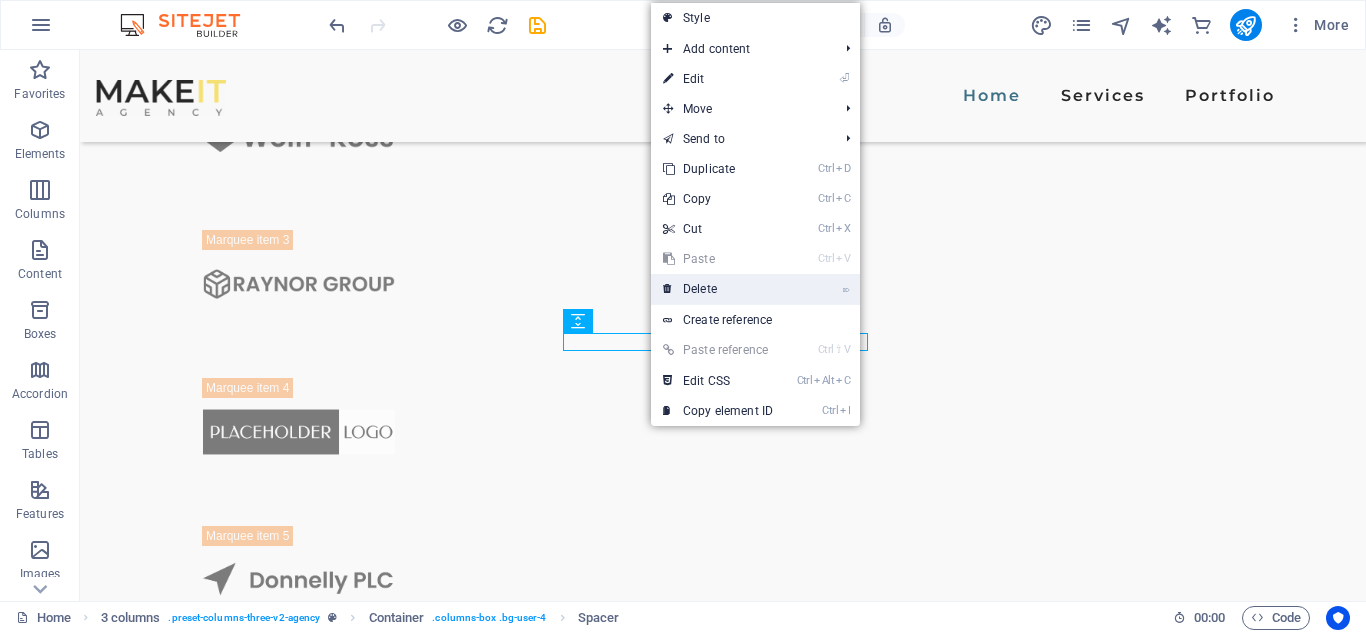 click on "⌦  Delete" at bounding box center [718, 289] 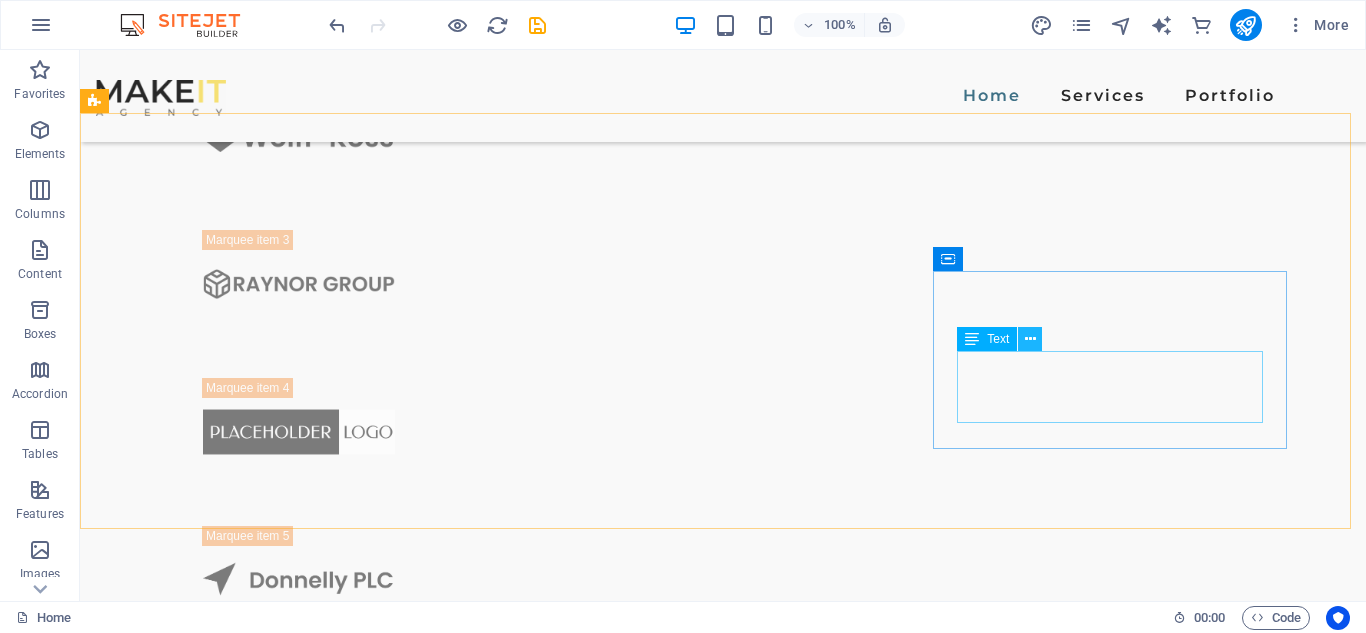 click at bounding box center (1030, 339) 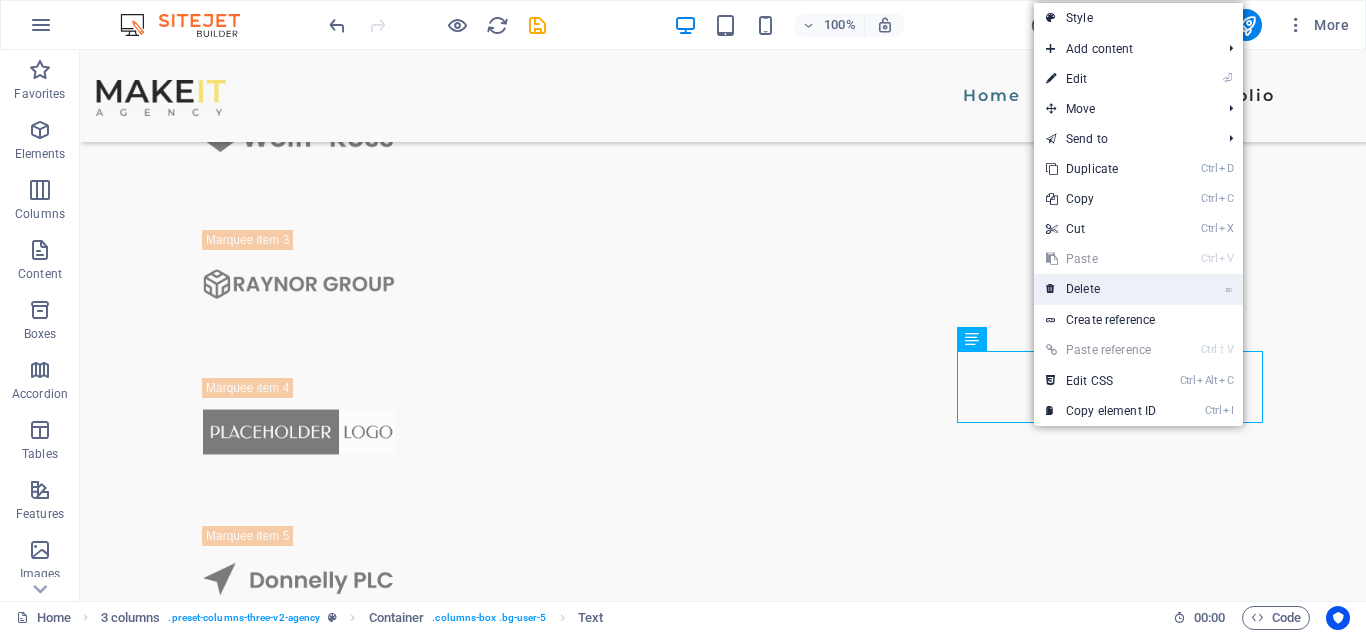 click on "⌦  Delete" at bounding box center (1101, 289) 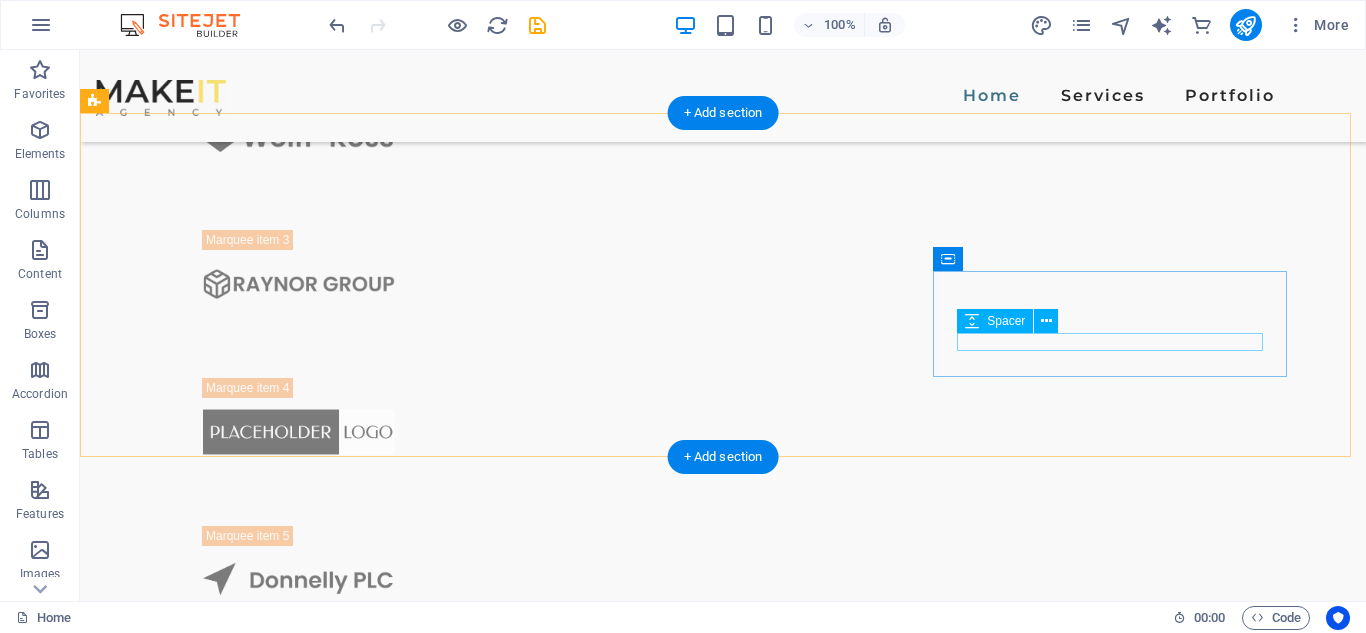 click at bounding box center [257, 2146] 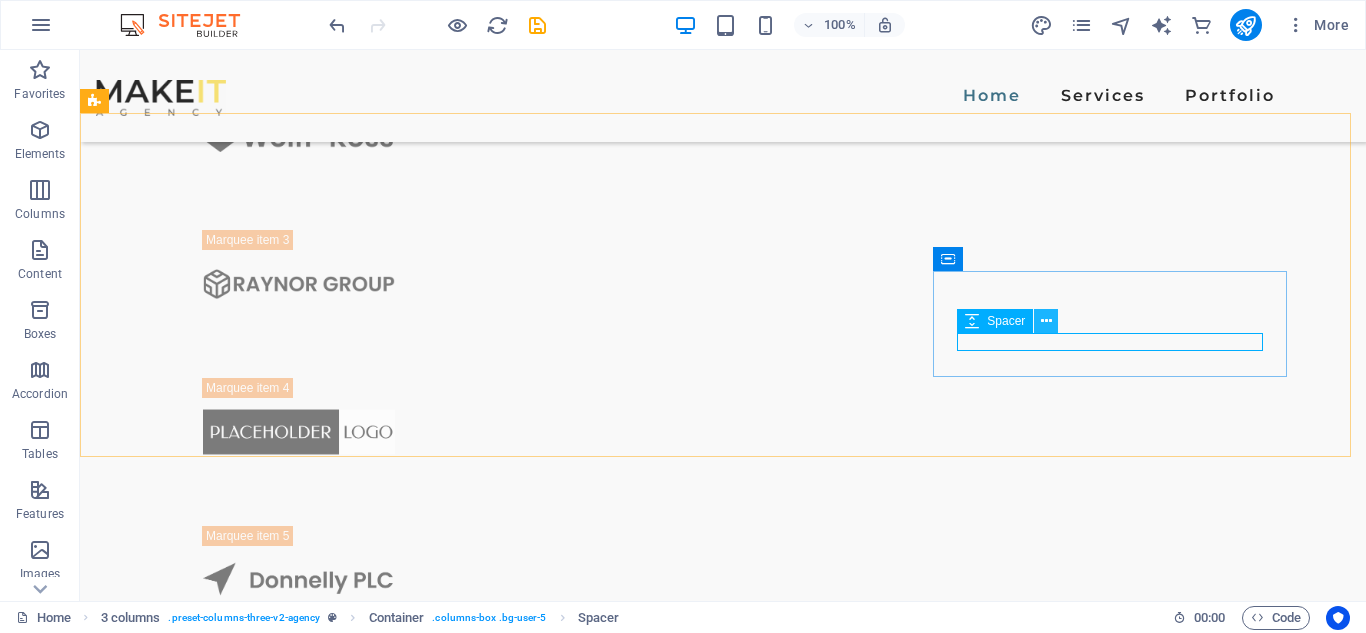 click at bounding box center [1046, 321] 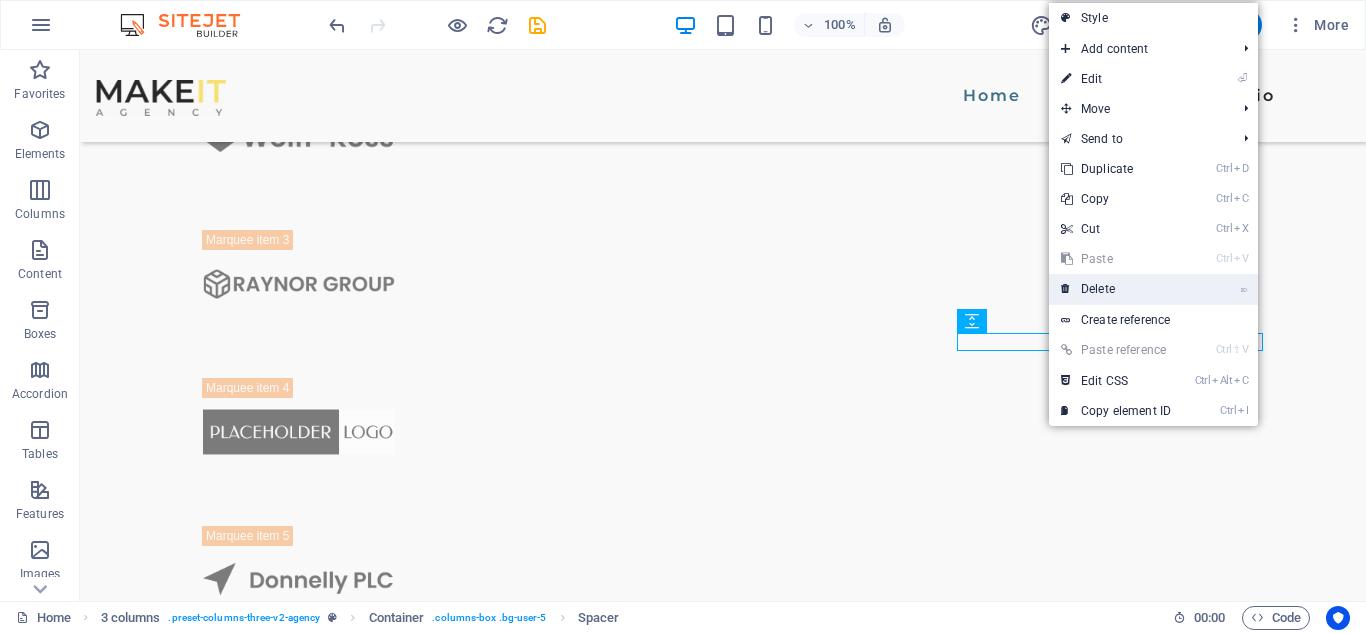 click at bounding box center (1066, 289) 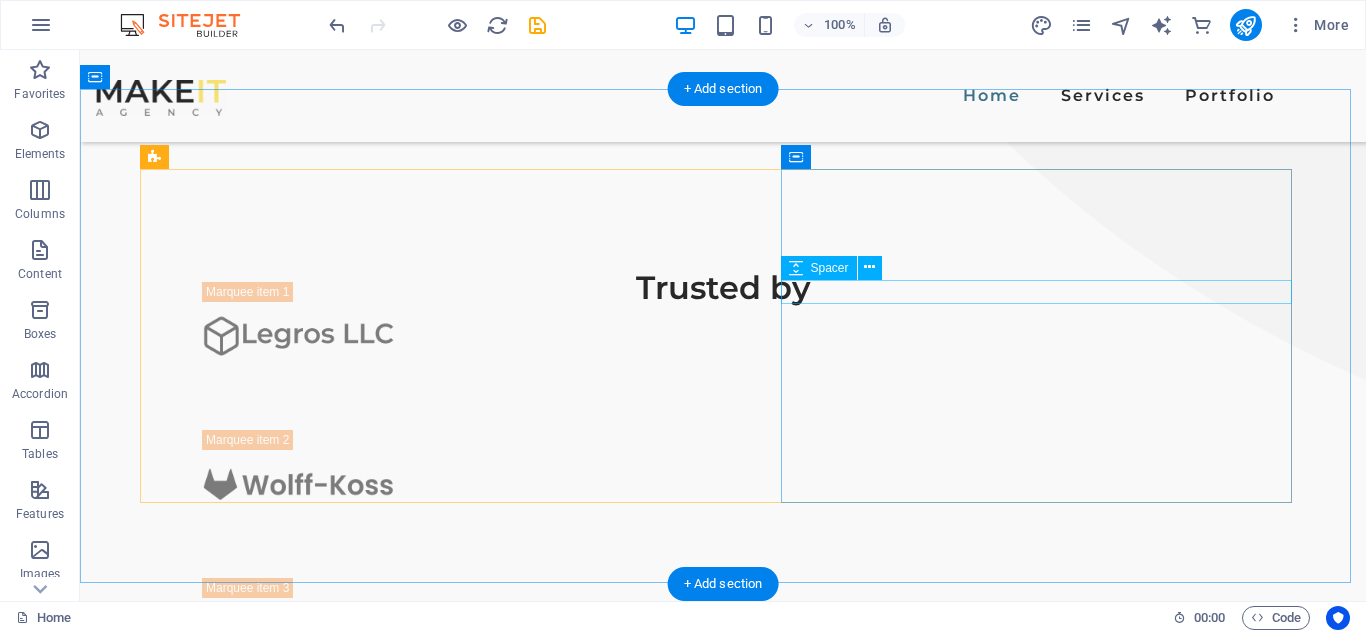 scroll, scrollTop: 1230, scrollLeft: 0, axis: vertical 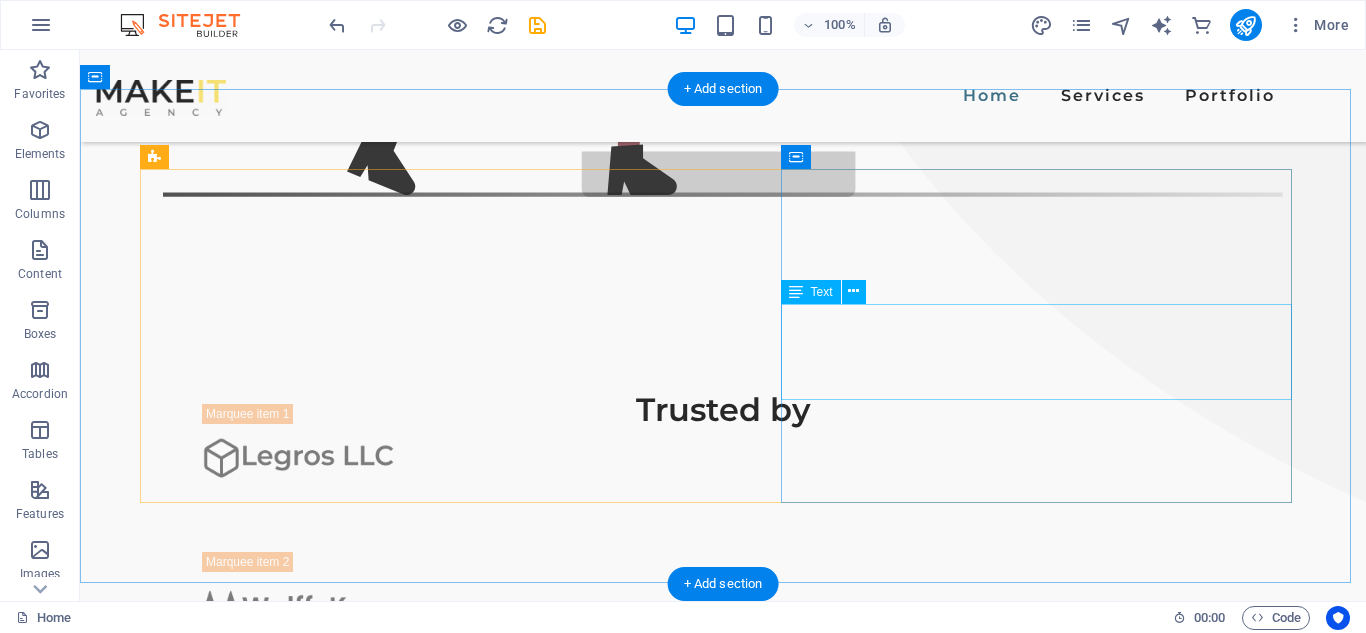 click on "Sed ut perspiciatis unde omnis iste natus error sit voluptatem accusantium doloremque laudantium, totam rem aperiam, eaque ipsa quae ab illo inventore veritatis et quasi architecto beatae vitae dicta sunt explicabo." at bounding box center (335, 1865) 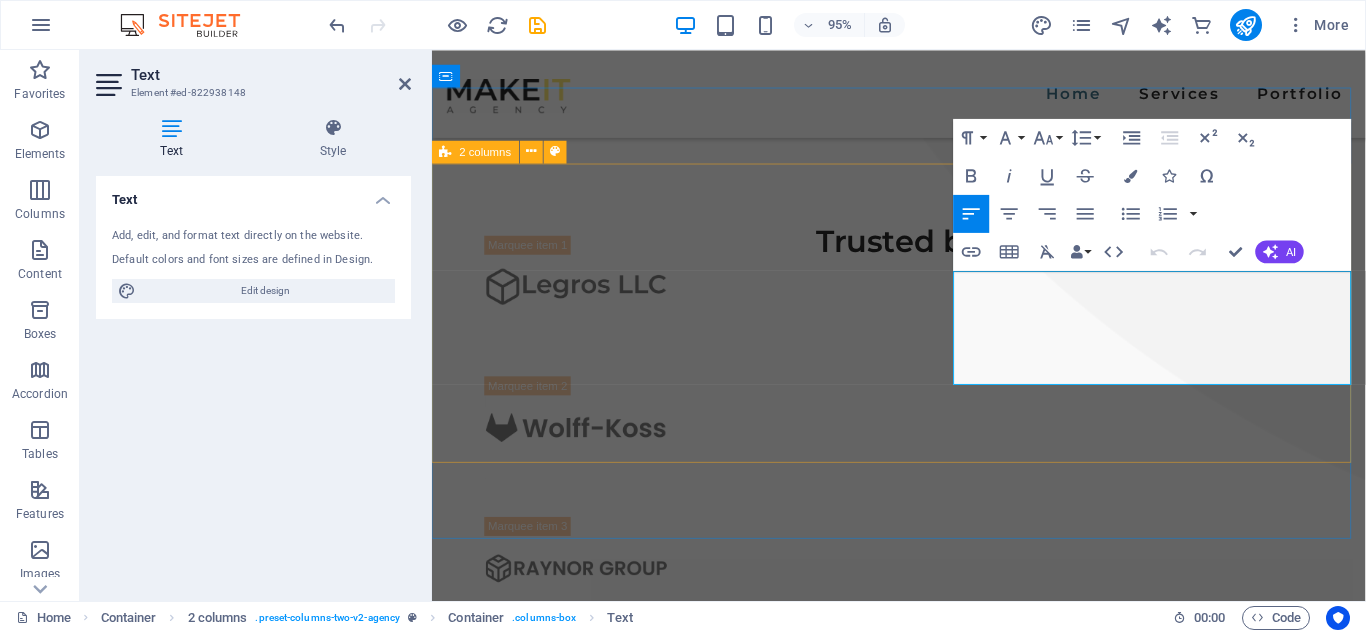 scroll, scrollTop: 1152, scrollLeft: 0, axis: vertical 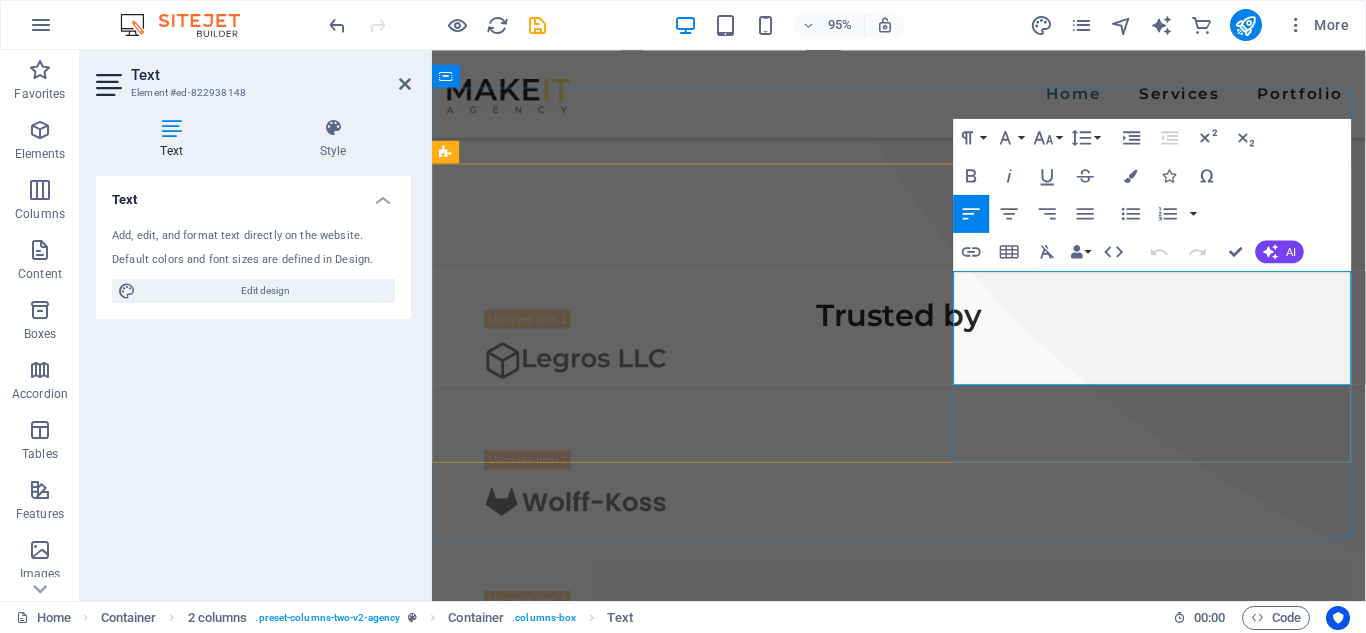 click on "Sed ut perspiciatis unde omnis iste natus error sit voluptatem accusantium doloremque laudantium, totam rem aperiam, eaque ipsa quae ab illo inventore veritatis et quasi architecto beatae vitae dicta sunt explicabo." at bounding box center [645, 1741] 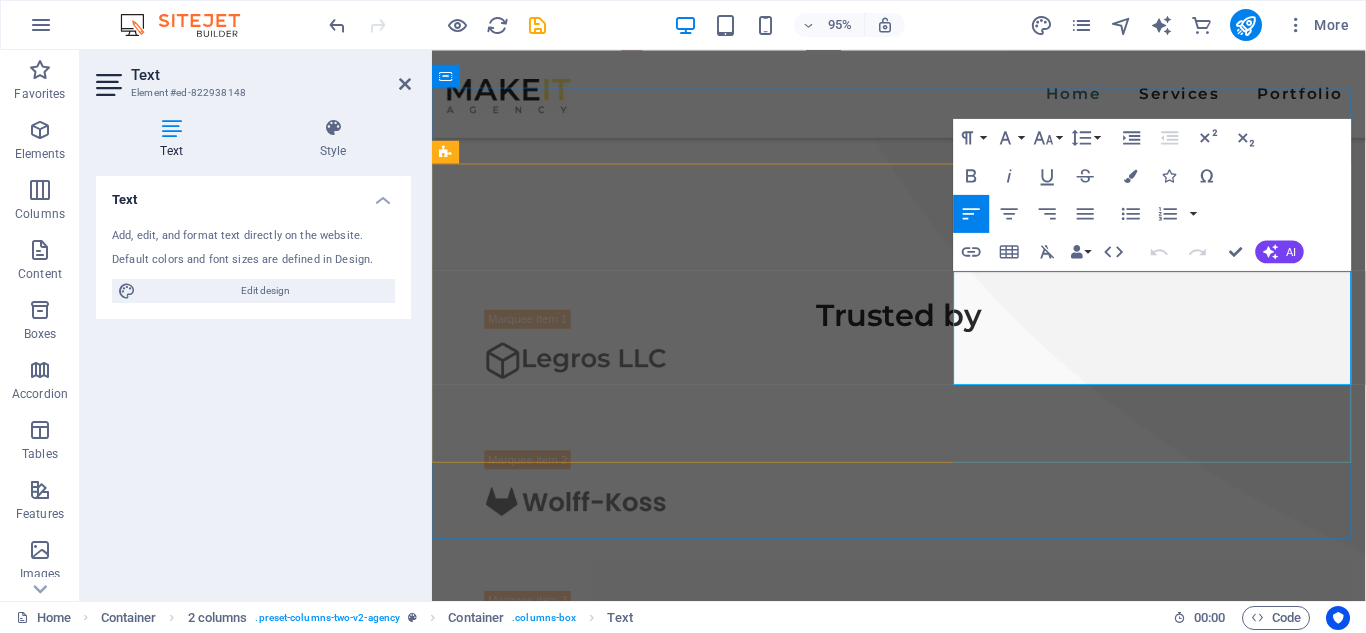 scroll, scrollTop: 1165, scrollLeft: 0, axis: vertical 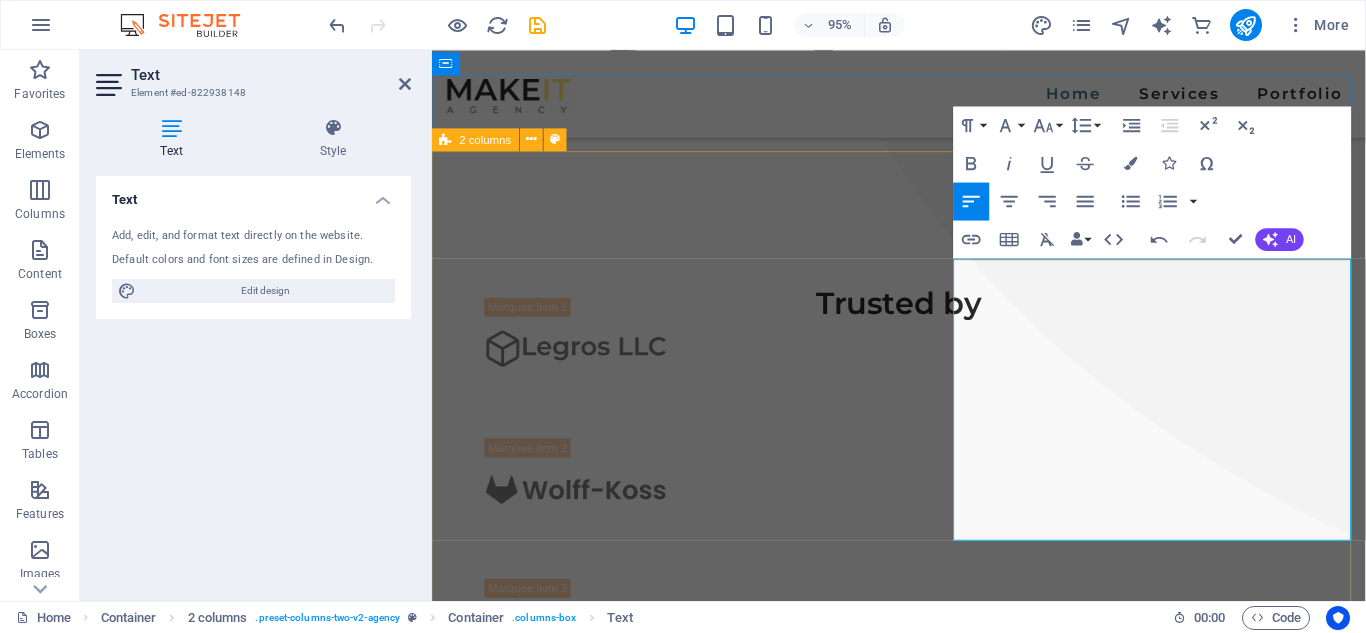 click on "ABOUT US What we are all about We help businesses boost engagement & followers  ethically —no bots or policy violations! Services include: ✔ Content Creation ✔ Ads Management ✔ Analytics ✅ Google Ads-Compliant | Transparent Pricing 📩 DM for a  FREE  strategy session! LEARN MORE" at bounding box center (923, 1614) 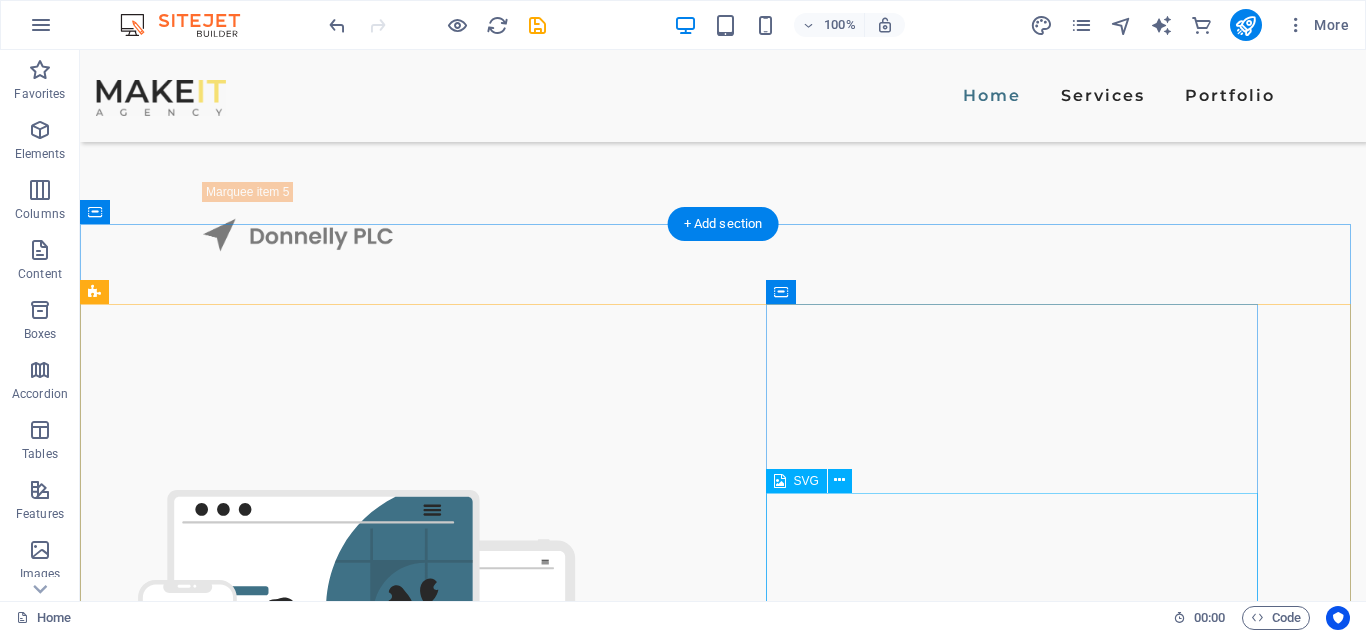 scroll, scrollTop: 2144, scrollLeft: 0, axis: vertical 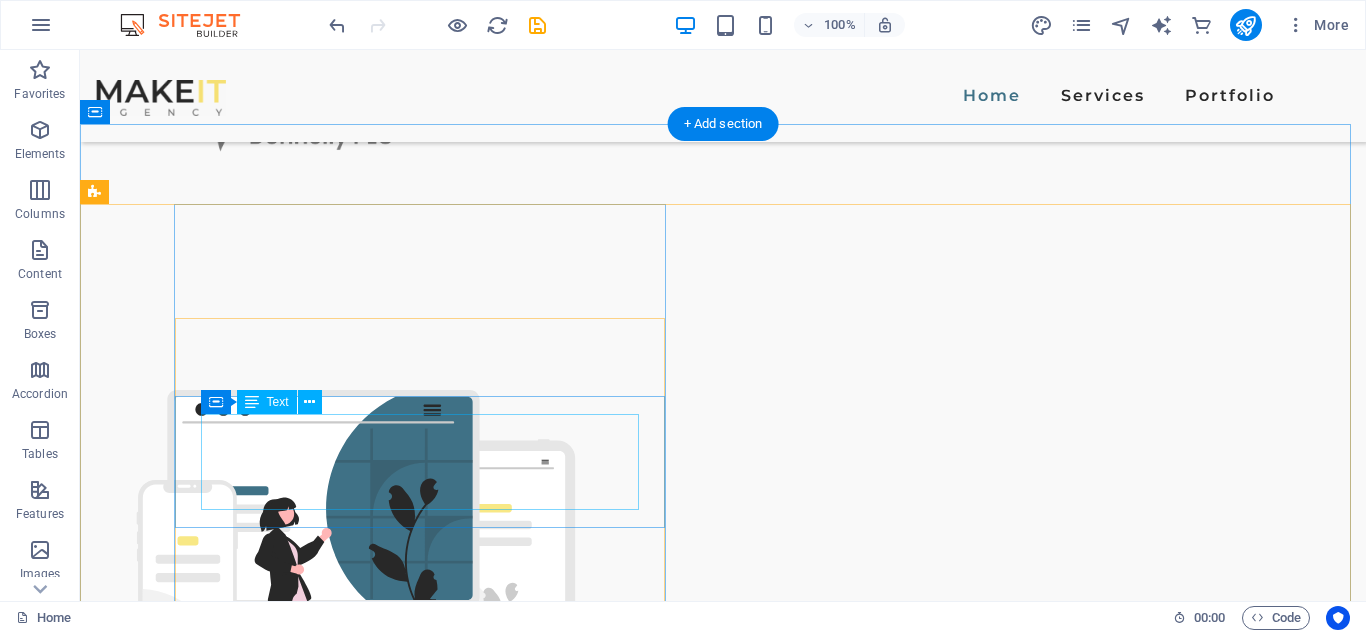 click on "Sed ut perspiciatis unde omnis iste natus error sit voluptatem accusantium, totam  aperiam, eaque ipsa quae ab illo inventore veritatis et quasi architecto beatae vitae." at bounding box center [622, 2286] 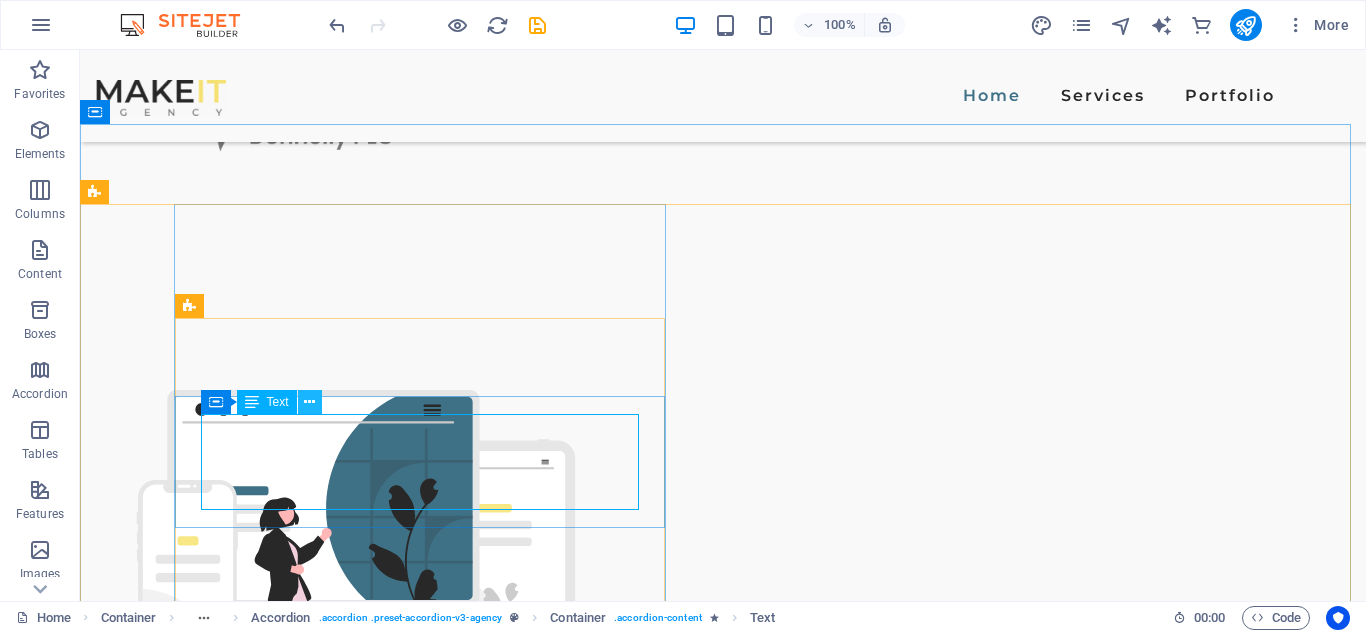 click at bounding box center (310, 402) 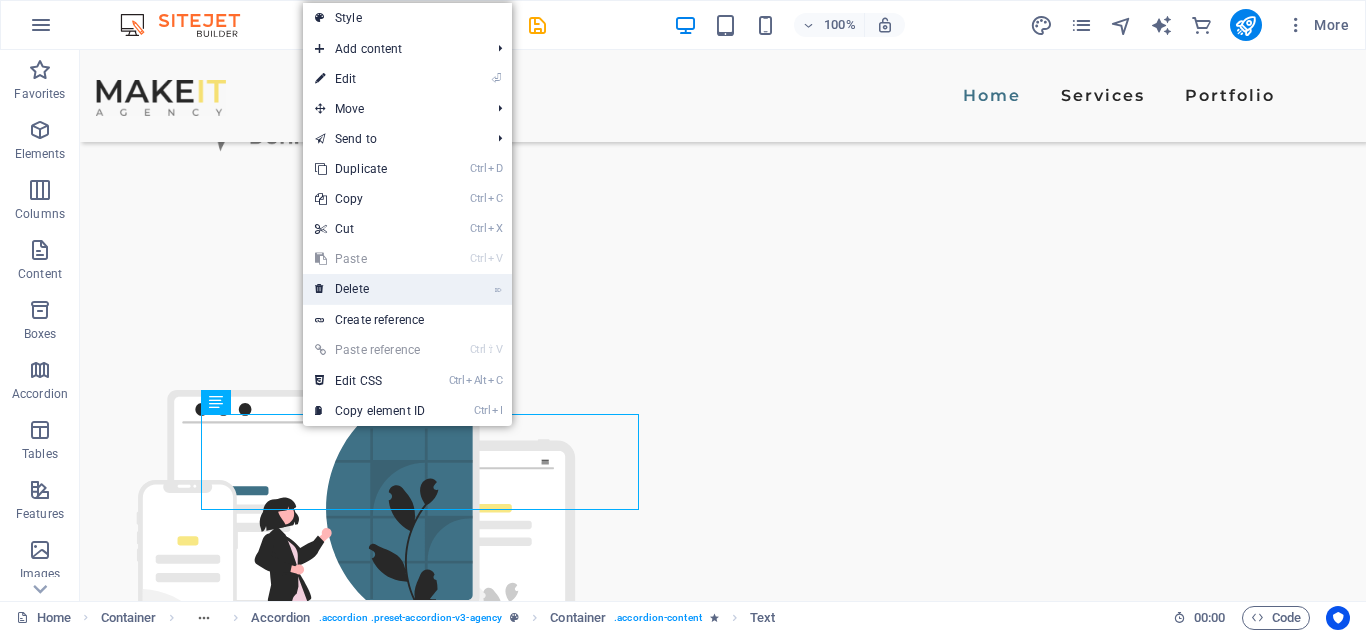 click on "⌦  Delete" at bounding box center (370, 289) 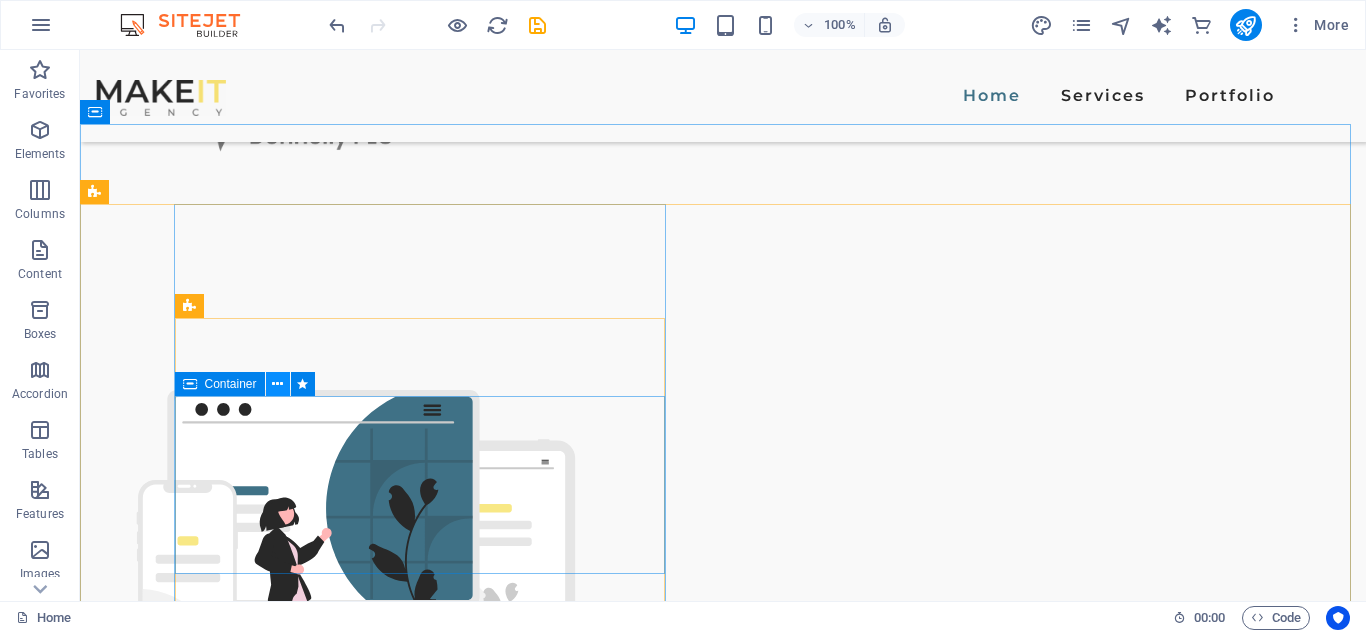 click at bounding box center (277, 384) 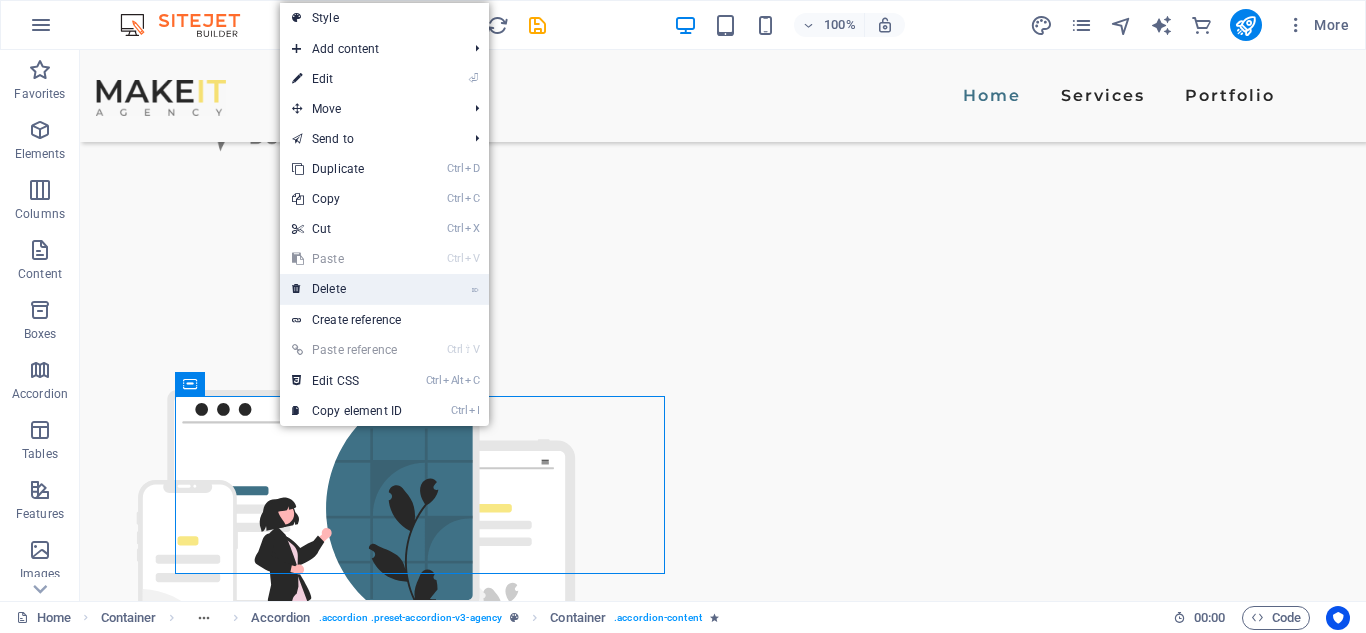 click on "⌦  Delete" at bounding box center [347, 289] 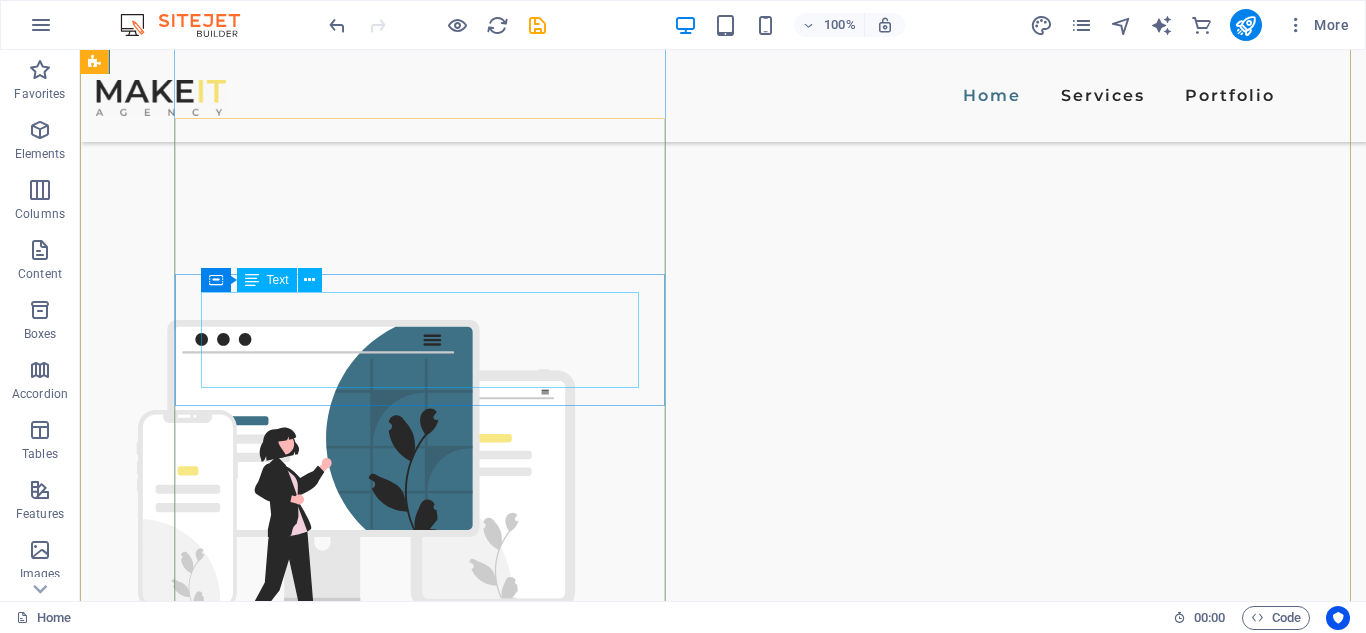 scroll, scrollTop: 2344, scrollLeft: 0, axis: vertical 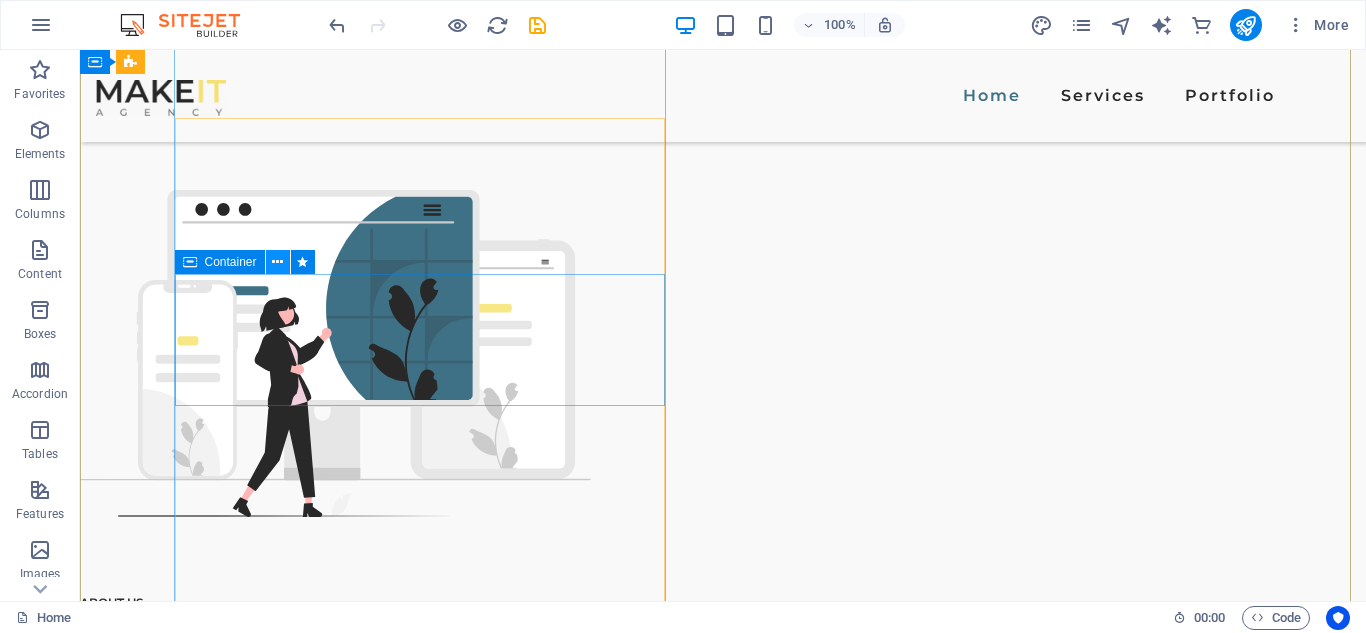 click at bounding box center [277, 262] 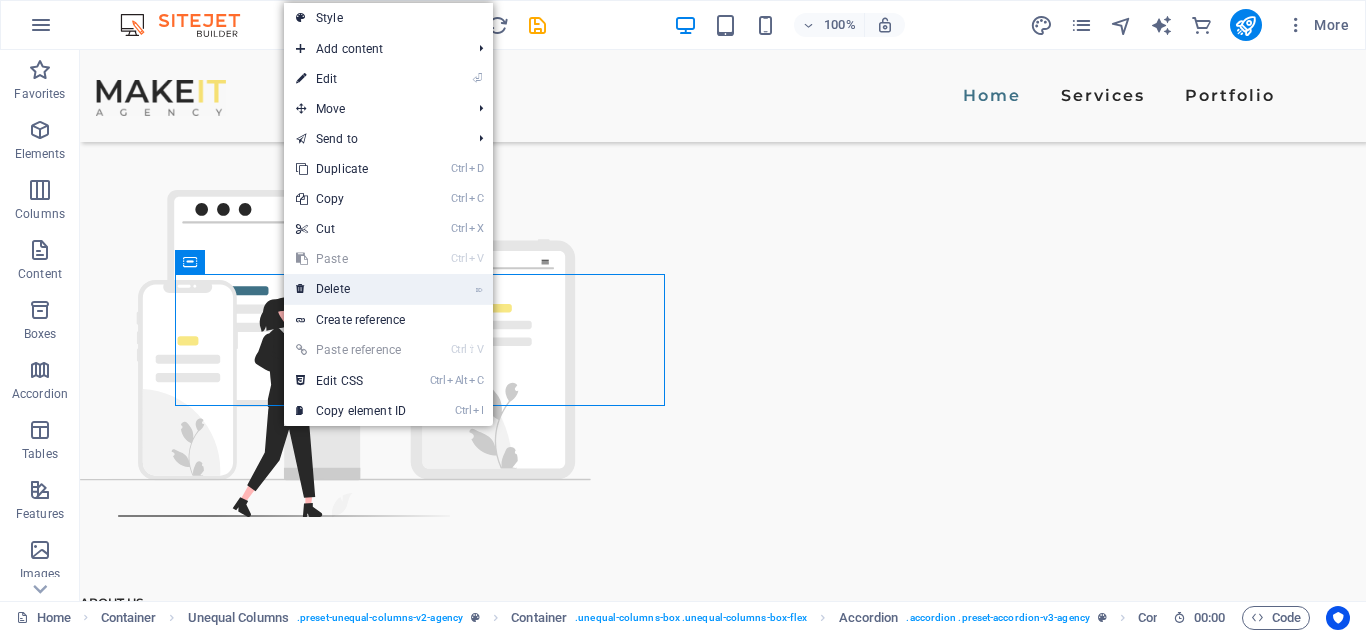 click on "⌦  Delete" at bounding box center [351, 289] 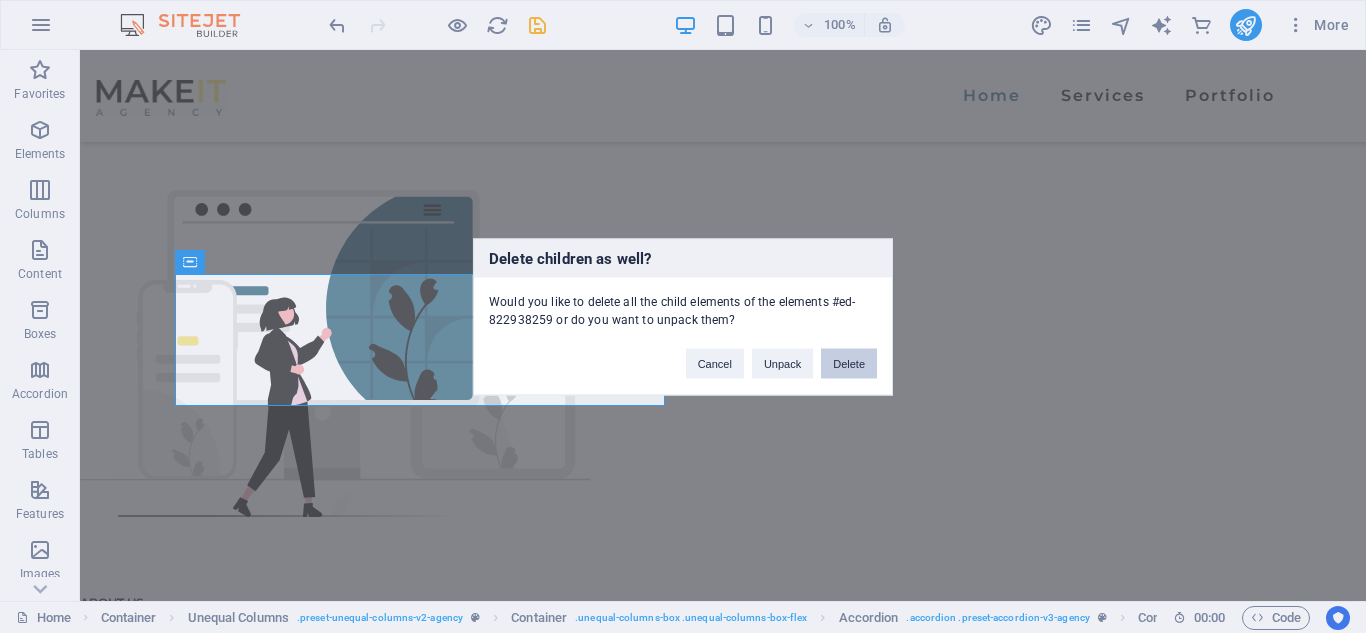 click on "Delete" at bounding box center [849, 363] 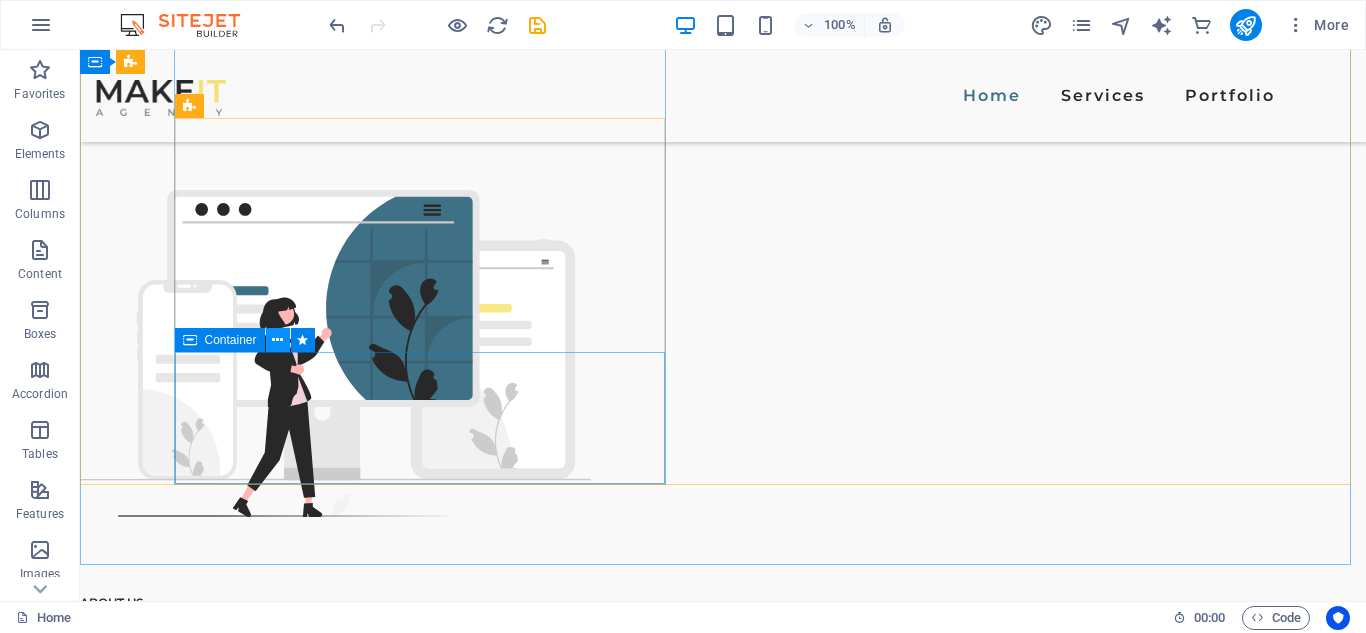 click at bounding box center (277, 340) 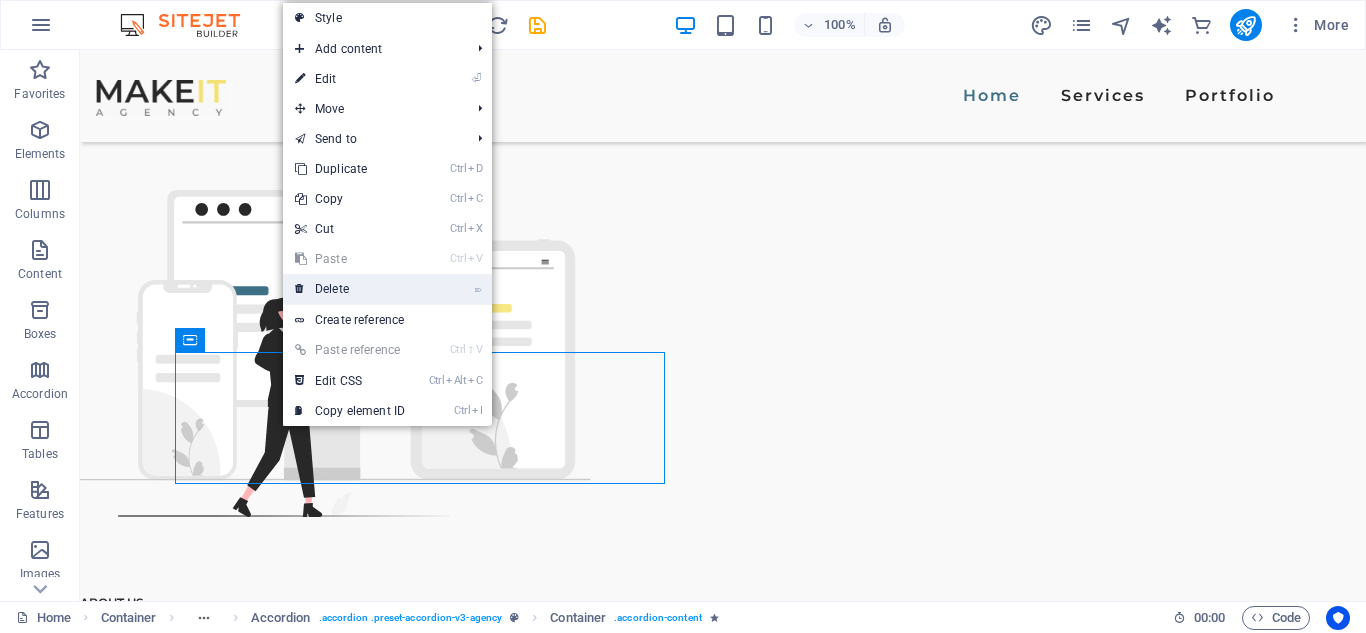 click on "⌦  Delete" at bounding box center (350, 289) 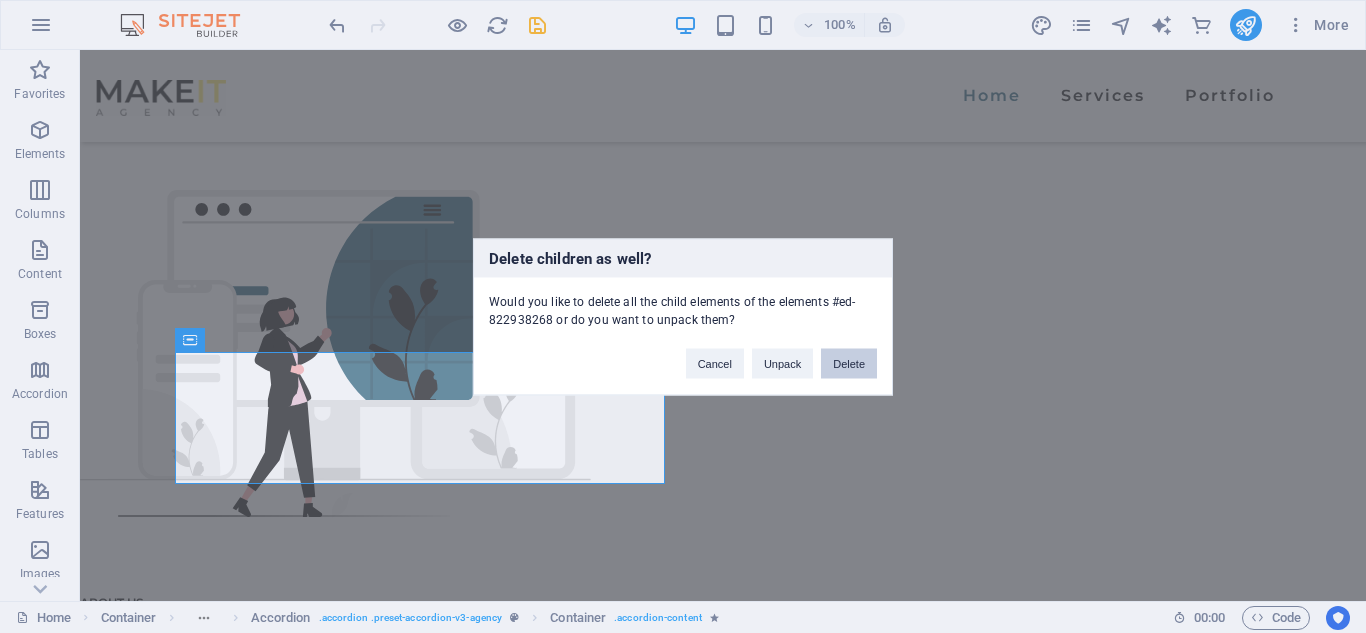 click on "Delete" at bounding box center [849, 363] 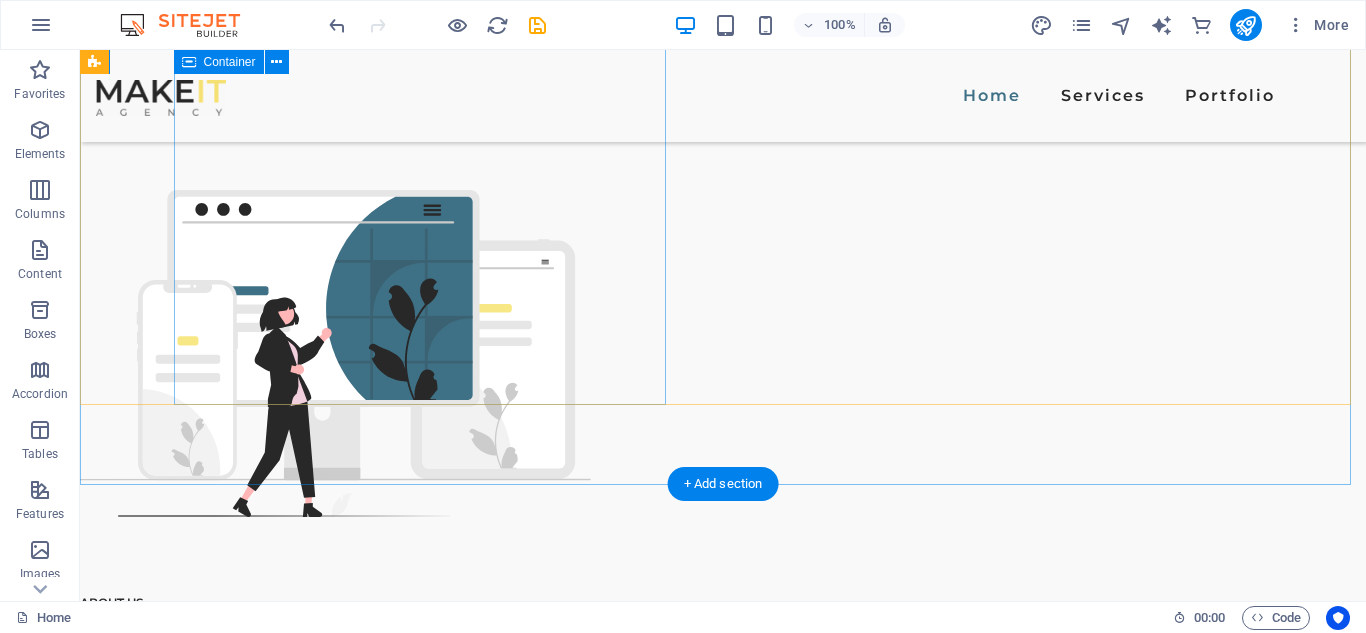 click on "SERVICES What can we do for you? Branding Marketing Social media" at bounding box center (622, 2018) 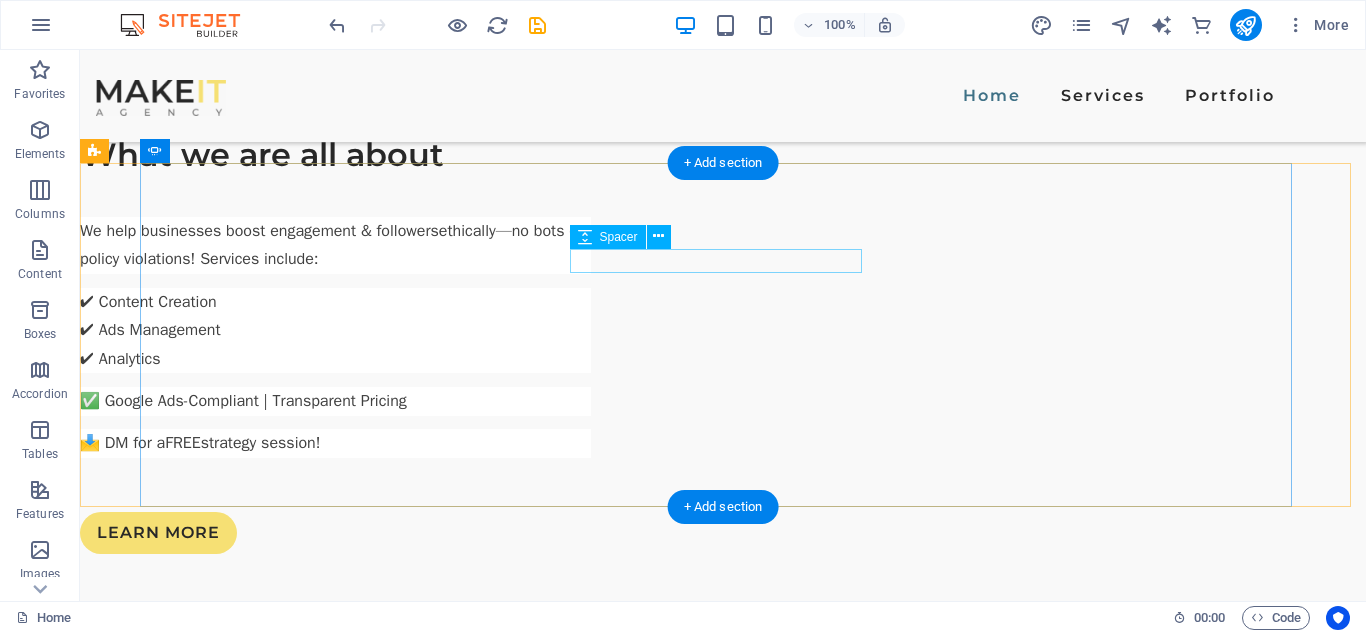scroll, scrollTop: 2744, scrollLeft: 0, axis: vertical 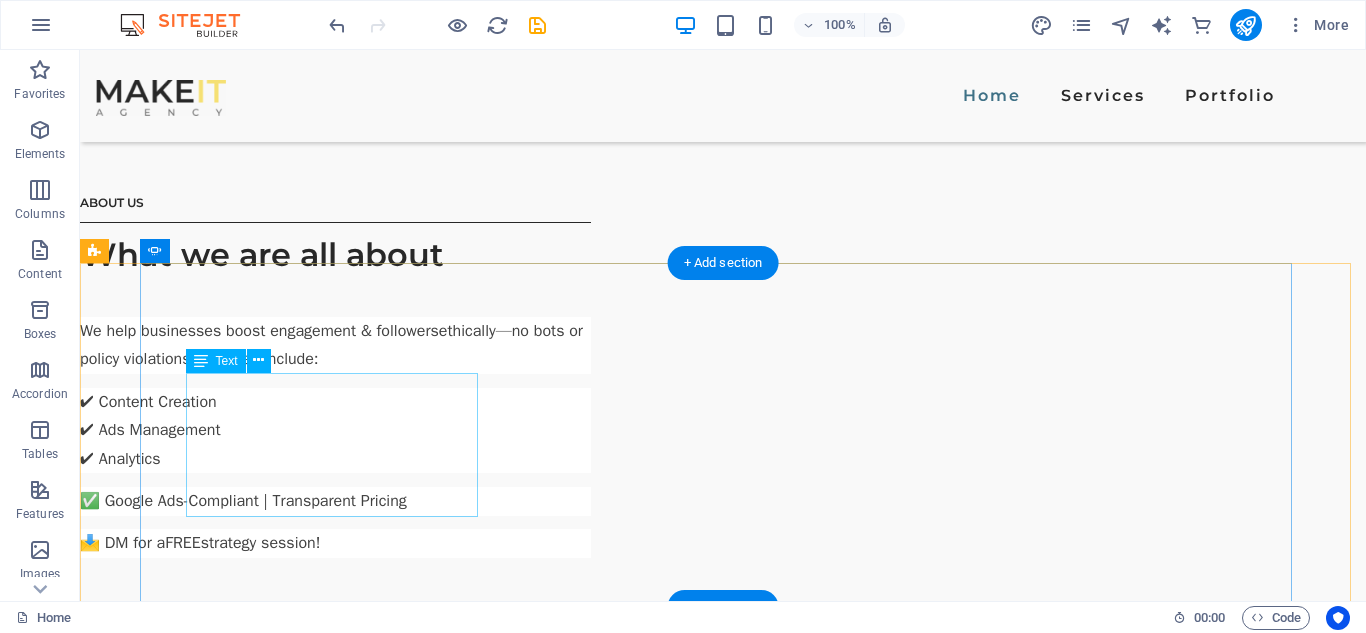 click on "“Sed ut perspiciatis unde omnis iste natus error sit voluptatem accusantium, totam  aperiam, eaque ipsa quae ab illo inventore veritatis et quasi architecto beatae vitae. “" at bounding box center (-839, 4694) 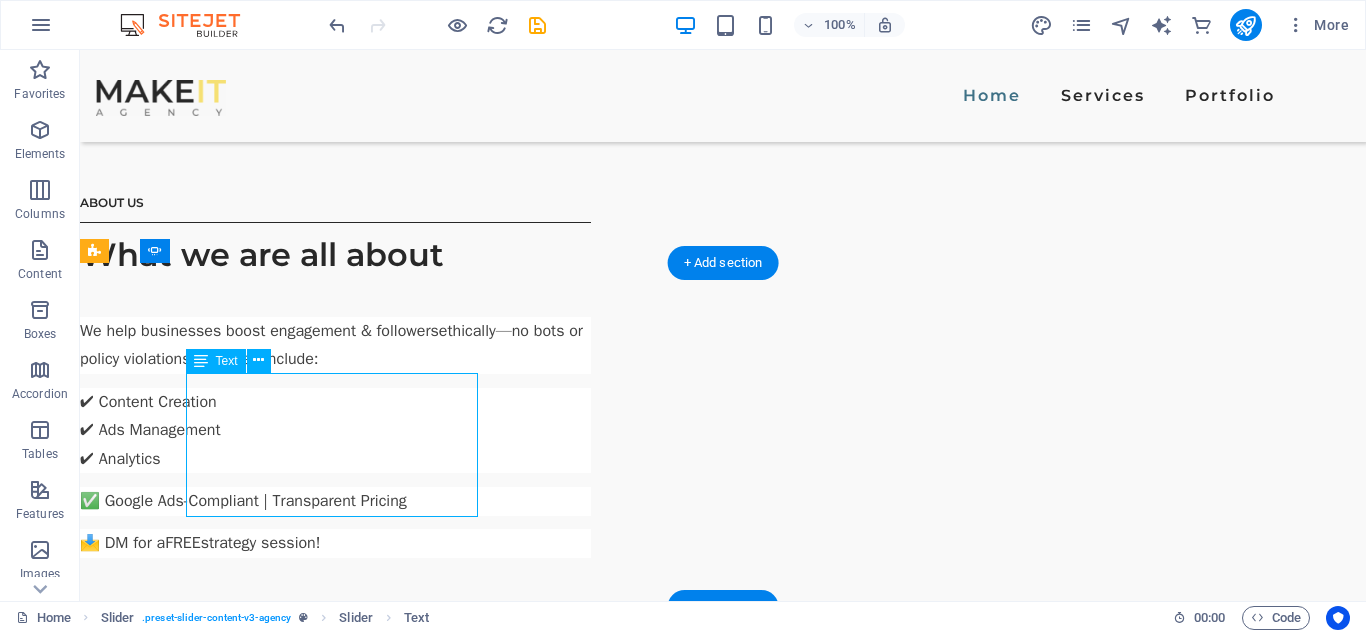click on "“Sed ut perspiciatis unde omnis iste natus error sit voluptatem accusantium, totam  aperiam, eaque ipsa quae ab illo inventore veritatis et quasi architecto beatae vitae. “" at bounding box center [-839, 4694] 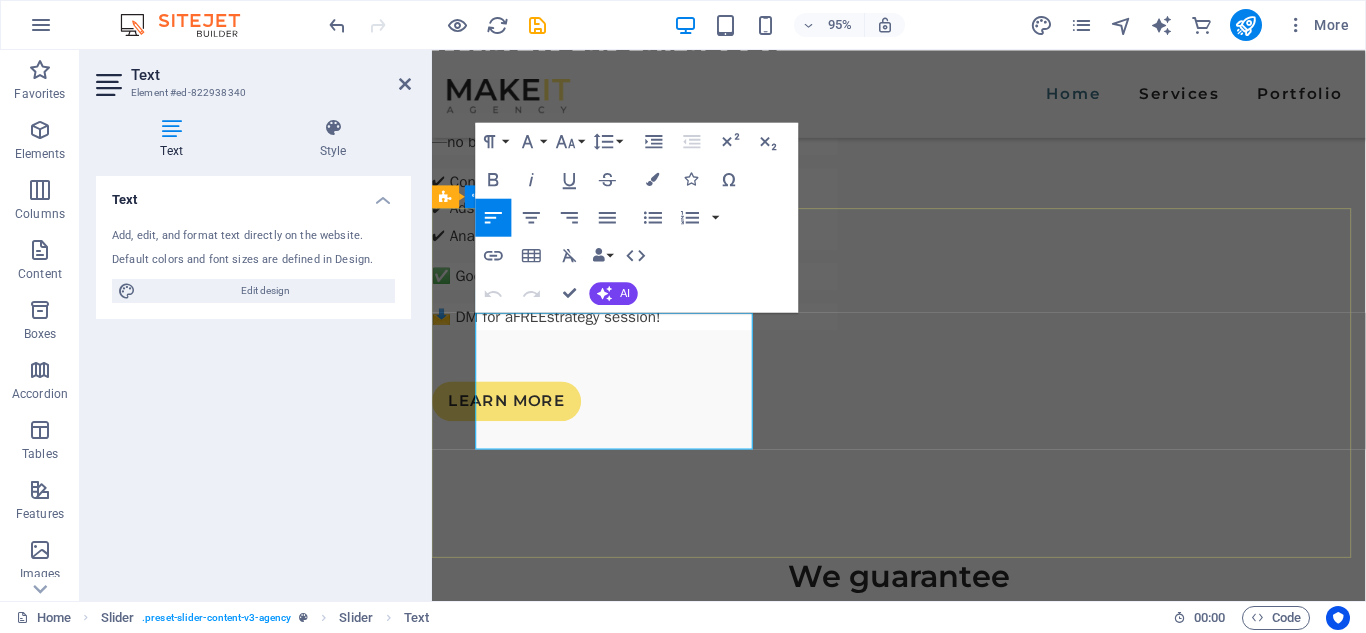 scroll, scrollTop: 2719, scrollLeft: 0, axis: vertical 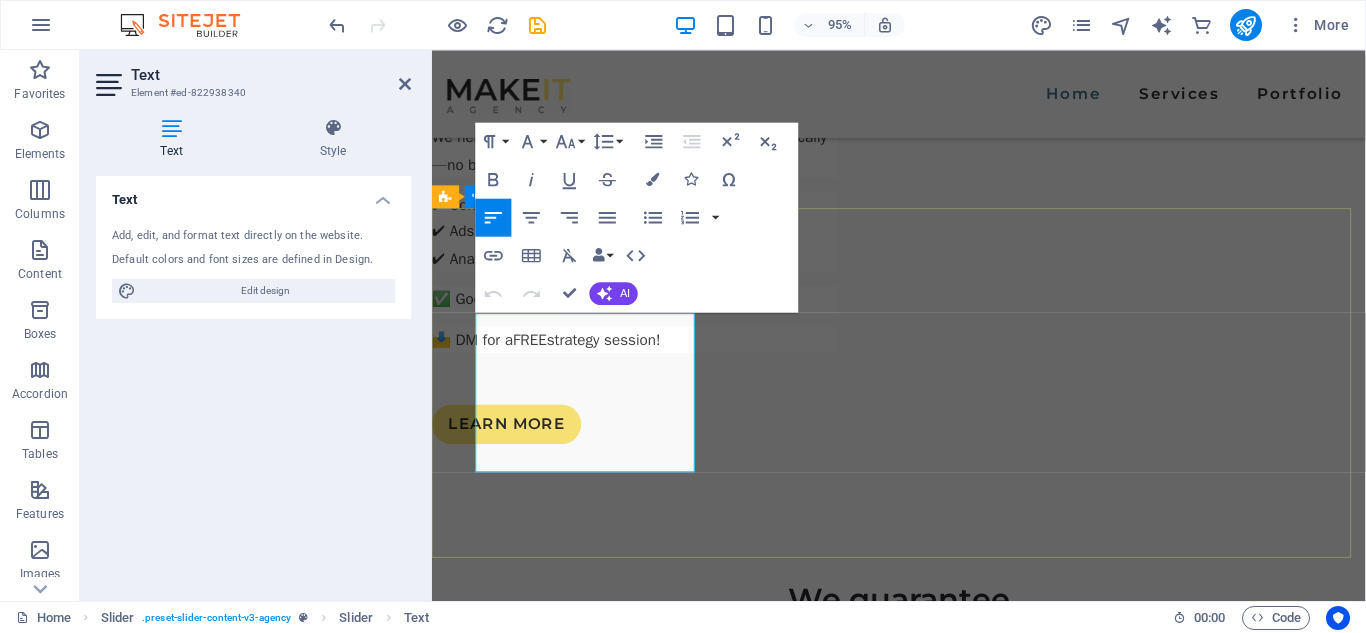 click on "“Sed ut perspiciatis unde omnis iste natus error sit voluptatem accusantium, totam  aperiam, eaque ipsa quae ab illo inventore veritatis et quasi architecto beatae vitae. “" at bounding box center [-402, 4677] 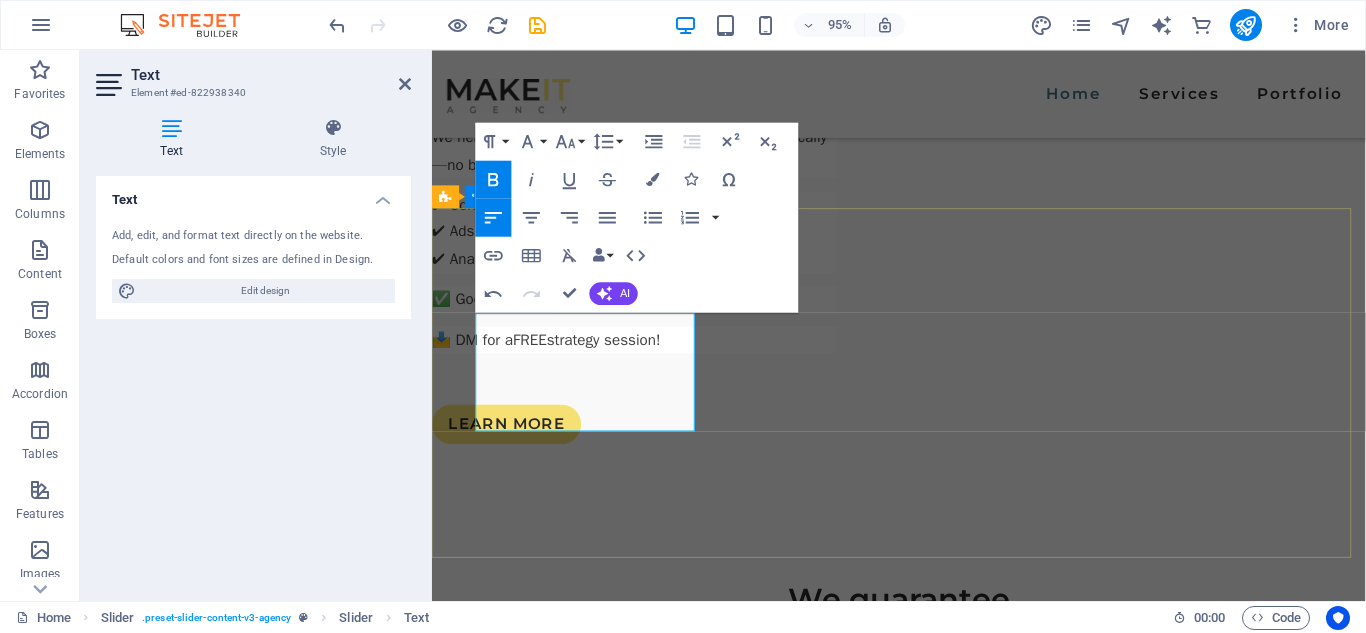 drag, startPoint x: 620, startPoint y: 414, endPoint x: 555, endPoint y: 440, distance: 70.00714 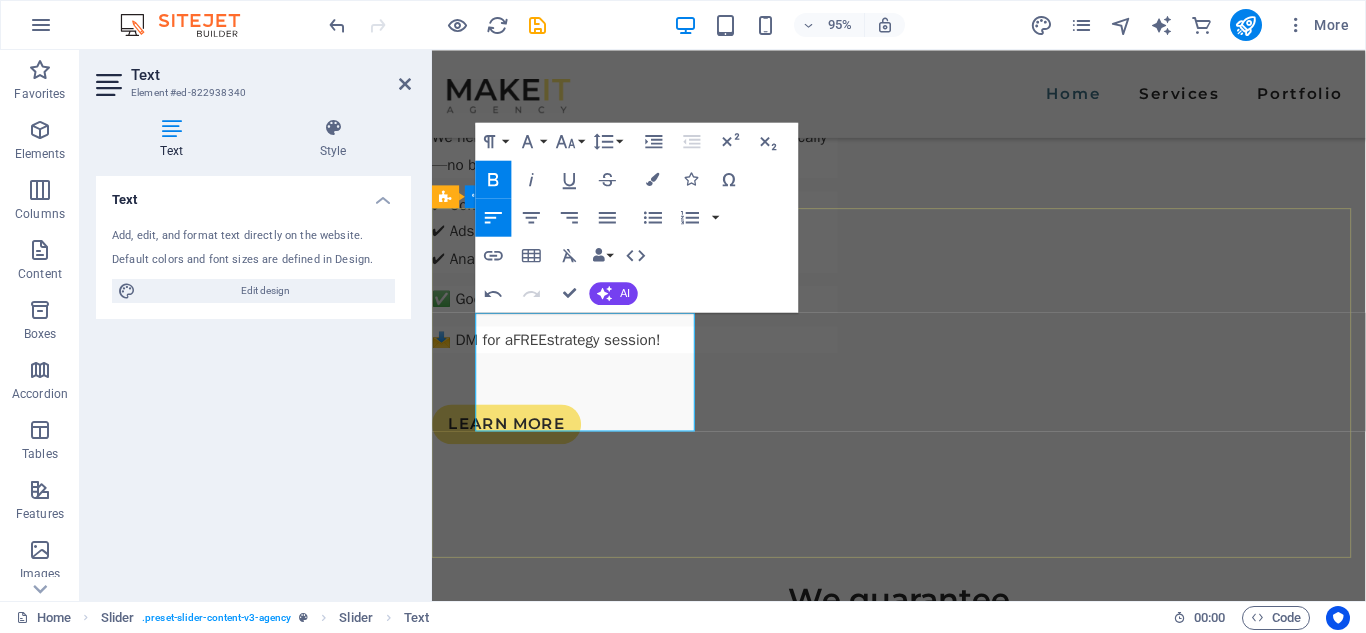 click on "Adam Madian “Sed ut perspiciatis unde omnis iste natus error sit voluptatem accusantium, totam  aperiam, eaque ipsa quae ab illo inventore veritatis et quasi architecto beatae vitae. “ John Phillips “Sed ut perspiciatis unde omnis iste natus error sit voluptatem accusantium, totam  aperiam, eaque ipsa quae ab illo inventore veritatis et quasi architecto beatae vitae. “ Adam Madian “Sed ut perspiciatis unde omnis iste natus error sit voluptatem accusantium, totam  aperiam, eaque ipsa quae ab illo inventore veritatis et quasi architecto beatae vitae. “ Amanda Johns Game-changer! Our engagement skyrocketed with their organic strategies. Highly recommend for growth. 5/5 stars! Adam Madian “Sed ut perspiciatis unde omnis iste natus error sit voluptatem accusantium, totam  aperiam, eaque ipsa quae ab illo inventore veritatis et quasi architecto beatae vitae. “ John Phillips Adam Madian Amanda Johns Adam Madian John Phillips 1 2 3 4" at bounding box center (923, 5520) 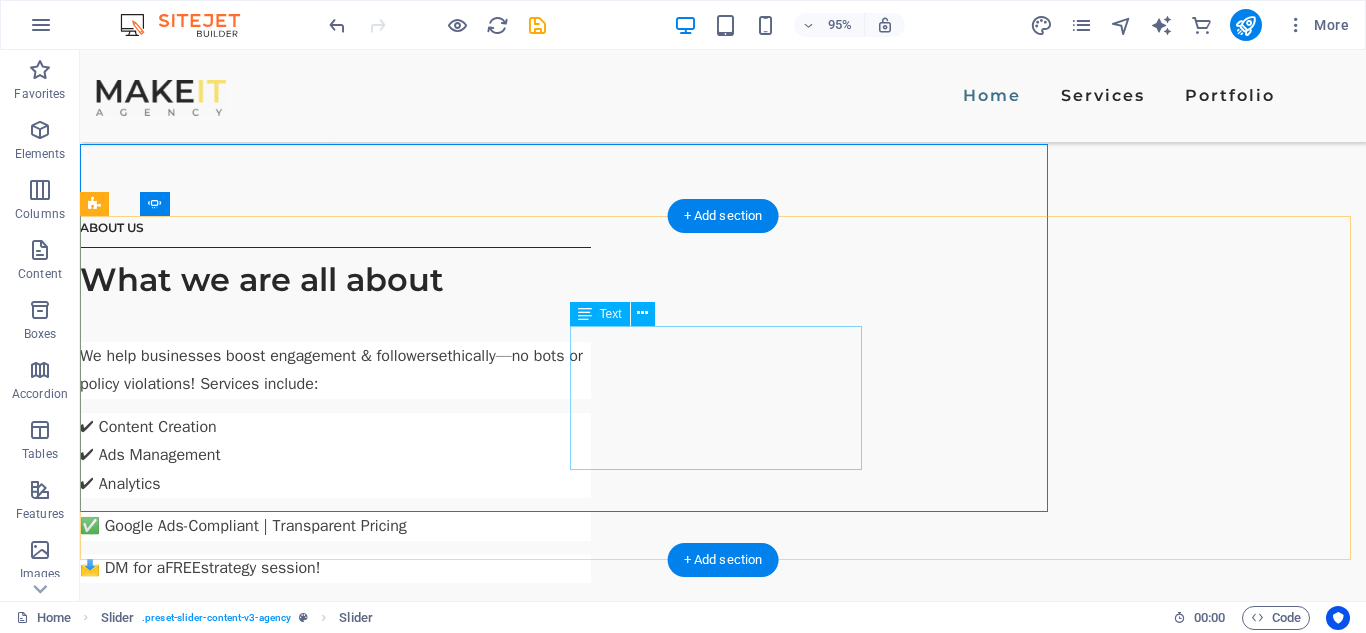 scroll, scrollTop: 2791, scrollLeft: 0, axis: vertical 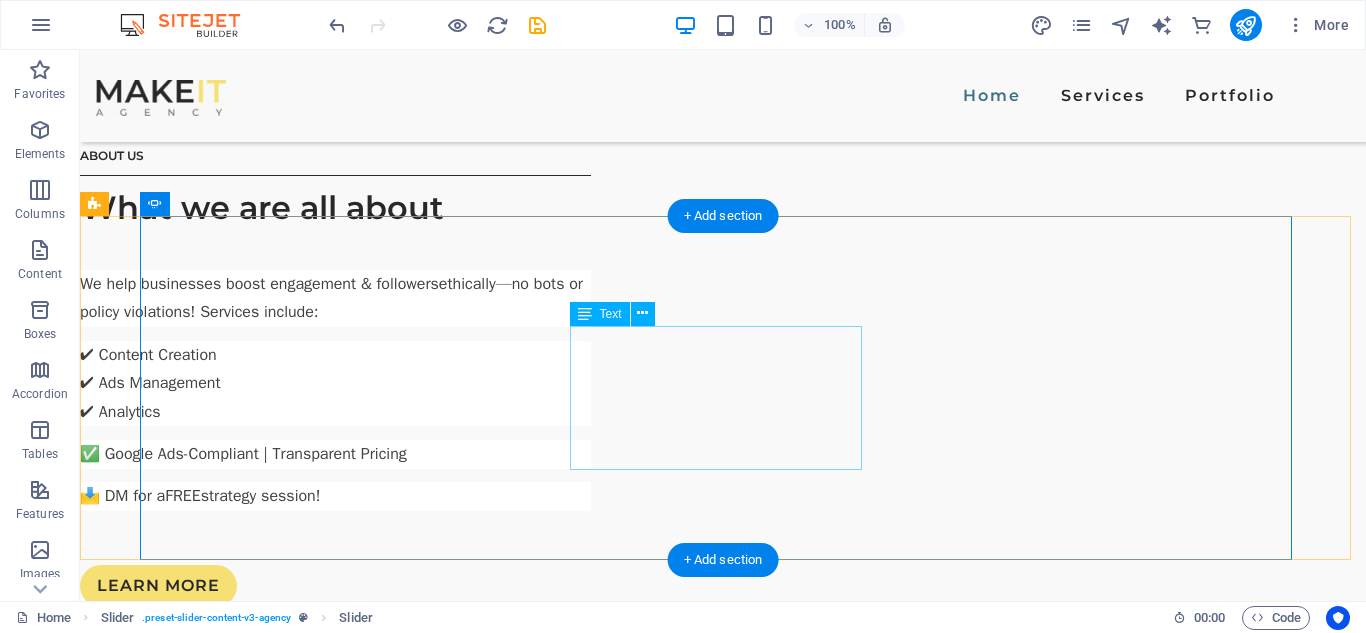 click on "“Sed ut perspiciatis unde omnis iste natus error sit voluptatem accusantium, totam  aperiam, eaque ipsa quae ab illo inventore veritatis et quasi architecto beatae vitae. “" at bounding box center [-839, 5077] 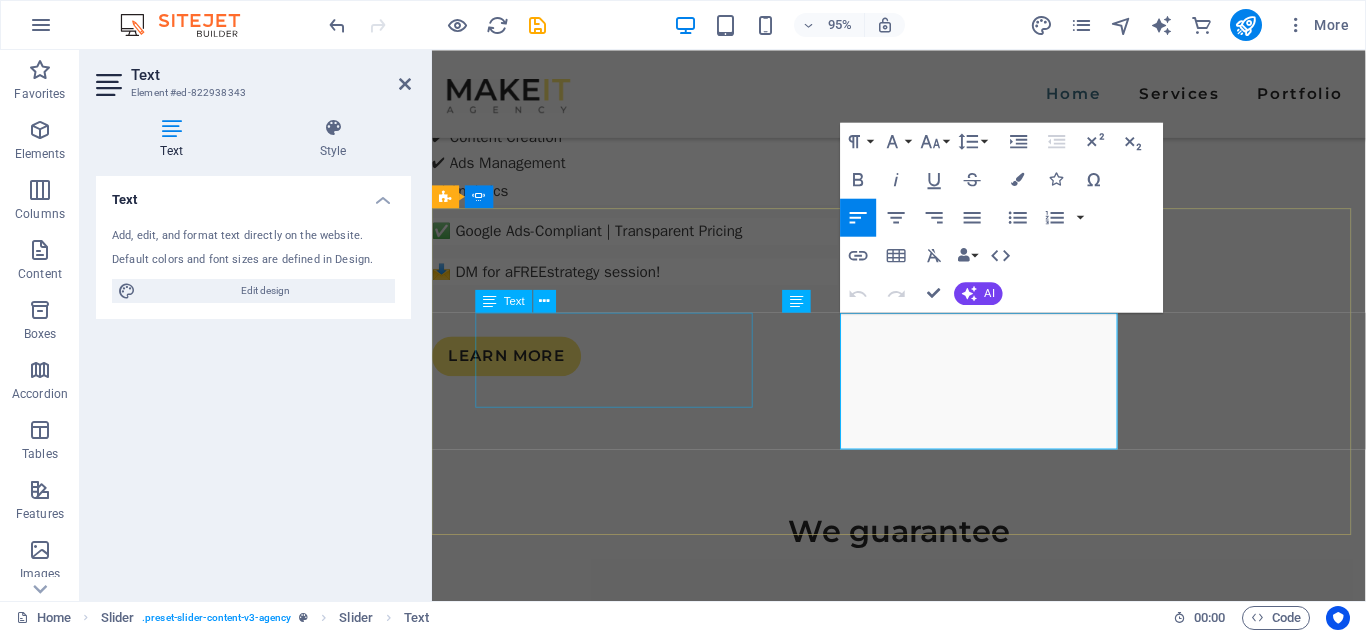 scroll, scrollTop: 2719, scrollLeft: 0, axis: vertical 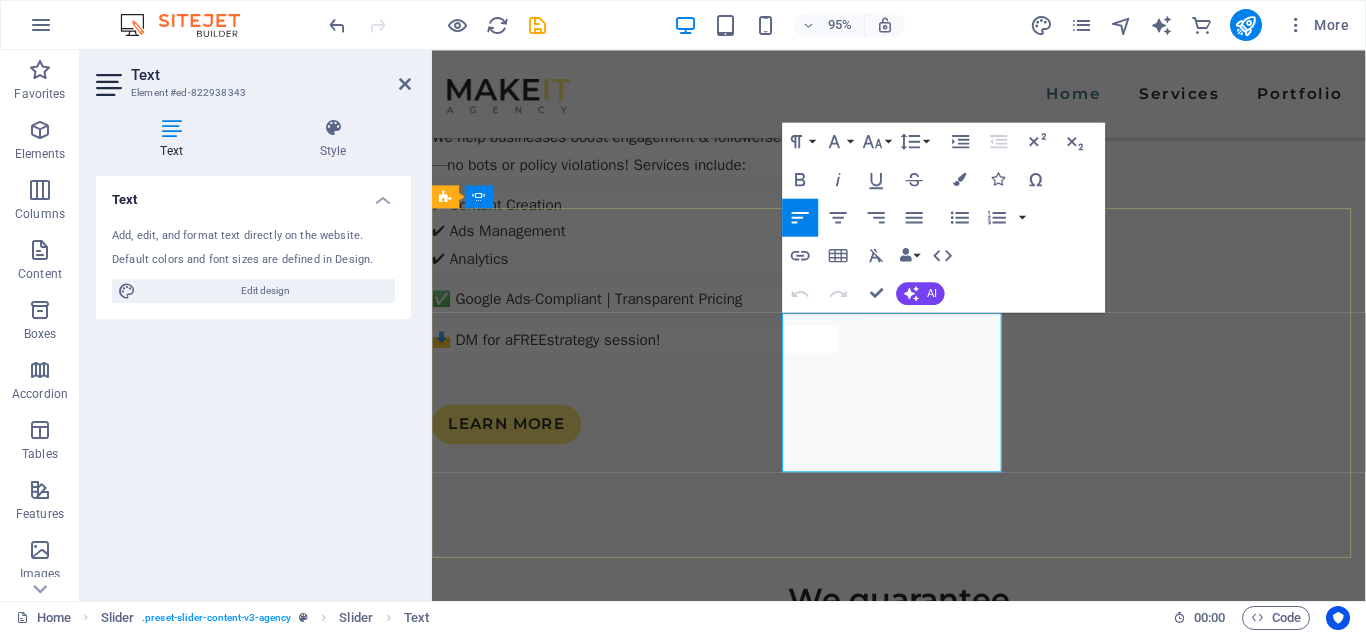 click on "“Sed ut perspiciatis unde omnis iste natus error sit voluptatem accusantium, totam  aperiam, eaque ipsa quae ab illo inventore veritatis et quasi architecto beatae vitae. “" at bounding box center [-402, 5155] 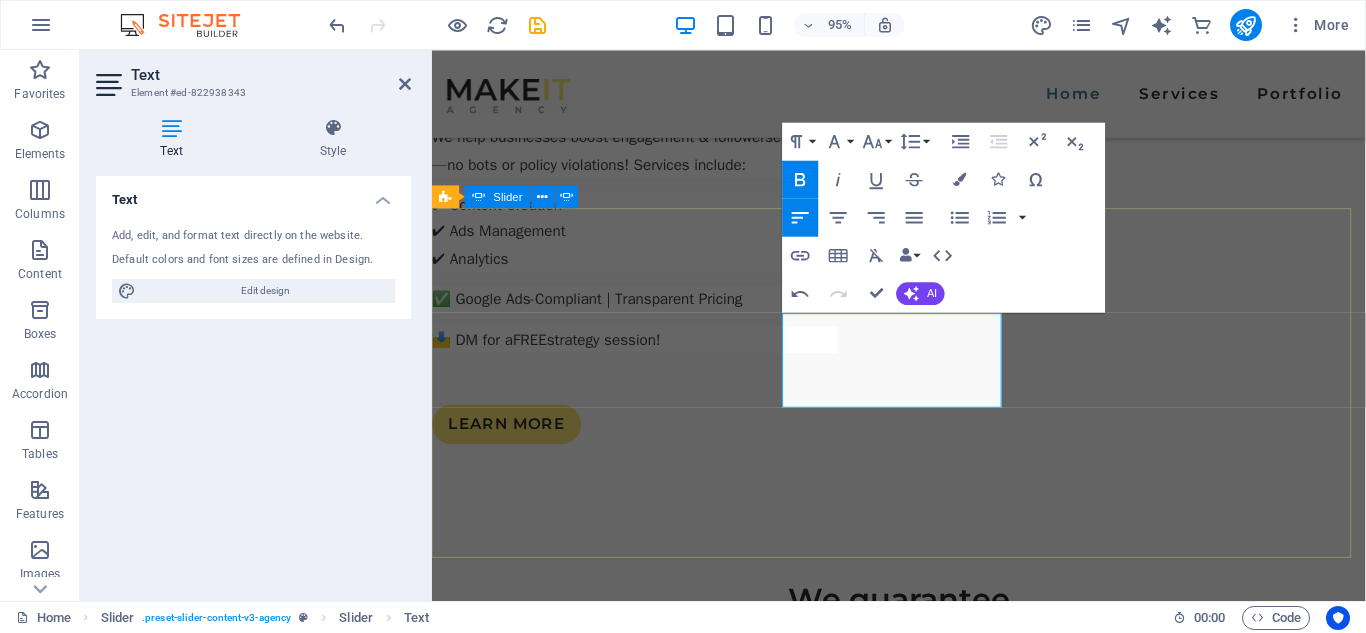 click on "Adam Madian “Sed ut perspiciatis unde omnis iste natus error sit voluptatem accusantium, totam  aperiam, eaque ipsa quae ab illo inventore veritatis et quasi architecto beatae vitae. “ John Phillips “Sed ut perspiciatis unde omnis iste natus error sit voluptatem accusantium, totam  aperiam, eaque ipsa quae ab illo inventore veritatis et quasi architecto beatae vitae. “ Adam Madian “Sed ut perspiciatis unde omnis iste natus error sit voluptatem accusantium, totam  aperiam, eaque ipsa quae ab illo inventore veritatis et quasi architecto beatae vitae. “ Amanda Johns Game-changer! Our engagement skyrocketed with their organic strategies. Highly recommend for growth. 5/5 stars! Adam Madian Professional, transparent, and effective. Saw genuine results within weeks. Will definitely keep using them! John Phillips “Sed ut perspiciatis unde omnis iste natus error sit voluptatem accusantium, totam  aperiam, eaque ipsa quae ab illo inventore veritatis et quasi architecto beatae vitae. “ Adam Madian 1" at bounding box center (923, 5424) 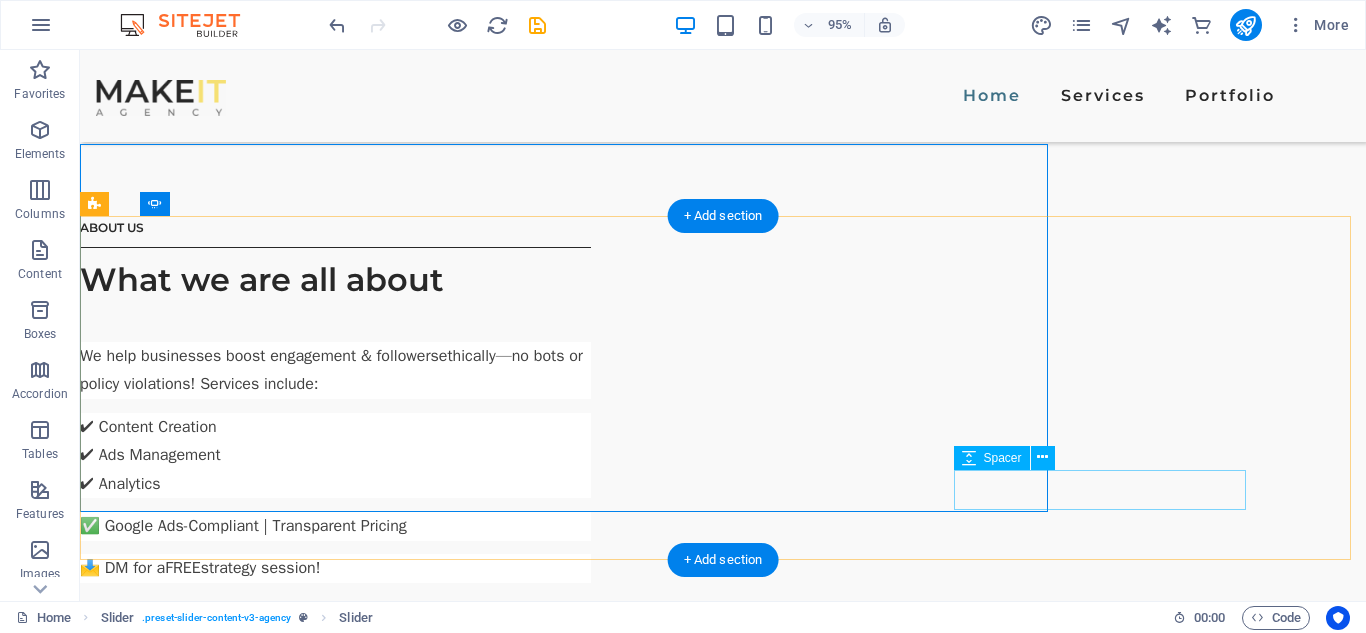 scroll, scrollTop: 2791, scrollLeft: 0, axis: vertical 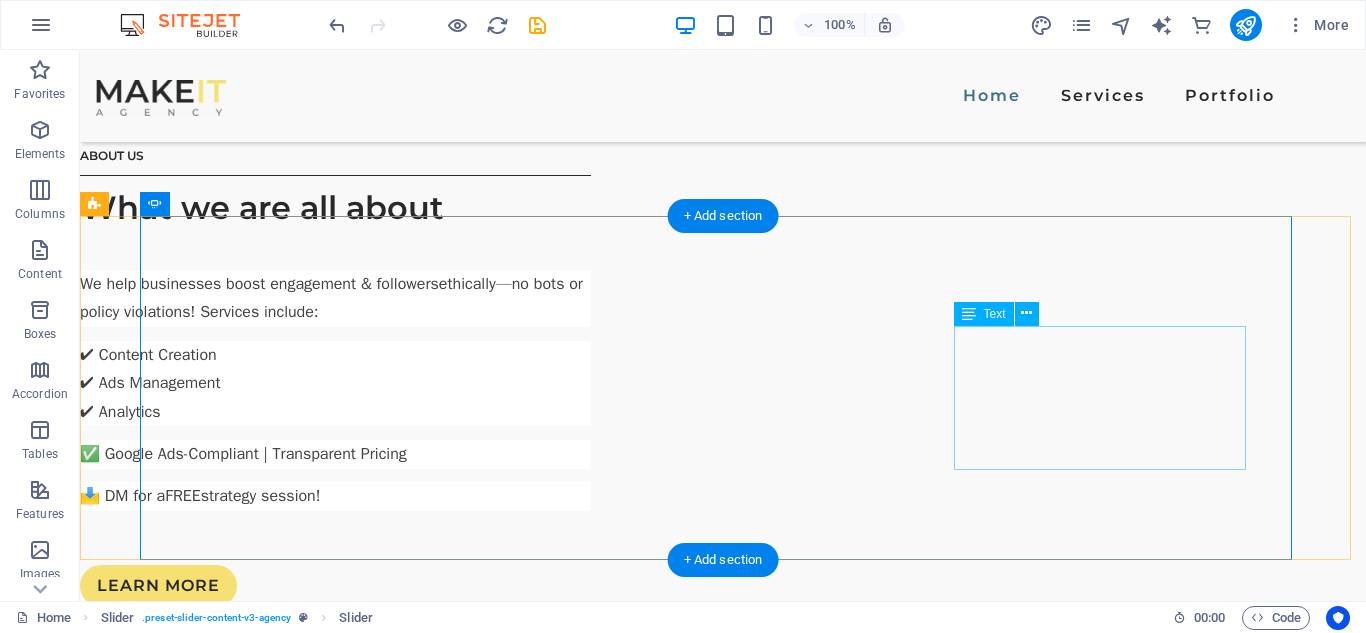 click on "“Sed ut perspiciatis unde omnis iste natus error sit voluptatem accusantium, totam  aperiam, eaque ipsa quae ab illo inventore veritatis et quasi architecto beatae vitae. “" at bounding box center [-839, 5436] 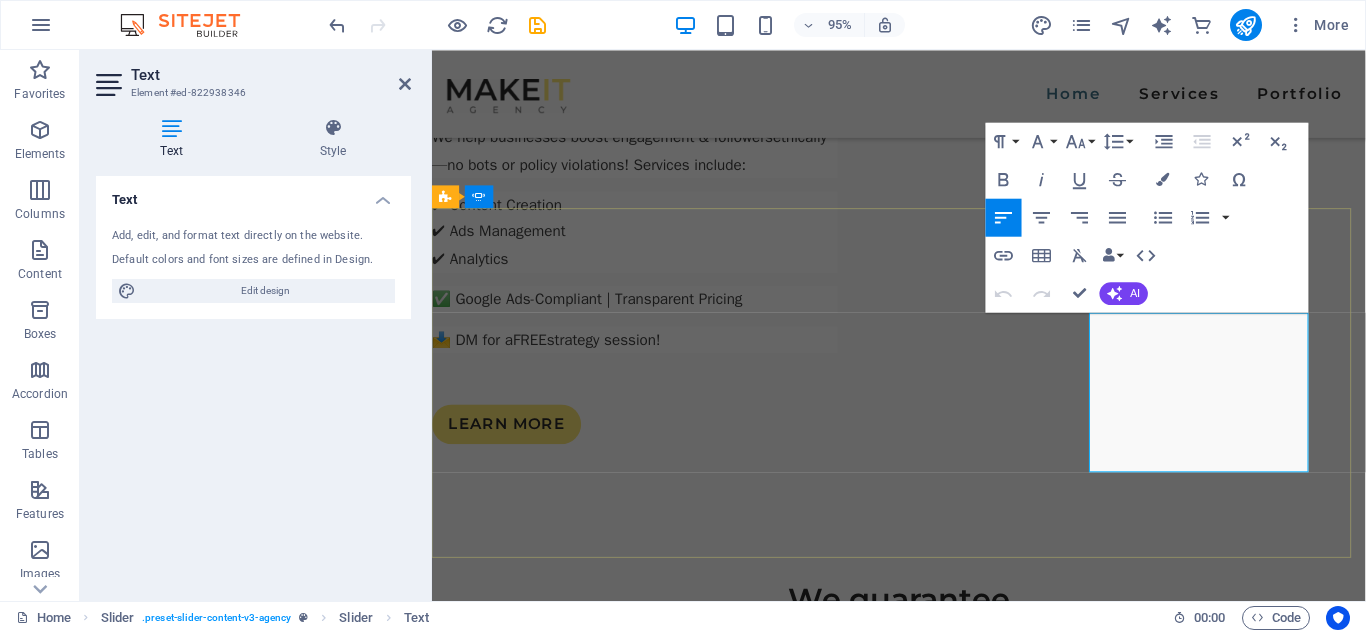 click on "“Sed ut perspiciatis unde omnis iste natus error sit voluptatem accusantium, totam  aperiam, eaque ipsa quae ab illo inventore veritatis et quasi architecto beatae vitae. “" at bounding box center (-402, 5537) 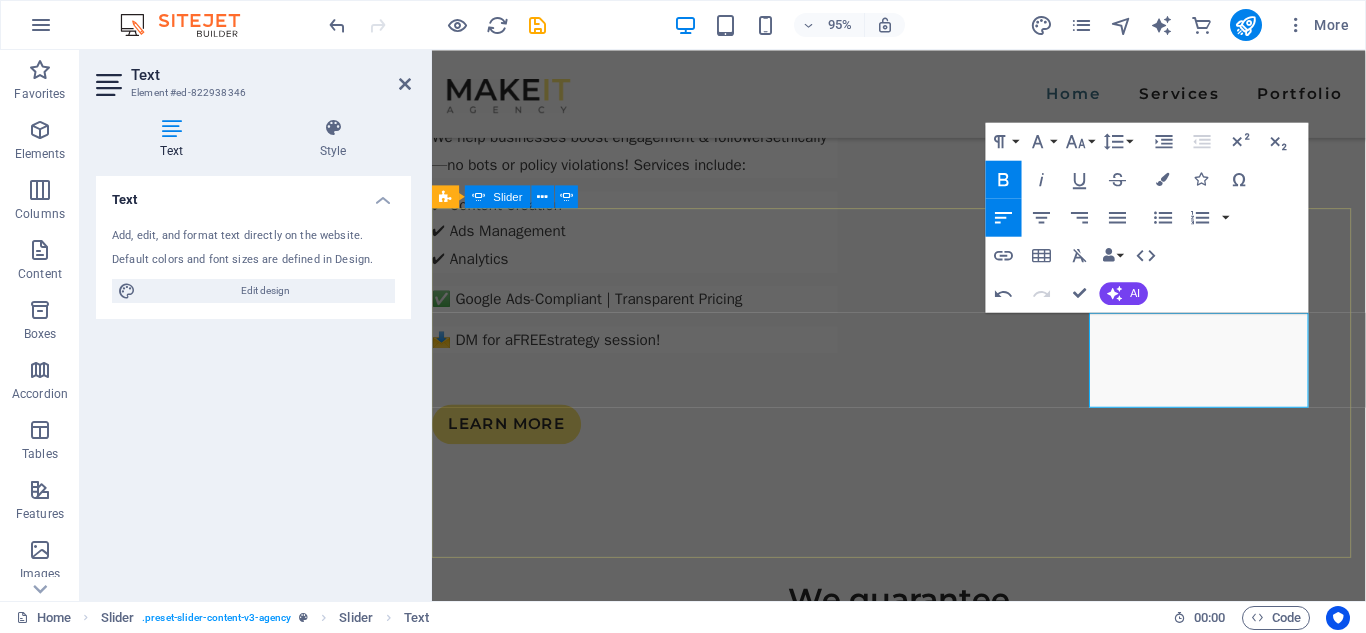 click on "Adam Madian Professional, transparent, and effective. Saw genuine results within weeks. Will definitely keep using them! John Phillips “Sed ut perspiciatis unde omnis iste natus error sit voluptatem accusantium, totam  aperiam, eaque ipsa quae ab illo inventore veritatis et quasi architecto beatae vitae. “ Adam Madian “Sed ut perspiciatis unde omnis iste natus error sit voluptatem accusantium, totam  aperiam, eaque ipsa quae ab illo inventore veritatis et quasi architecto beatae vitae. “ Amanda Johns Game-changer! Our engagement skyrocketed with their organic strategies. Highly recommend for growth. 5/5 stars! Adam Madian Professional, transparent, and effective. Saw genuine results within weeks. Will definitely keep using them! John Phillips Best decision for our brand! They boosted our reach while staying fully compliant. Highly recommend! Adam Madian Amanda Johns Game-changer! Our engagement skyrocketed with their organic strategies. Highly recommend for growth. 5/5 stars! Adam Madian 1 2 3 4" at bounding box center (923, 5268) 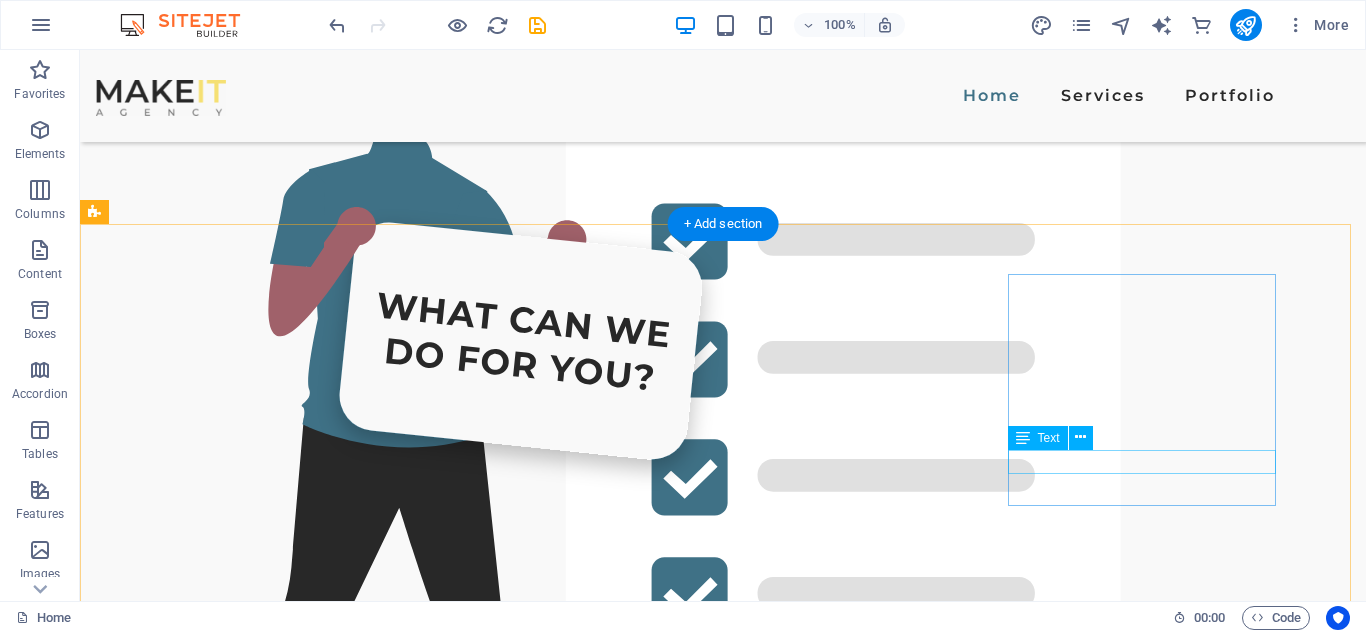 scroll, scrollTop: 4482, scrollLeft: 0, axis: vertical 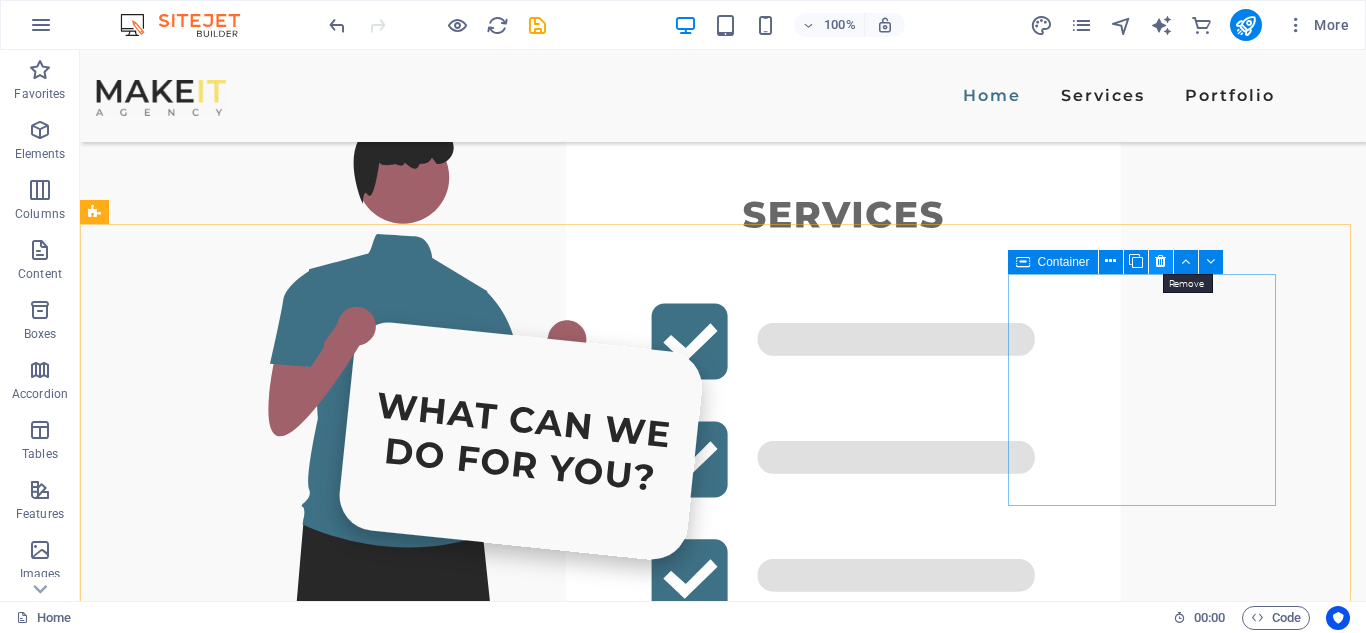 click at bounding box center [1160, 261] 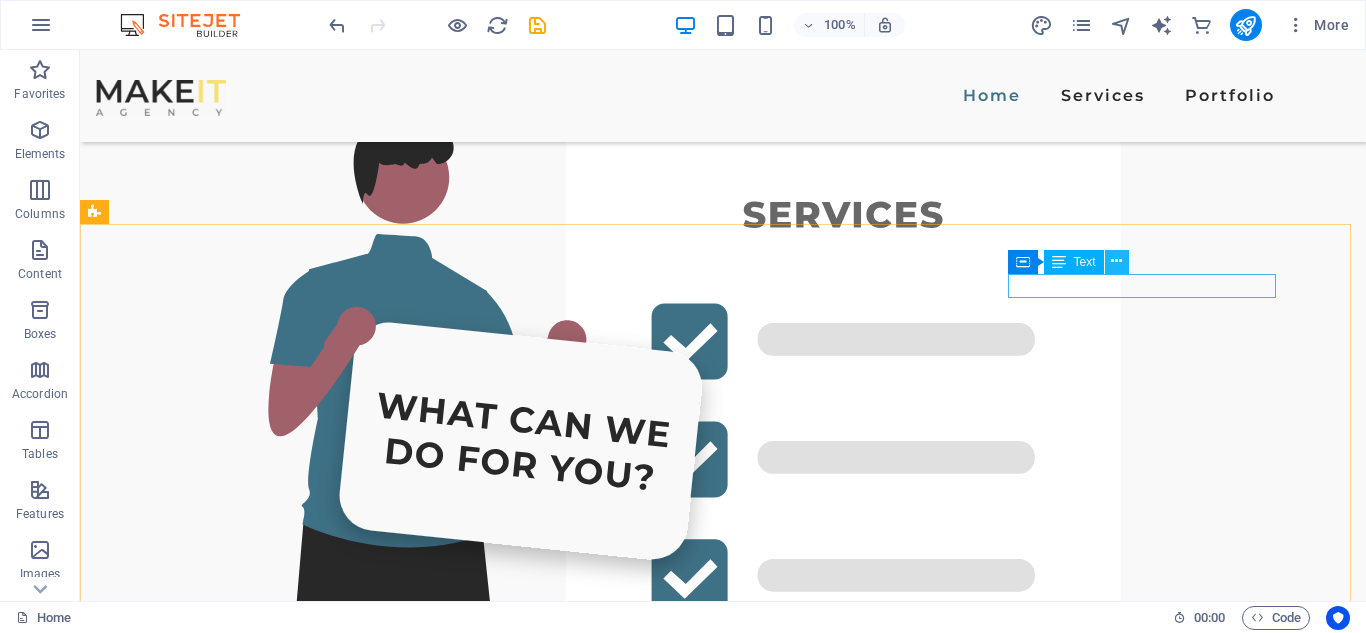 click at bounding box center [1116, 261] 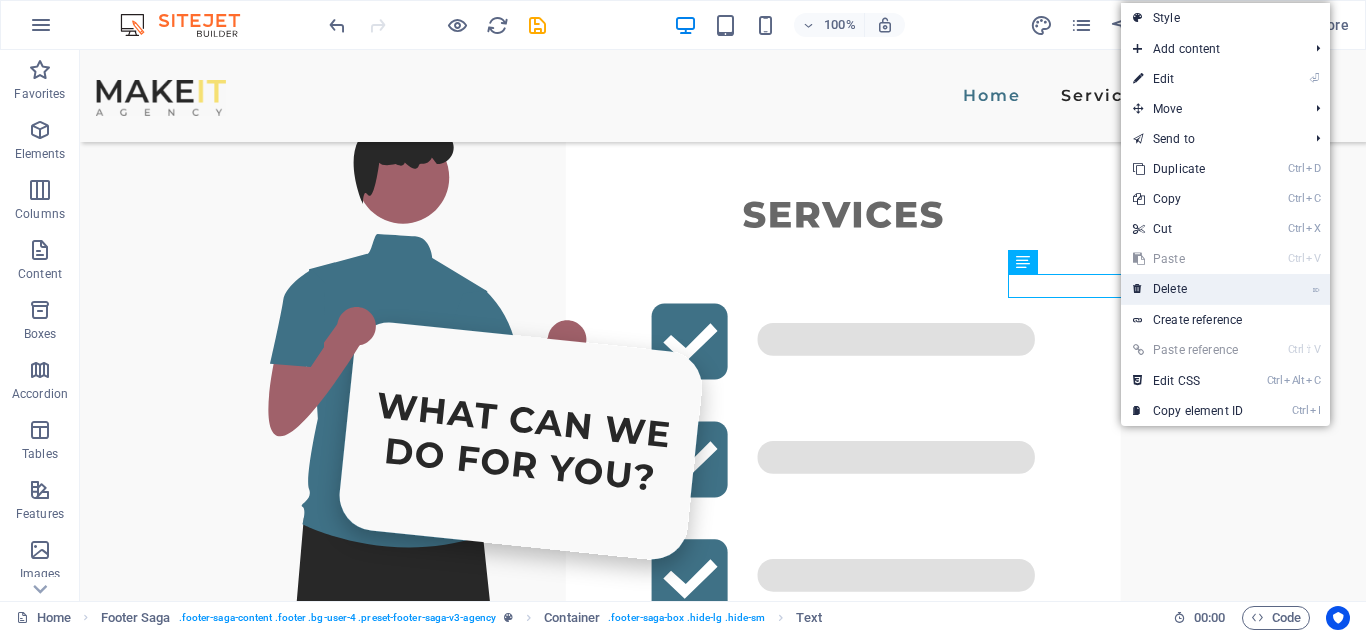 click on "⌦  Delete" at bounding box center (1188, 289) 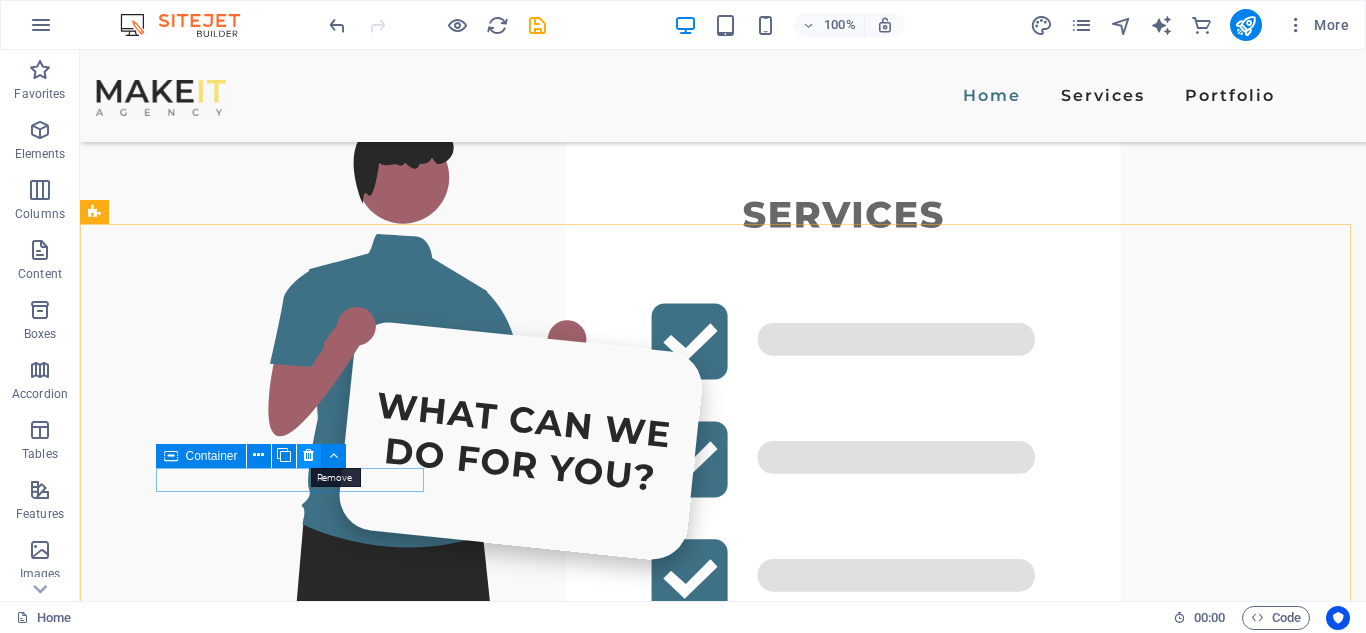 click at bounding box center [308, 455] 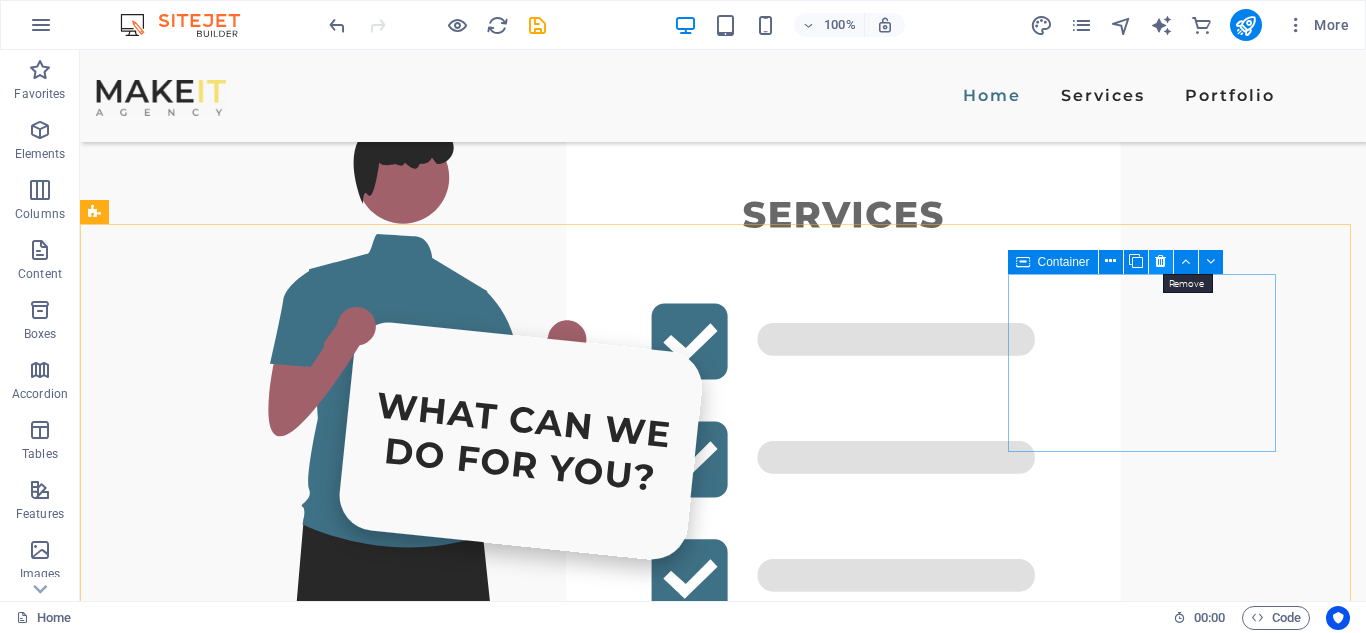 click at bounding box center [1160, 261] 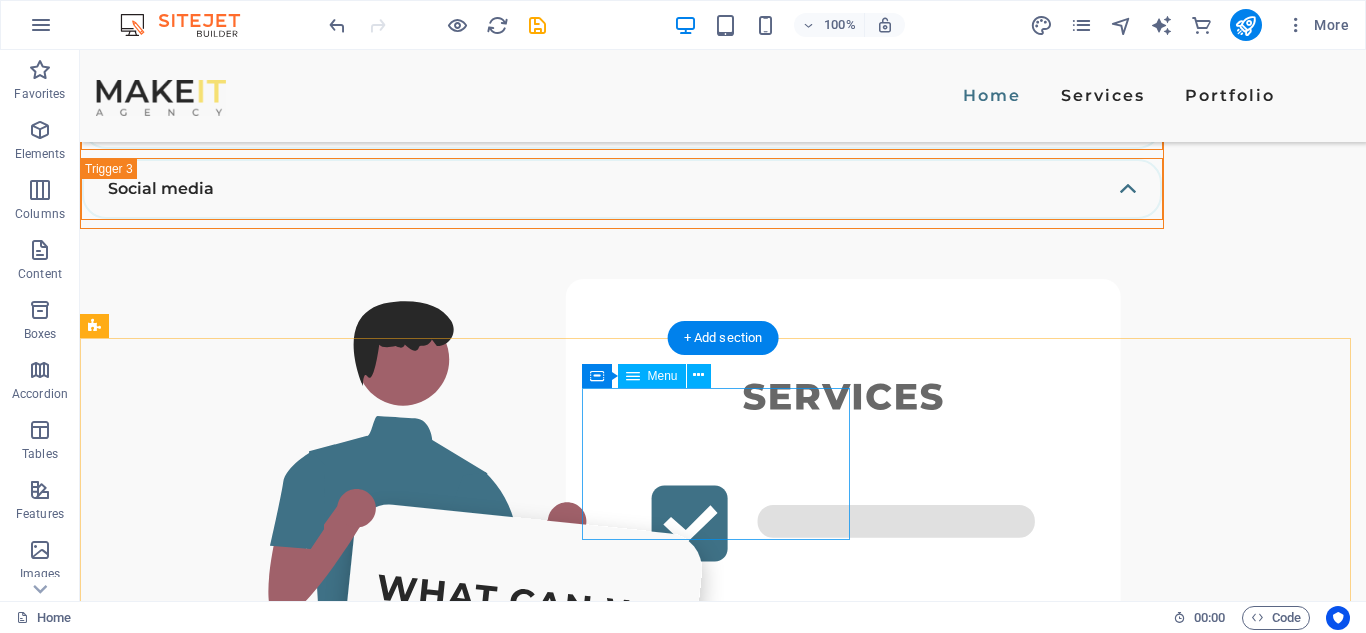 scroll, scrollTop: 4462, scrollLeft: 0, axis: vertical 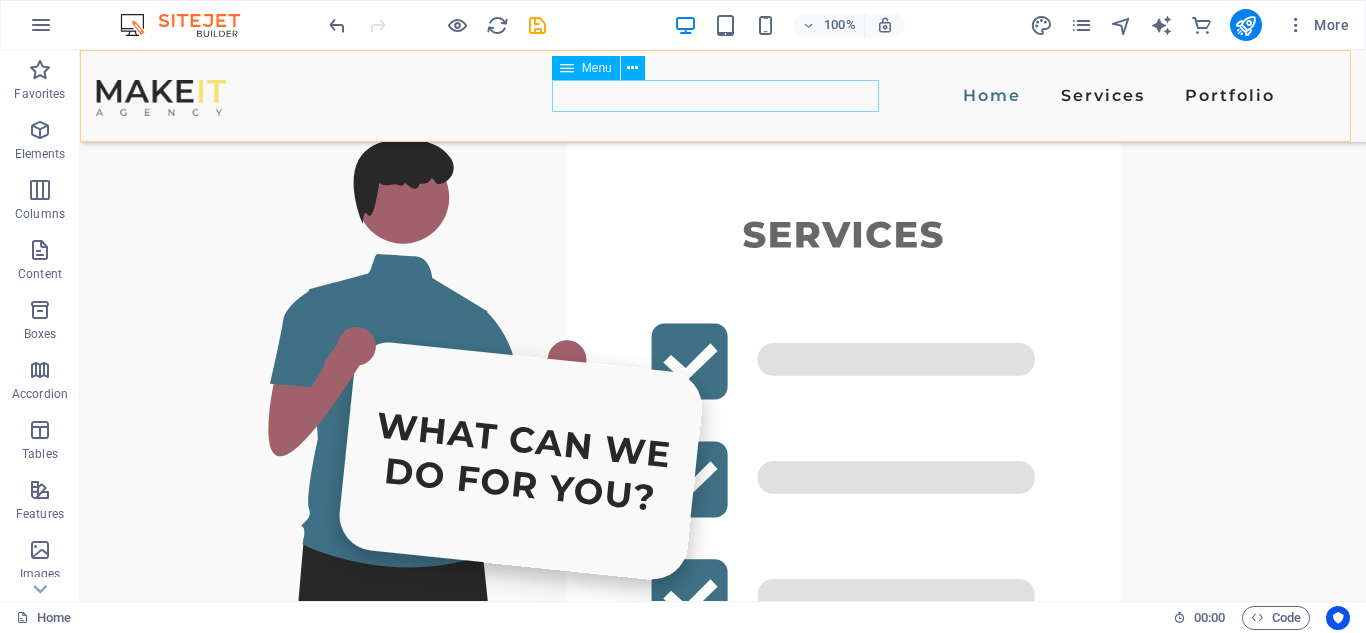 click on "Home Services Portfolio" at bounding box center (723, 96) 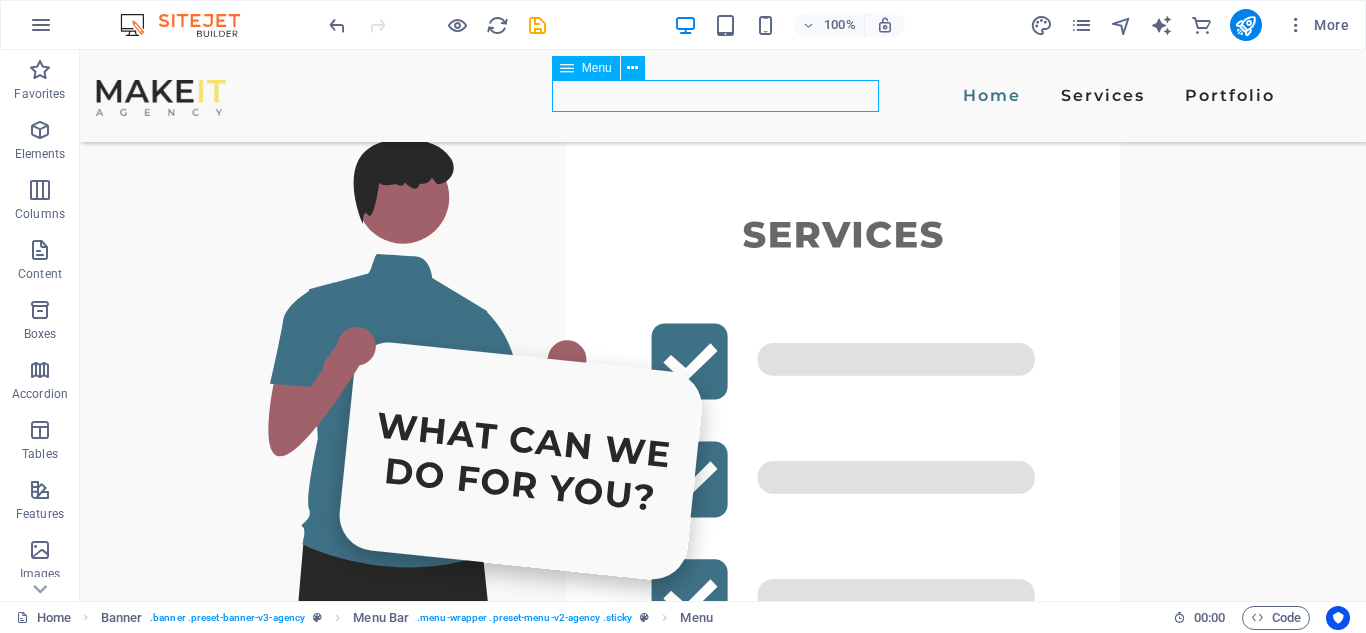 click on "Home Services Portfolio" at bounding box center [723, 96] 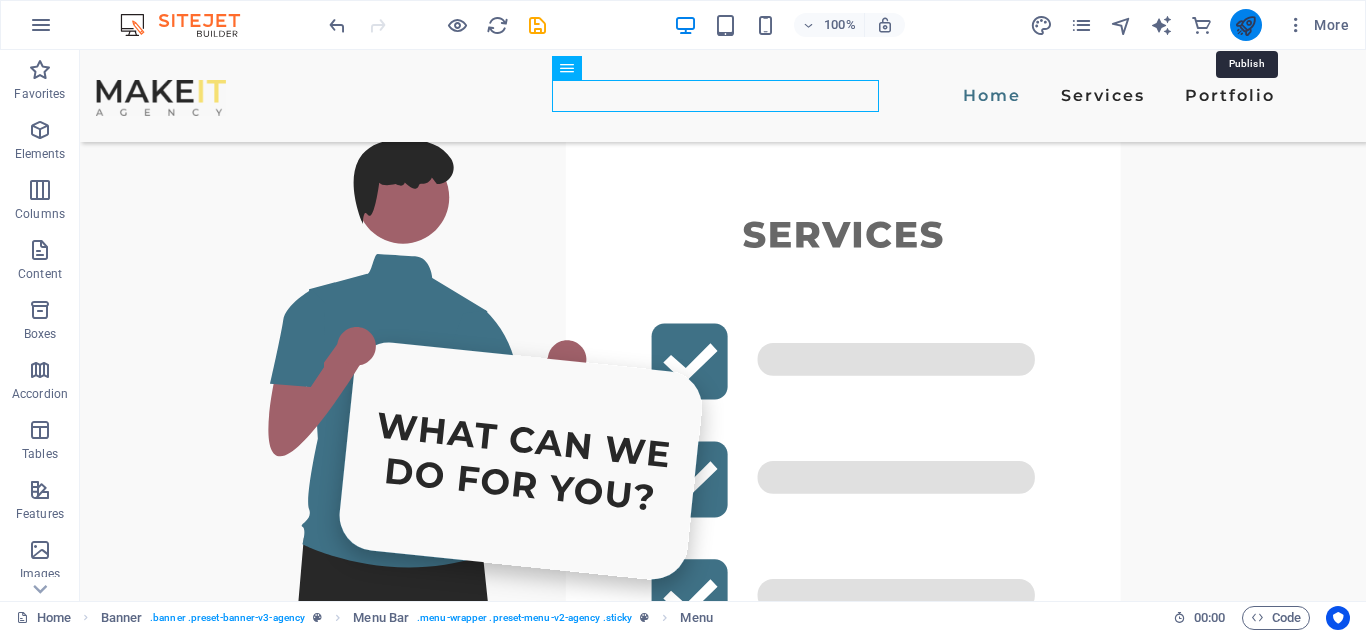 click at bounding box center (1245, 25) 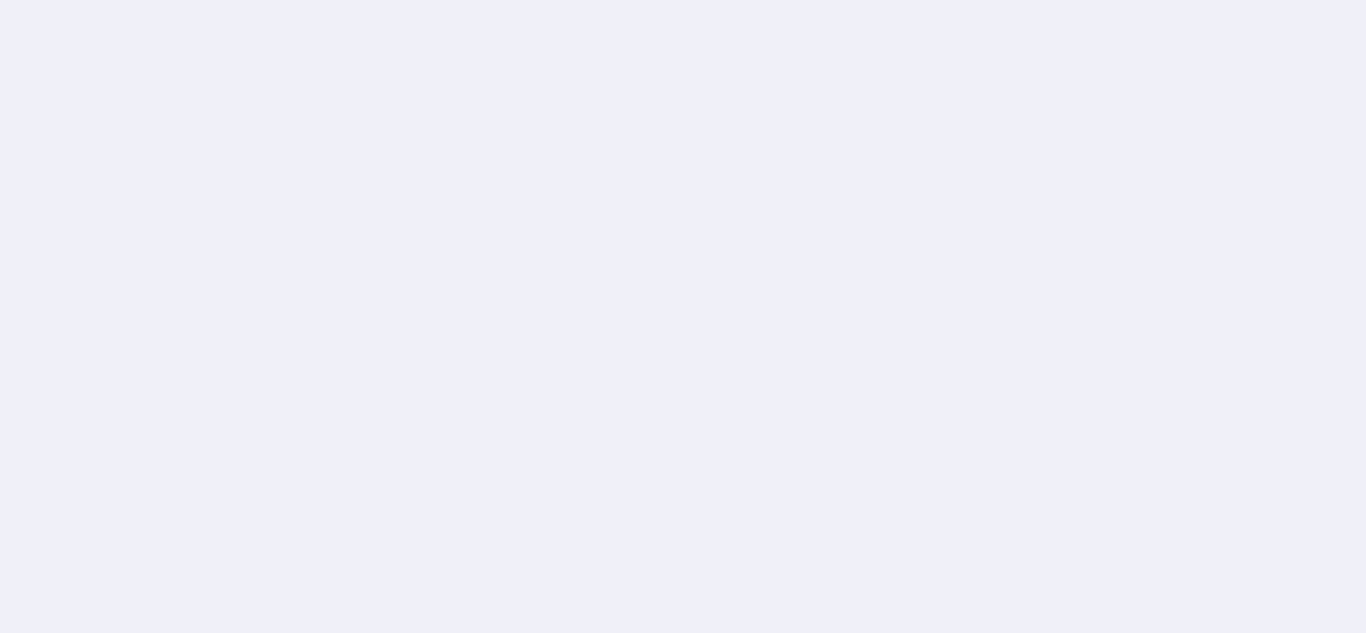 scroll, scrollTop: 0, scrollLeft: 0, axis: both 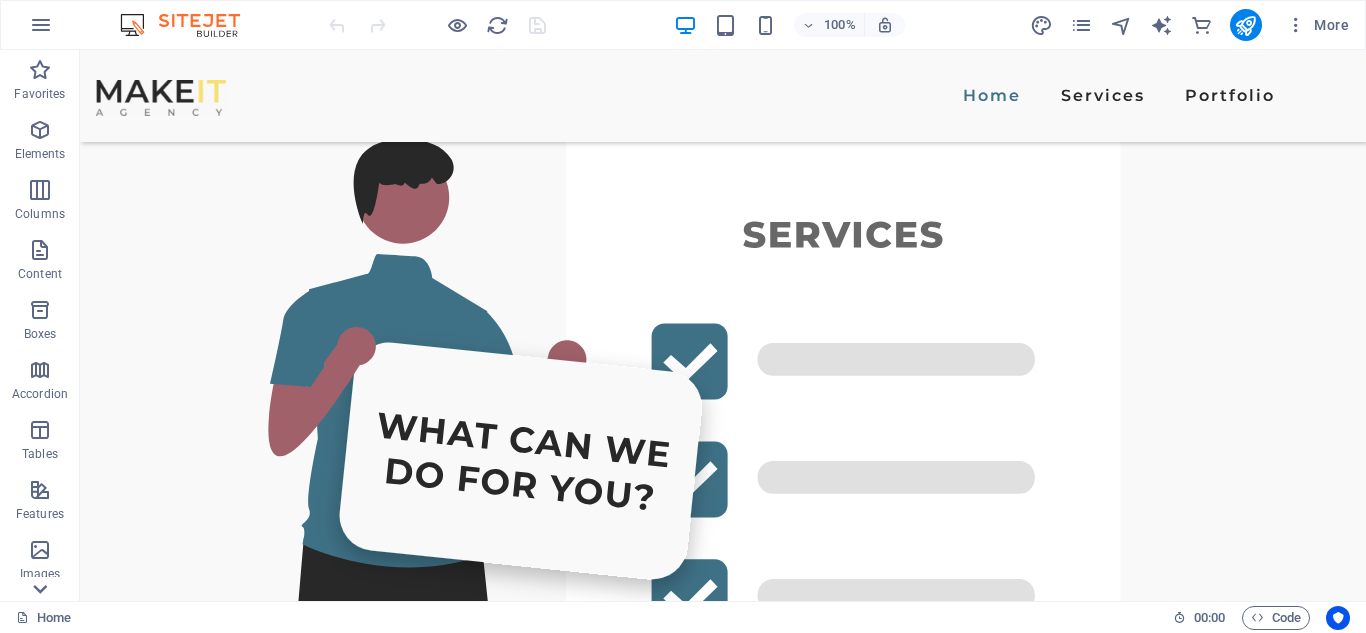 click 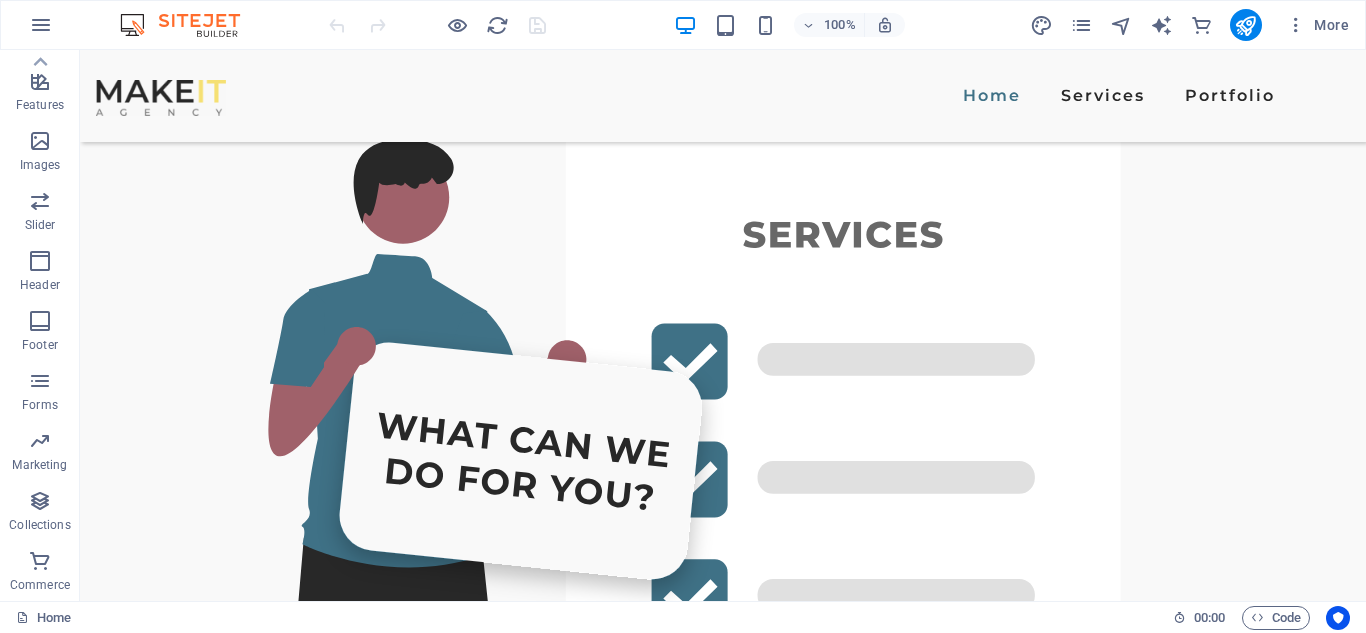 click on "Commerce" at bounding box center (40, 585) 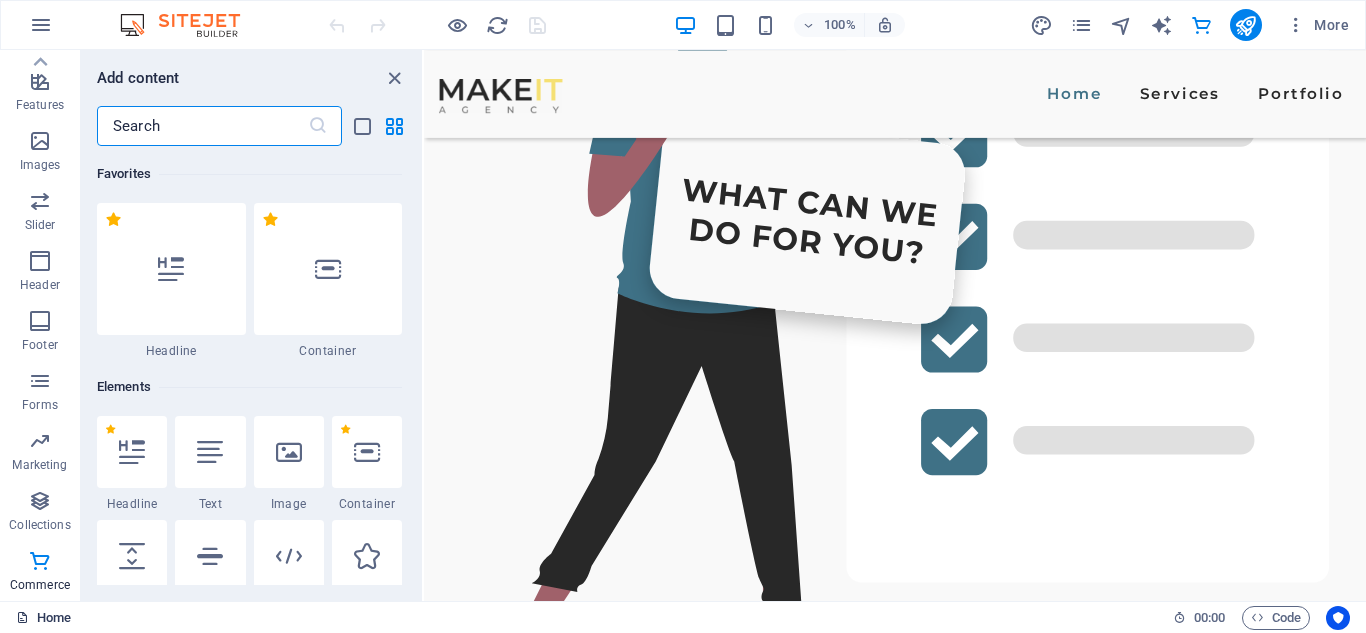 scroll, scrollTop: 4416, scrollLeft: 0, axis: vertical 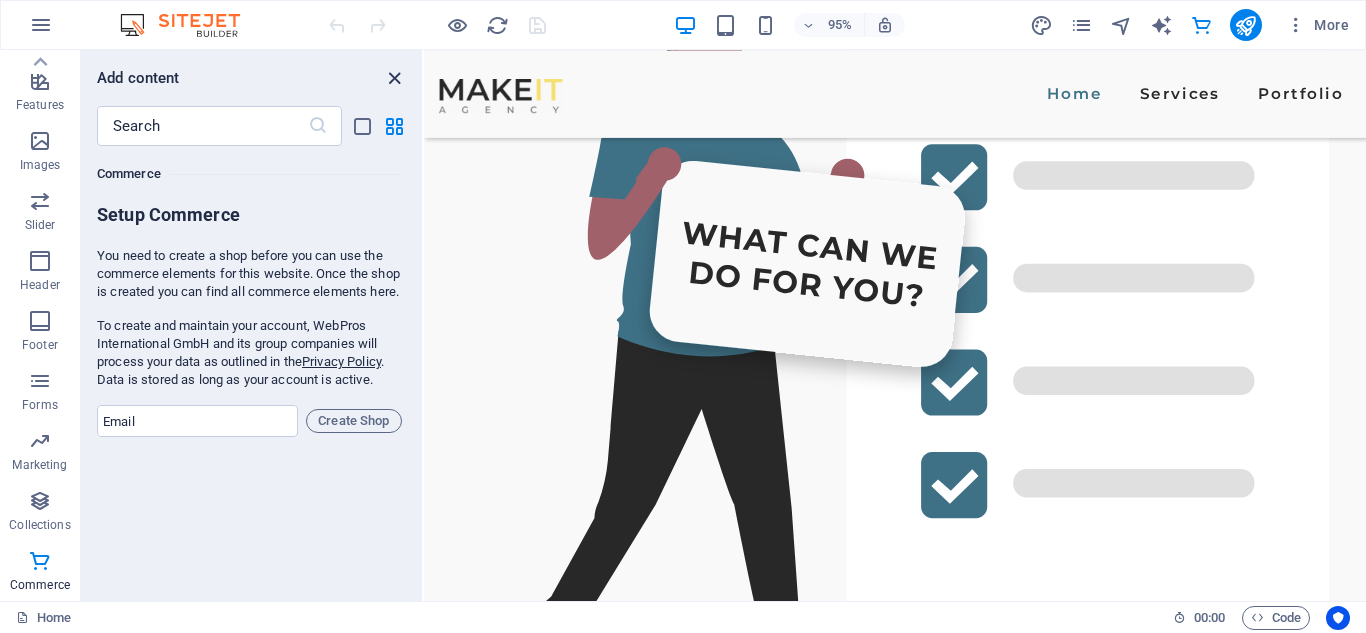 click at bounding box center (394, 78) 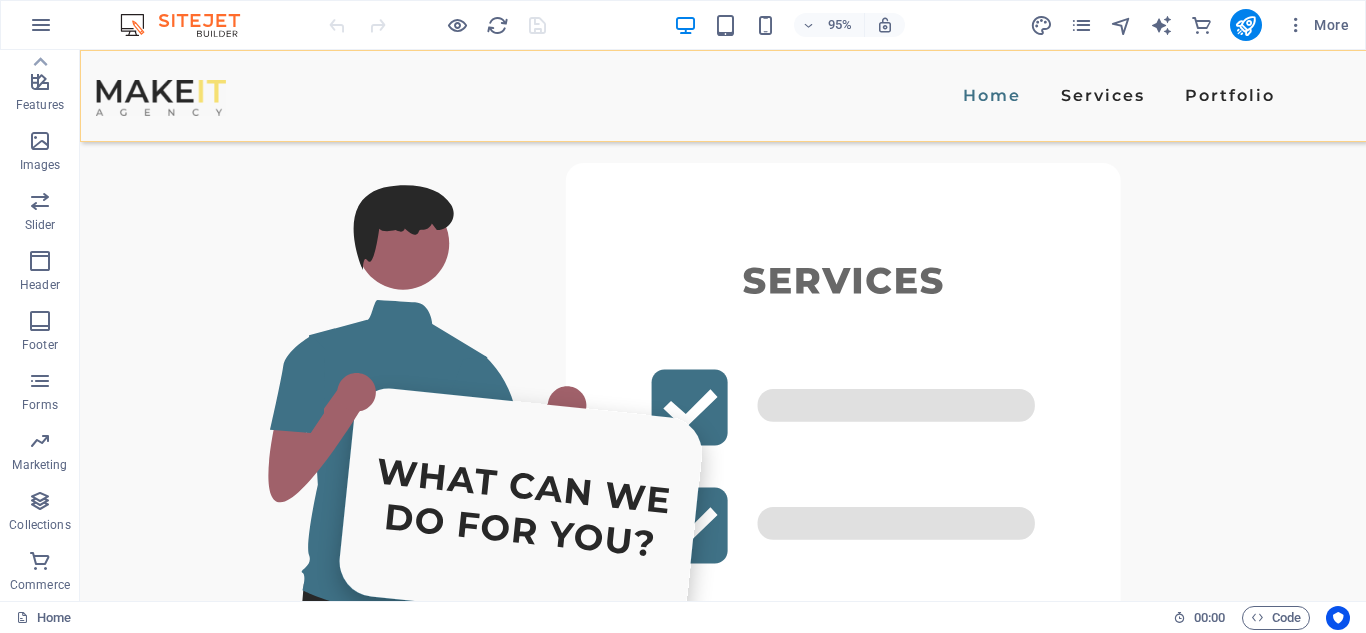 scroll, scrollTop: 4433, scrollLeft: 0, axis: vertical 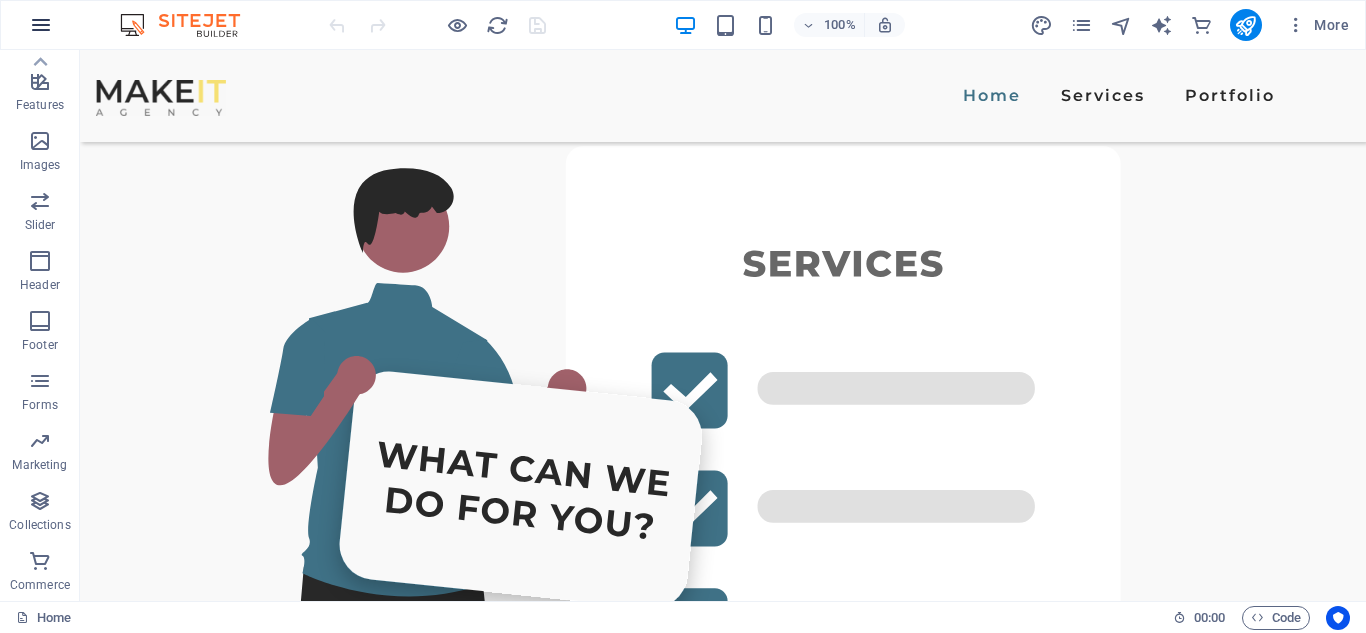 click at bounding box center (41, 25) 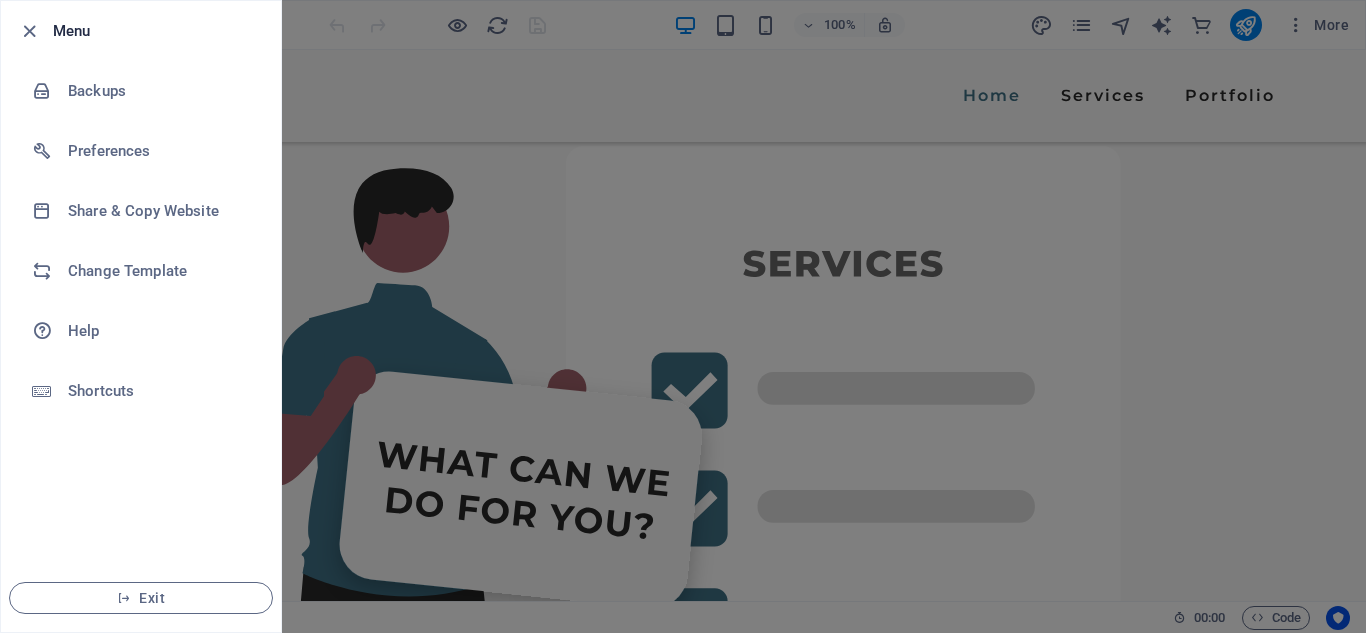 click at bounding box center (683, 316) 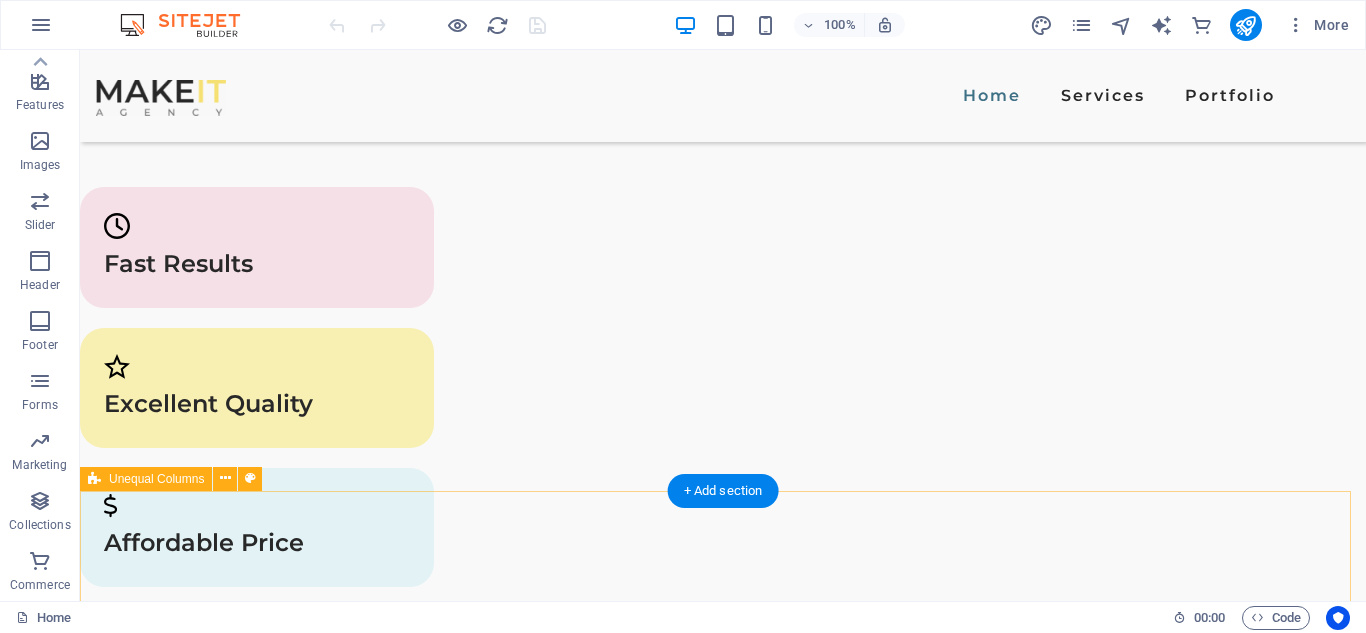 scroll, scrollTop: 3433, scrollLeft: 0, axis: vertical 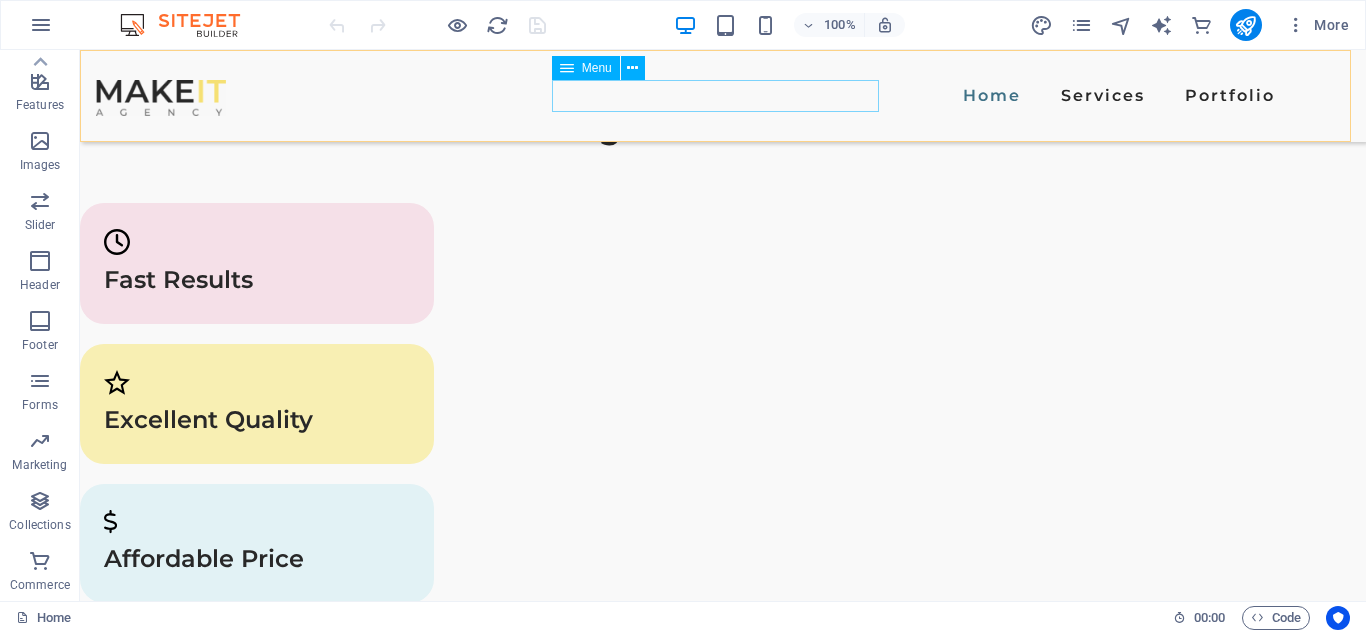 click on "Home Services Portfolio" at bounding box center (723, 96) 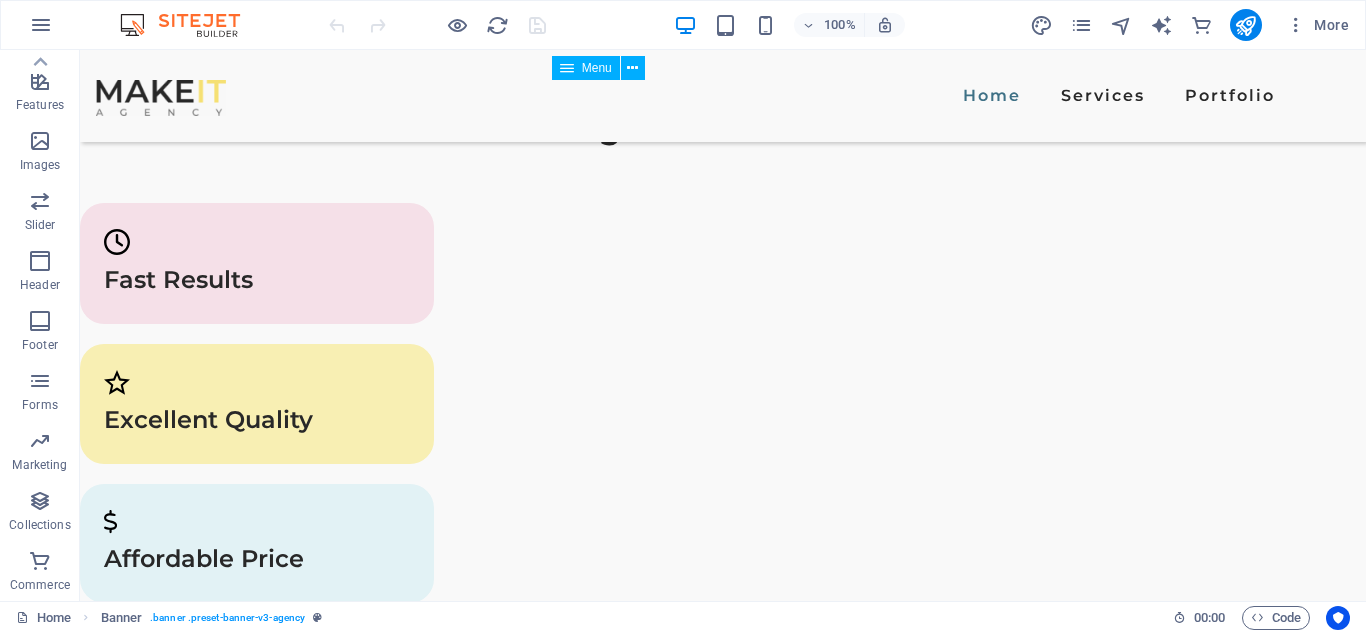 click on "Home Services Portfolio" at bounding box center (723, 96) 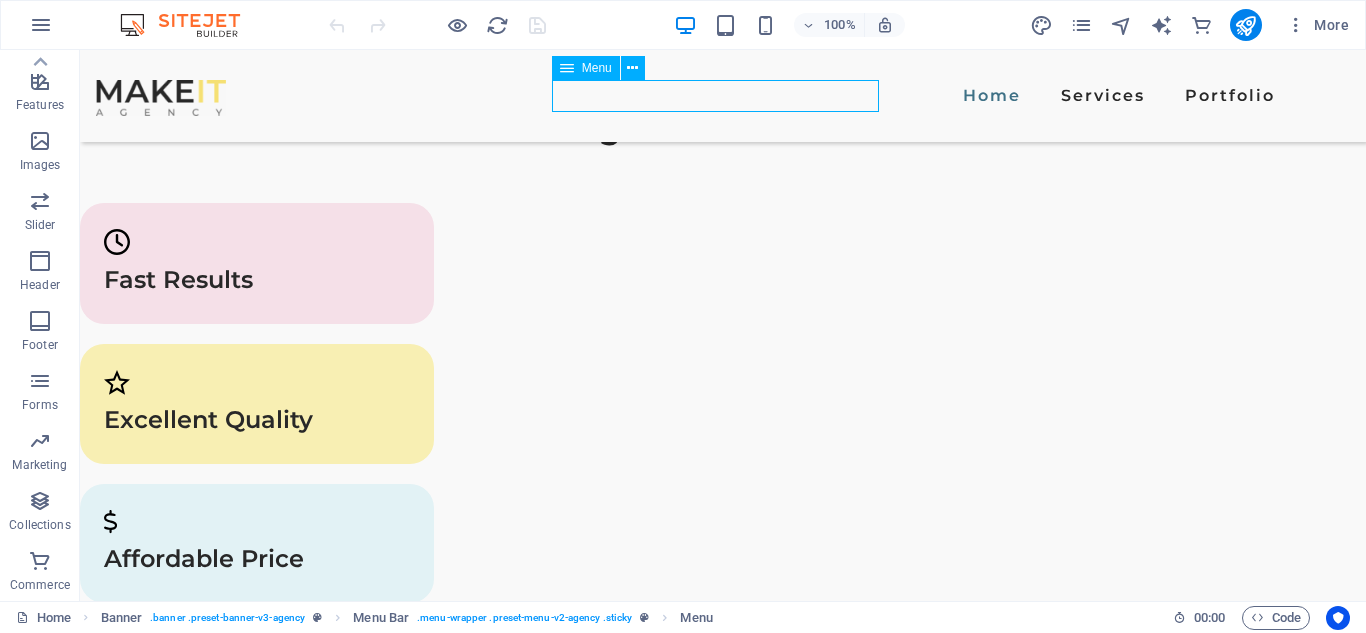 click on "Home Services Portfolio" at bounding box center [723, 96] 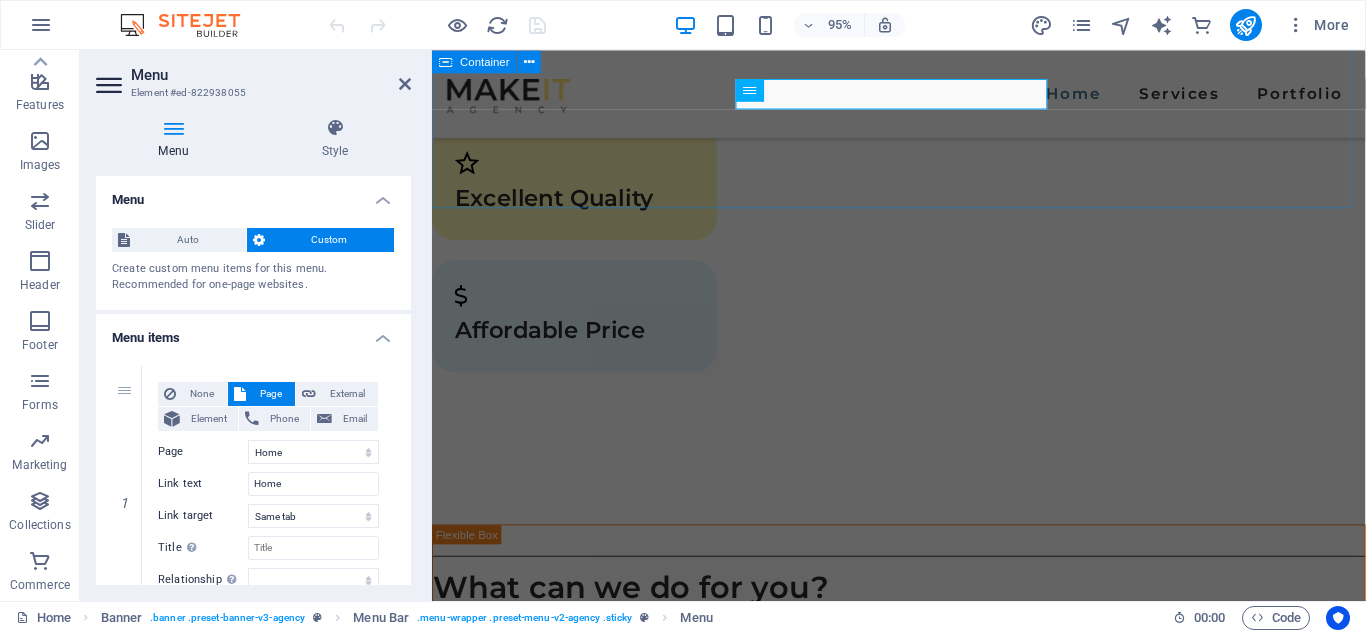 scroll, scrollTop: 3385, scrollLeft: 0, axis: vertical 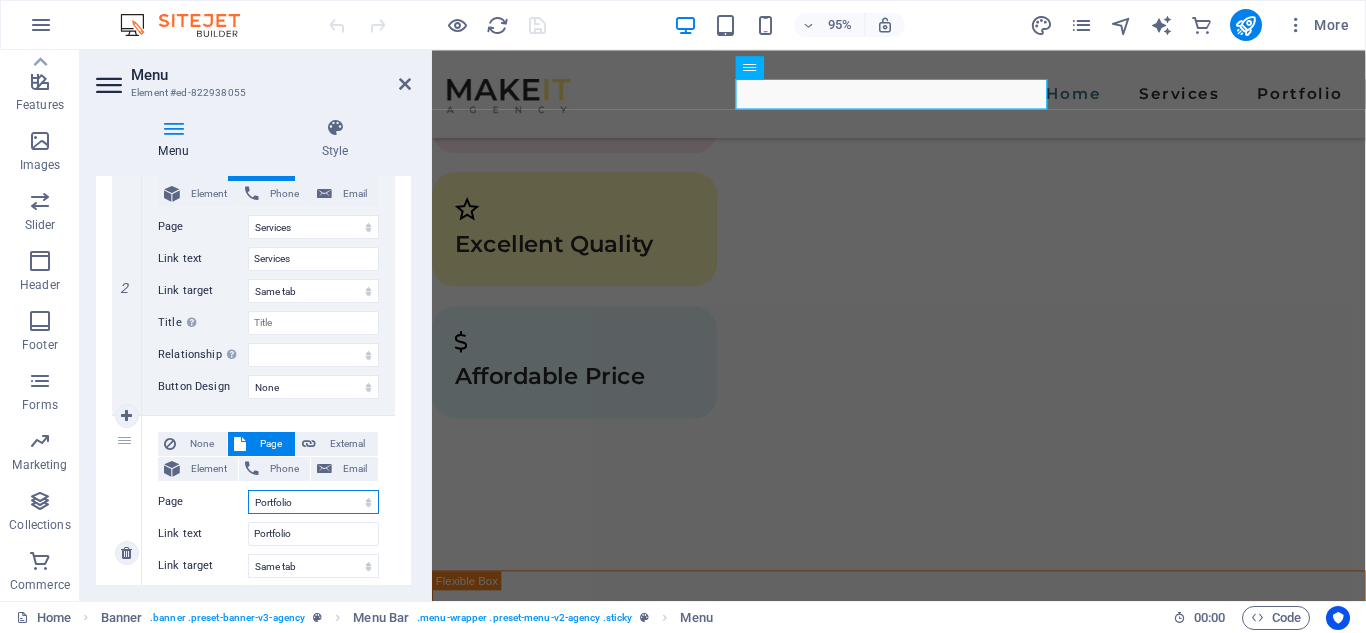 click on "Home Services Portfolio Legal Notice Privacy" at bounding box center [313, 502] 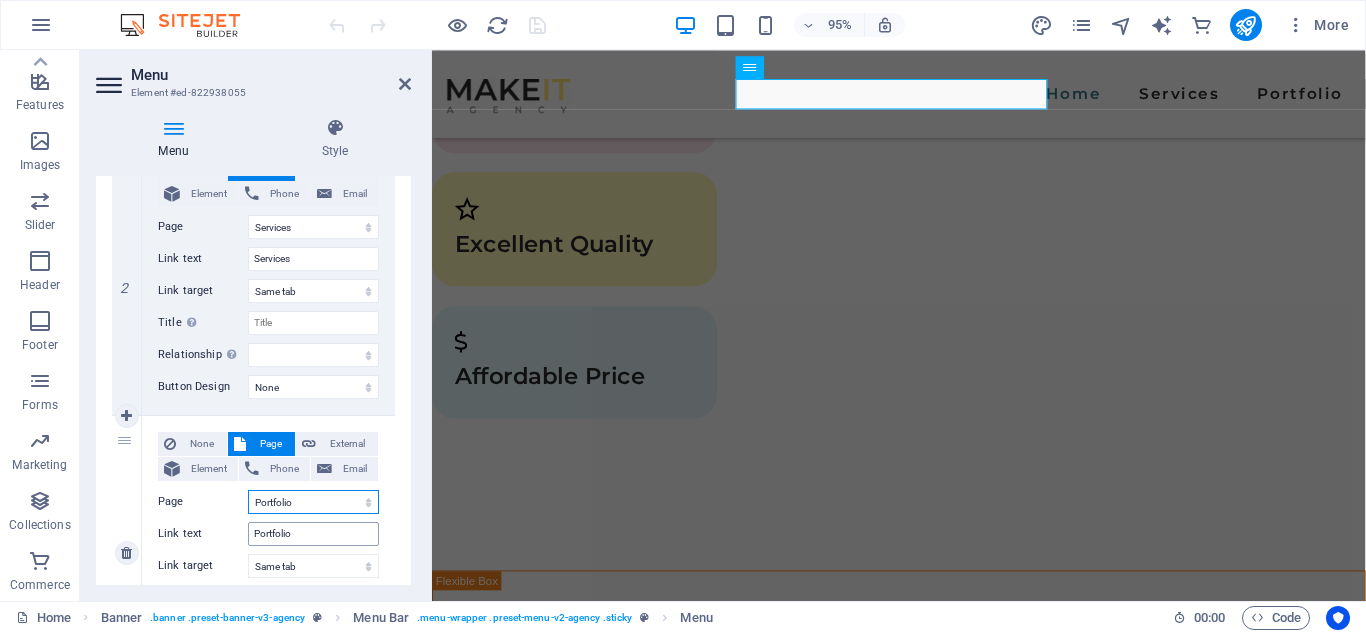 scroll, scrollTop: 600, scrollLeft: 0, axis: vertical 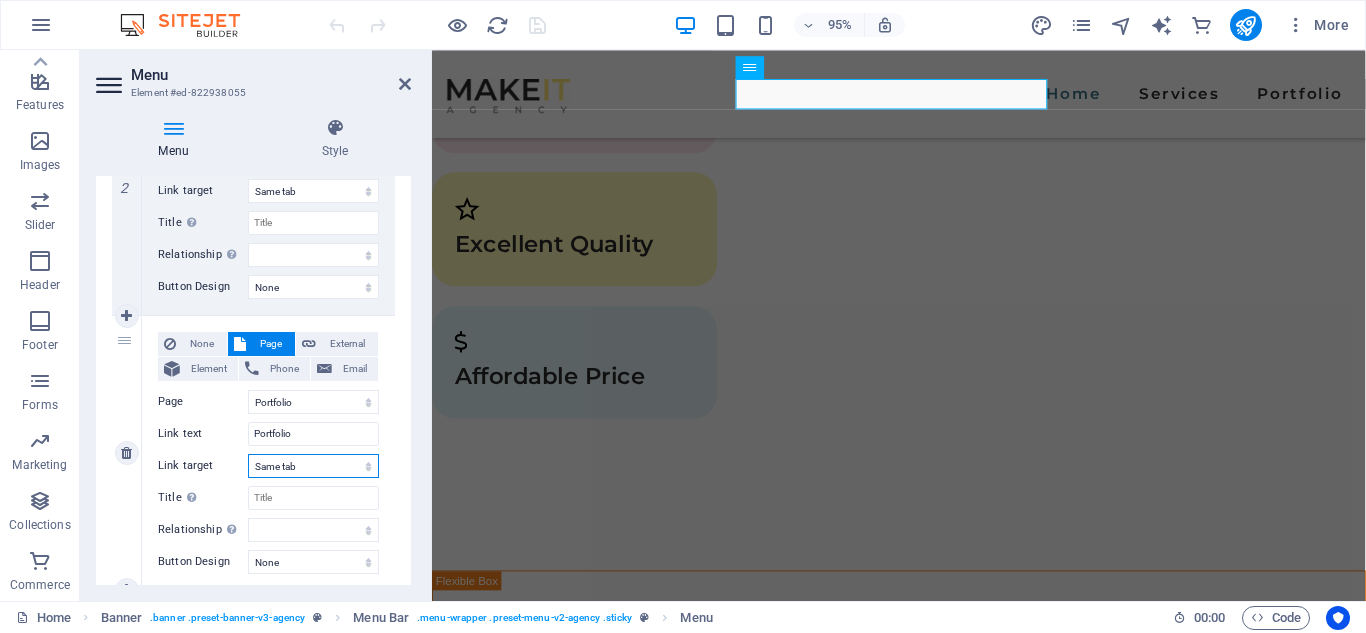 click on "New tab Same tab Overlay" at bounding box center [313, 466] 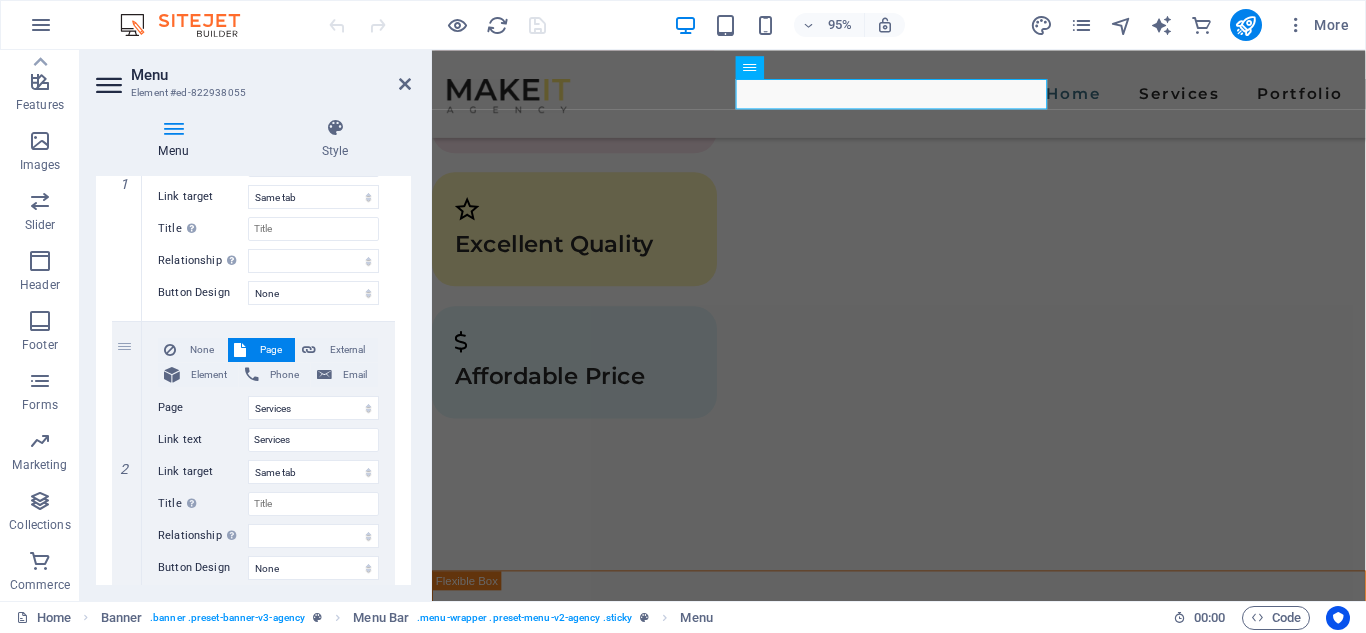 scroll, scrollTop: 300, scrollLeft: 0, axis: vertical 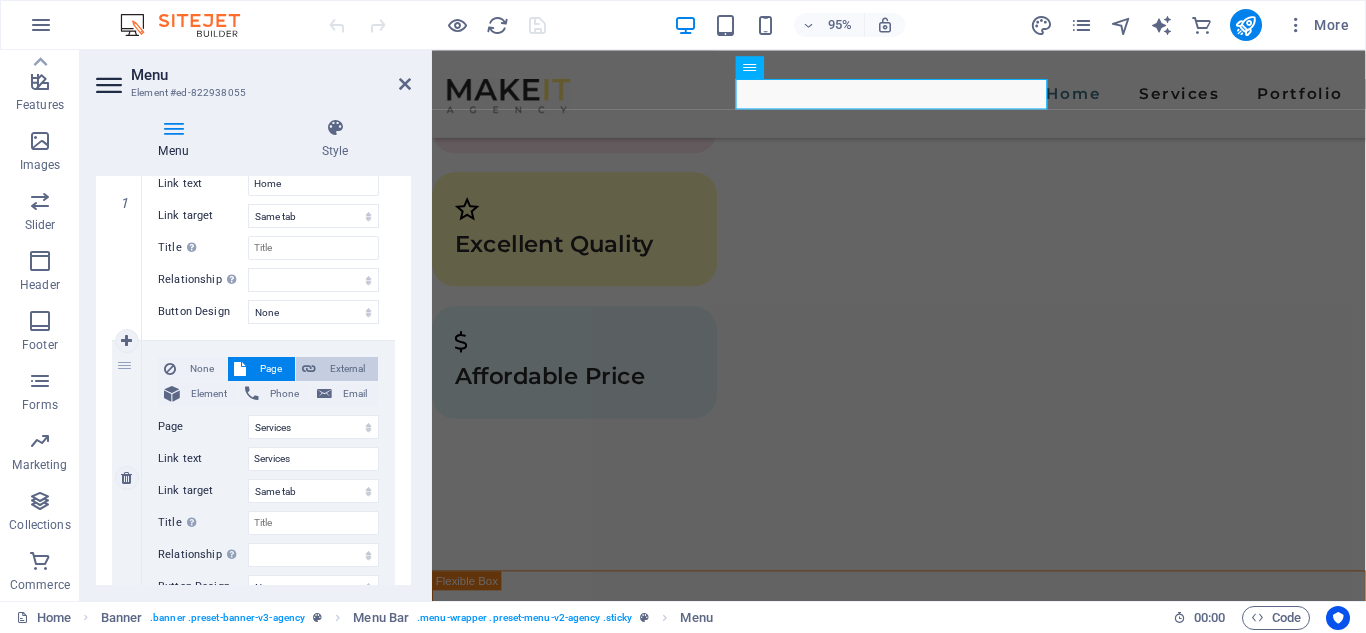 click on "External" at bounding box center [347, 369] 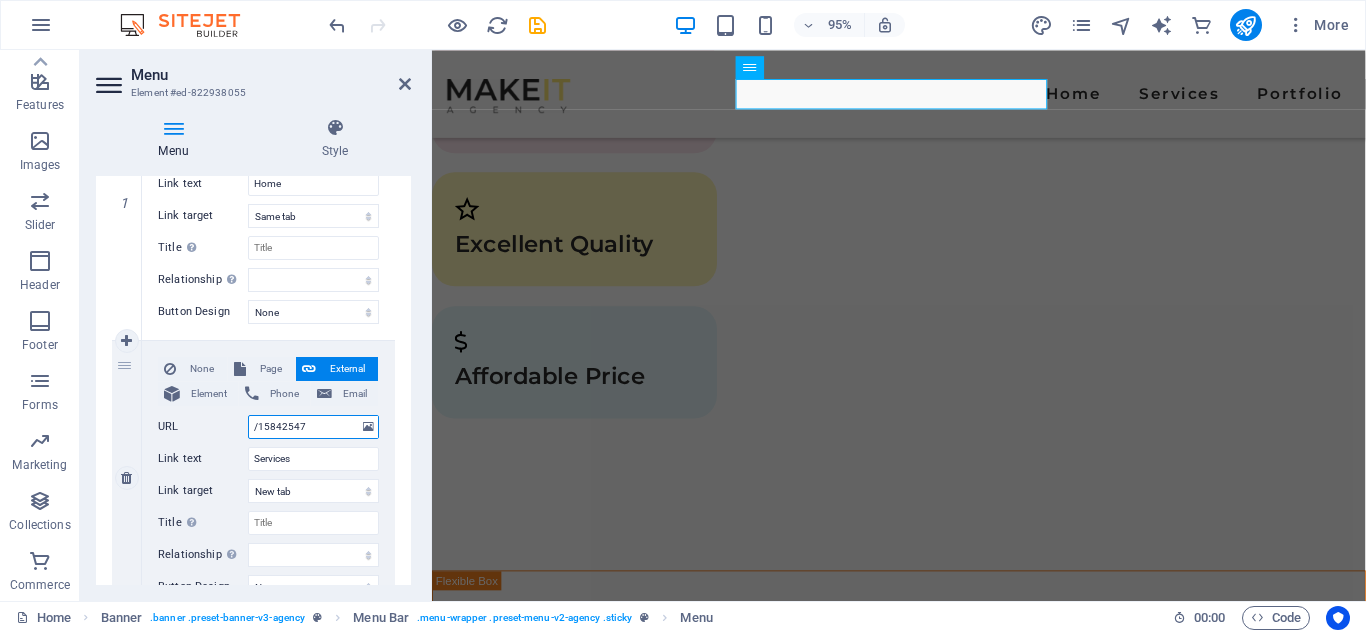 click on "/15842547" at bounding box center [313, 427] 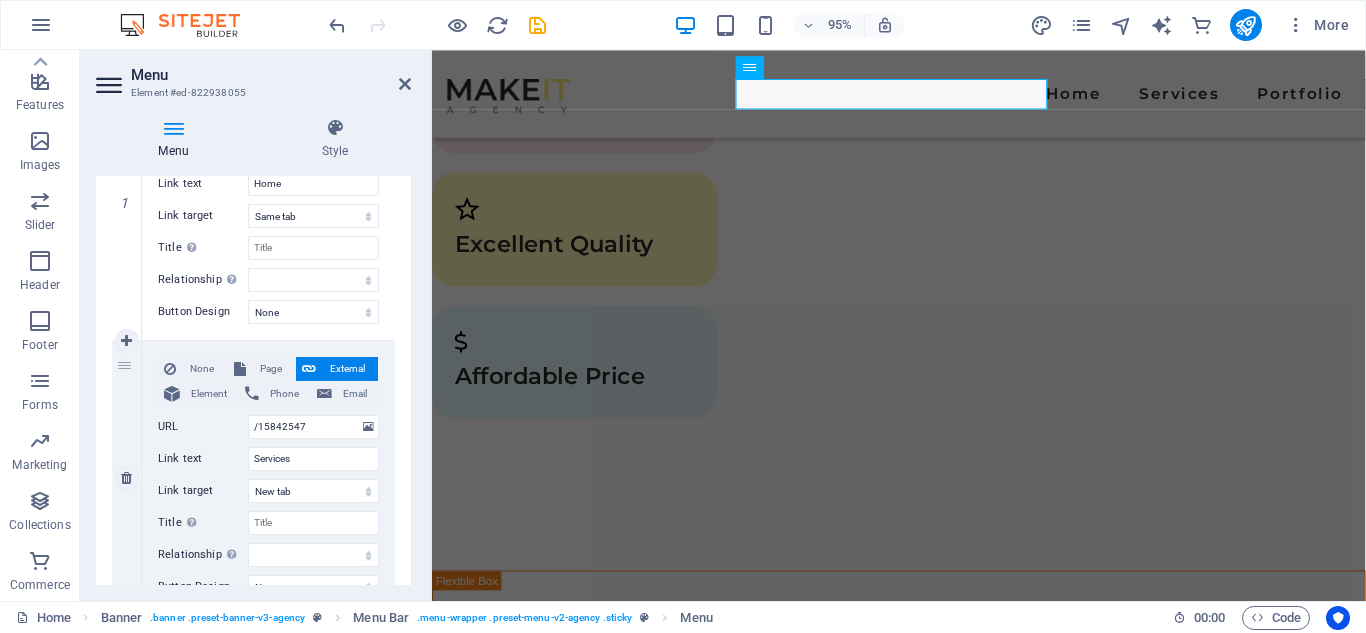 click on "Link text" at bounding box center [203, 459] 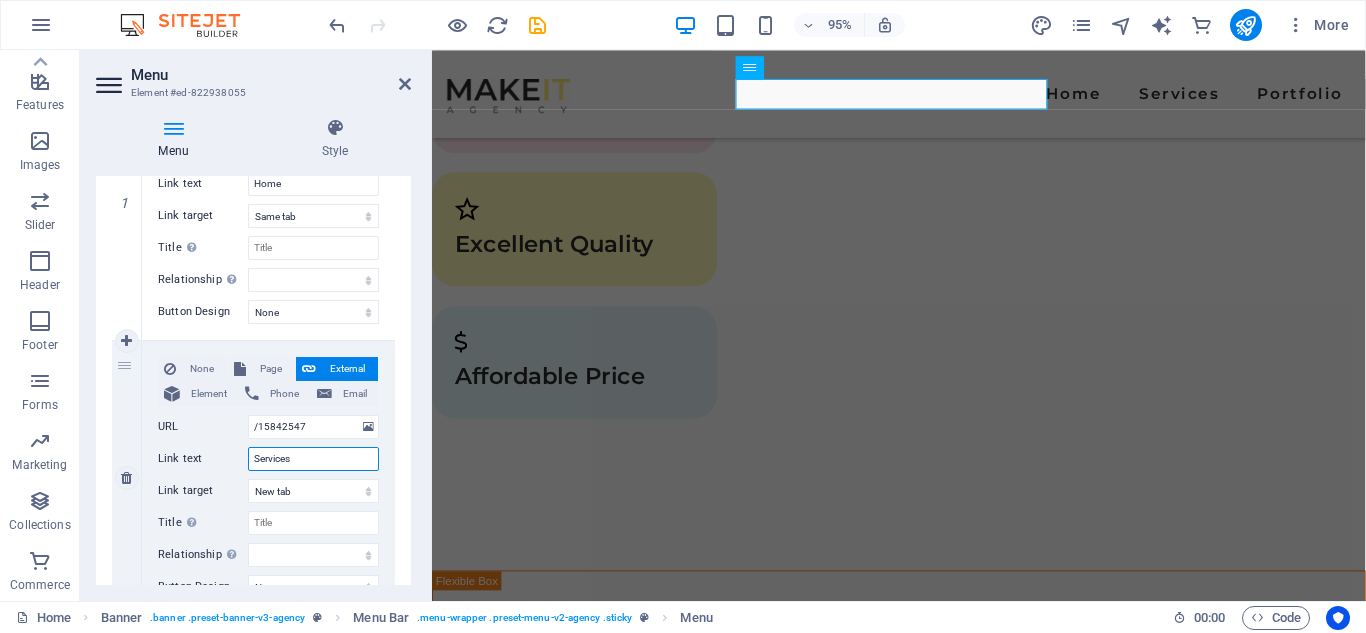 click on "Services" at bounding box center (313, 459) 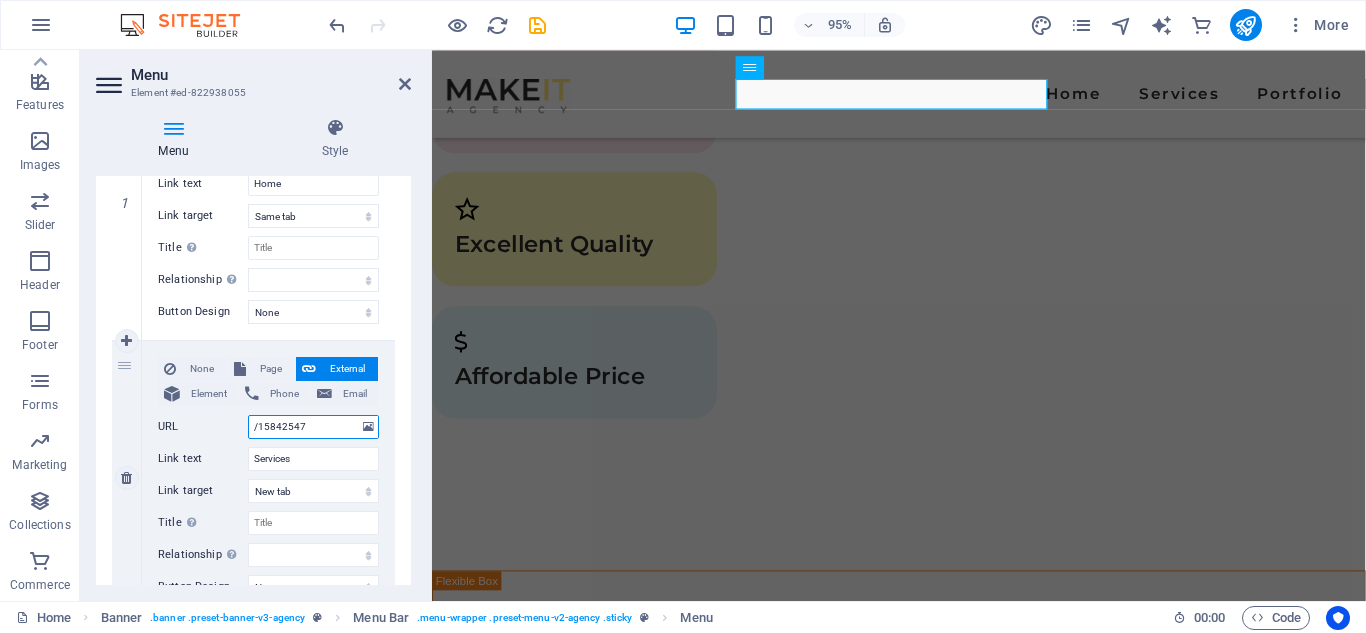 click on "/15842547" at bounding box center (313, 427) 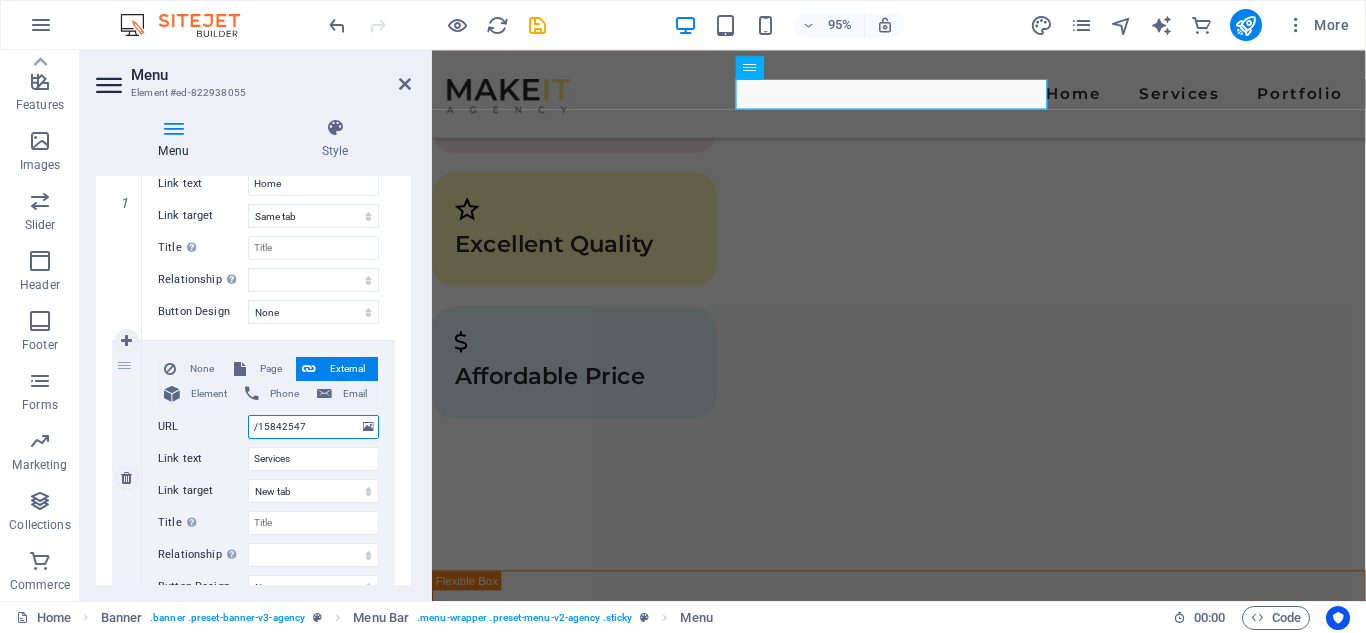 drag, startPoint x: 301, startPoint y: 425, endPoint x: 248, endPoint y: 427, distance: 53.037724 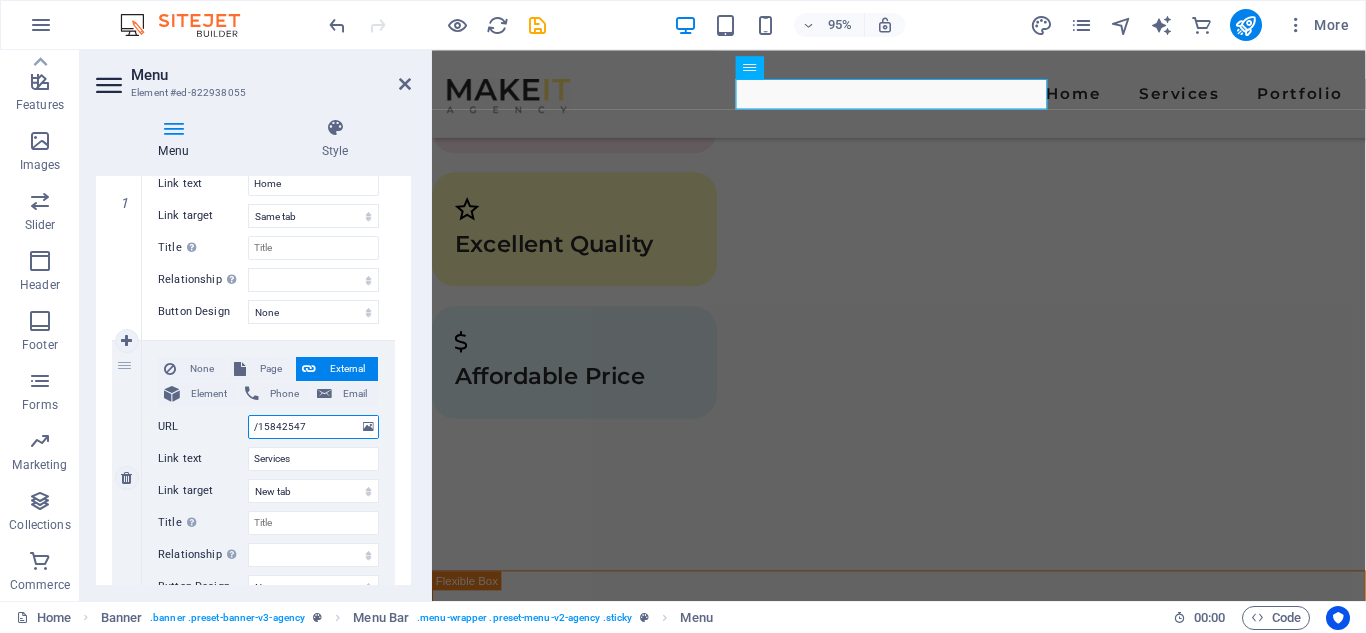 click on "/15842547" at bounding box center [313, 427] 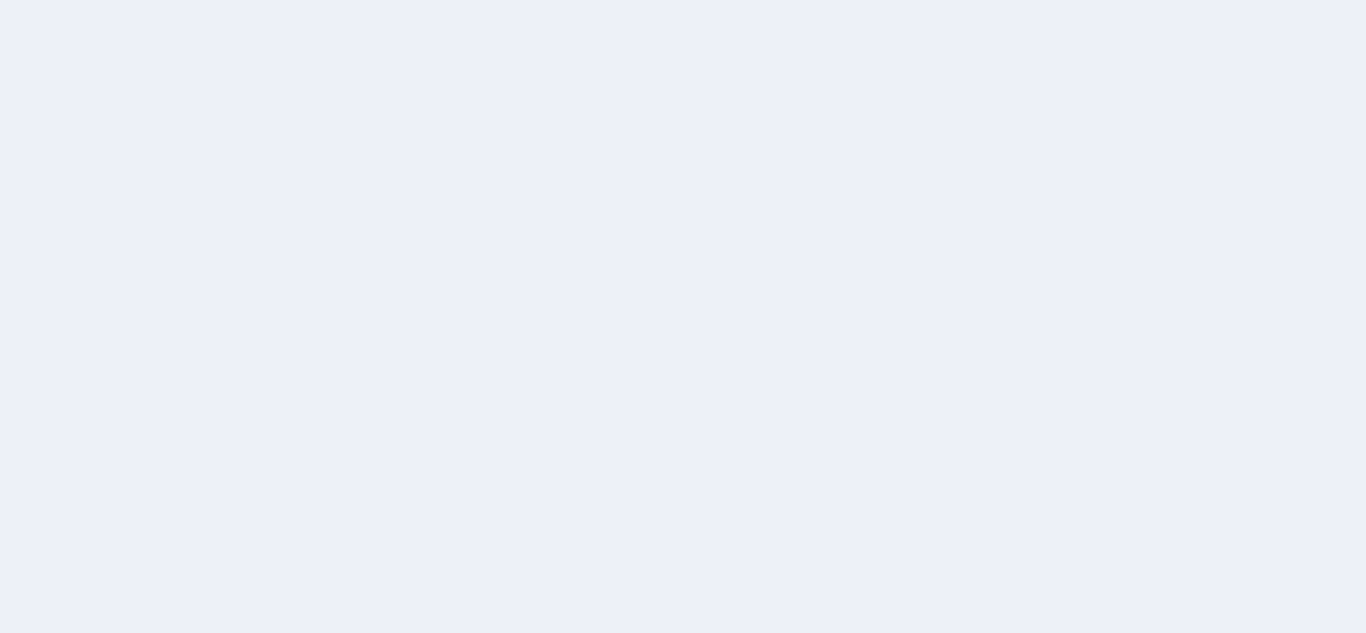 scroll, scrollTop: 0, scrollLeft: 0, axis: both 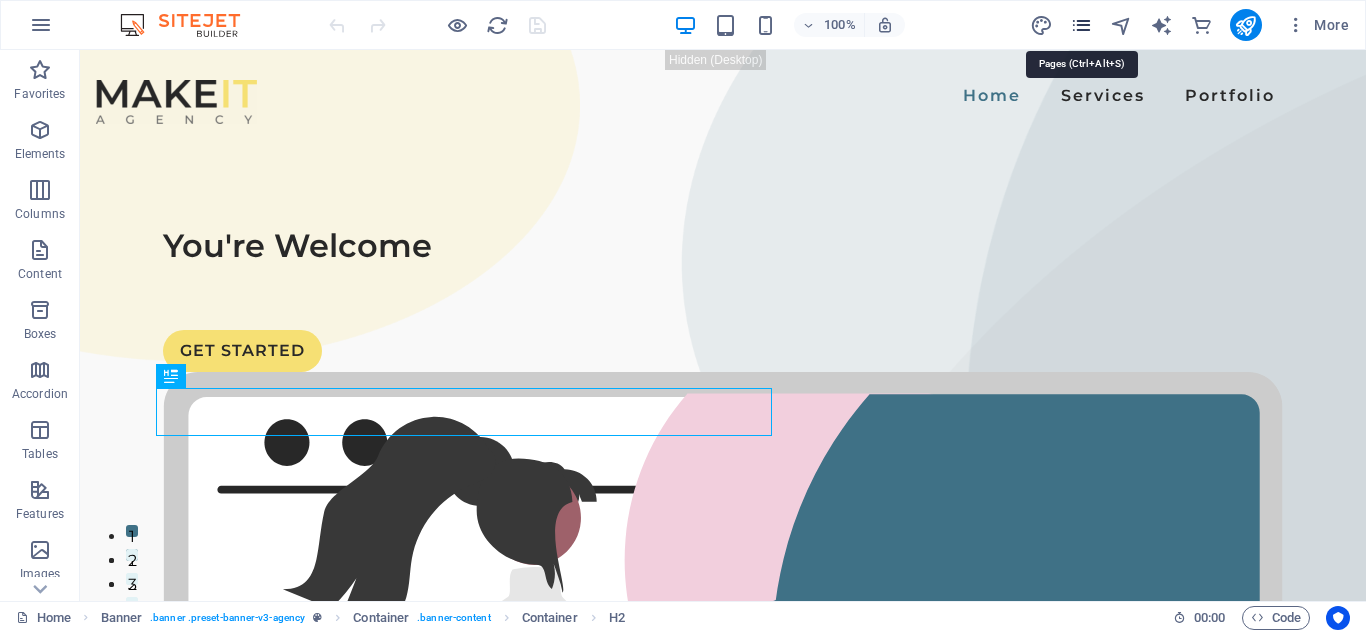 click at bounding box center (1081, 25) 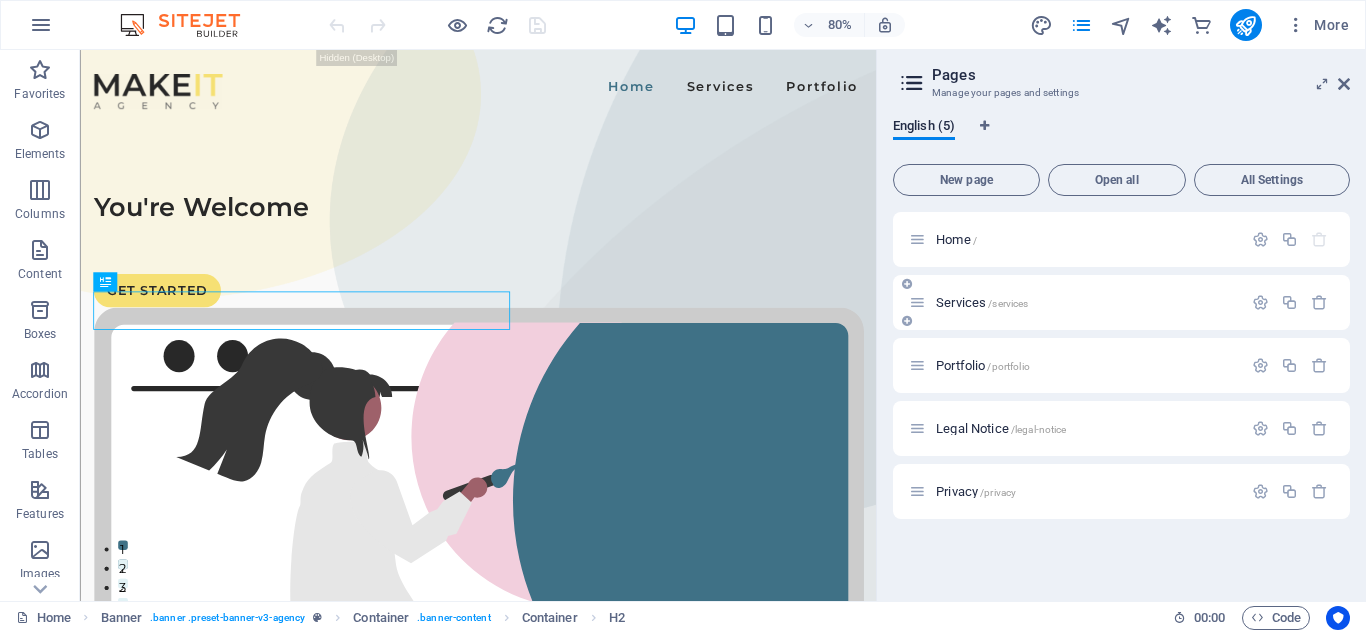 click on "Services /services" at bounding box center [1086, 302] 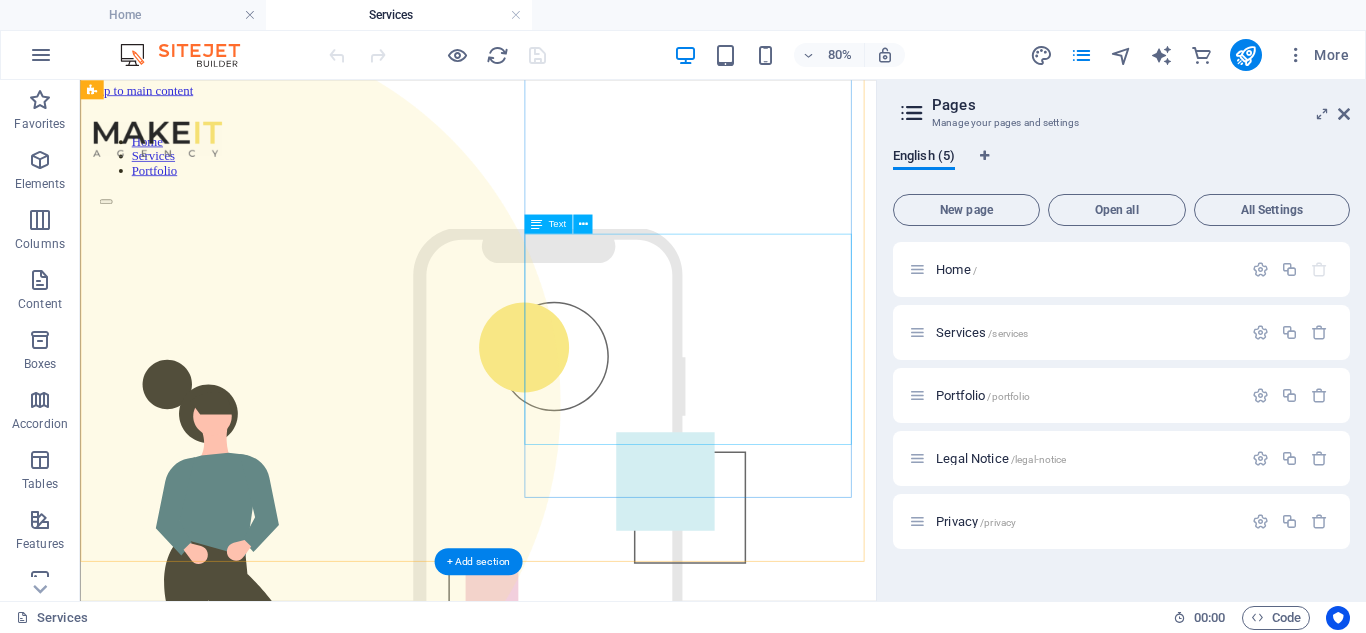 scroll, scrollTop: 0, scrollLeft: 0, axis: both 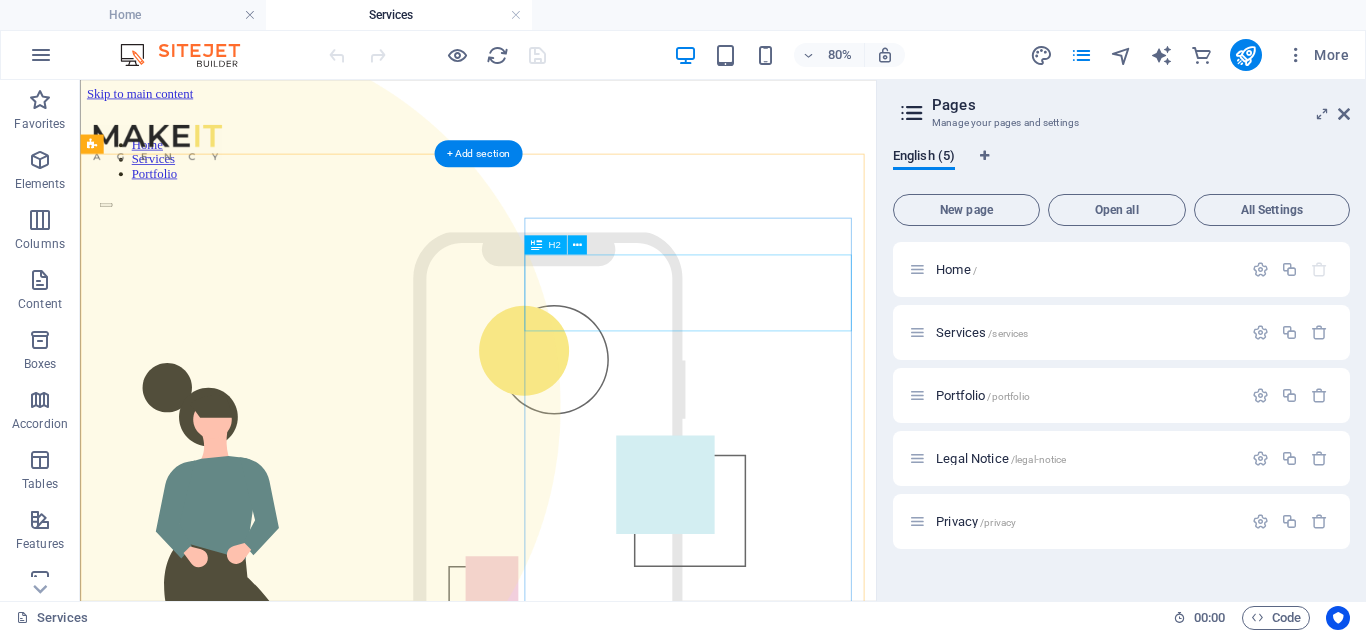 click on "What can we do for you?" at bounding box center (577, 1079) 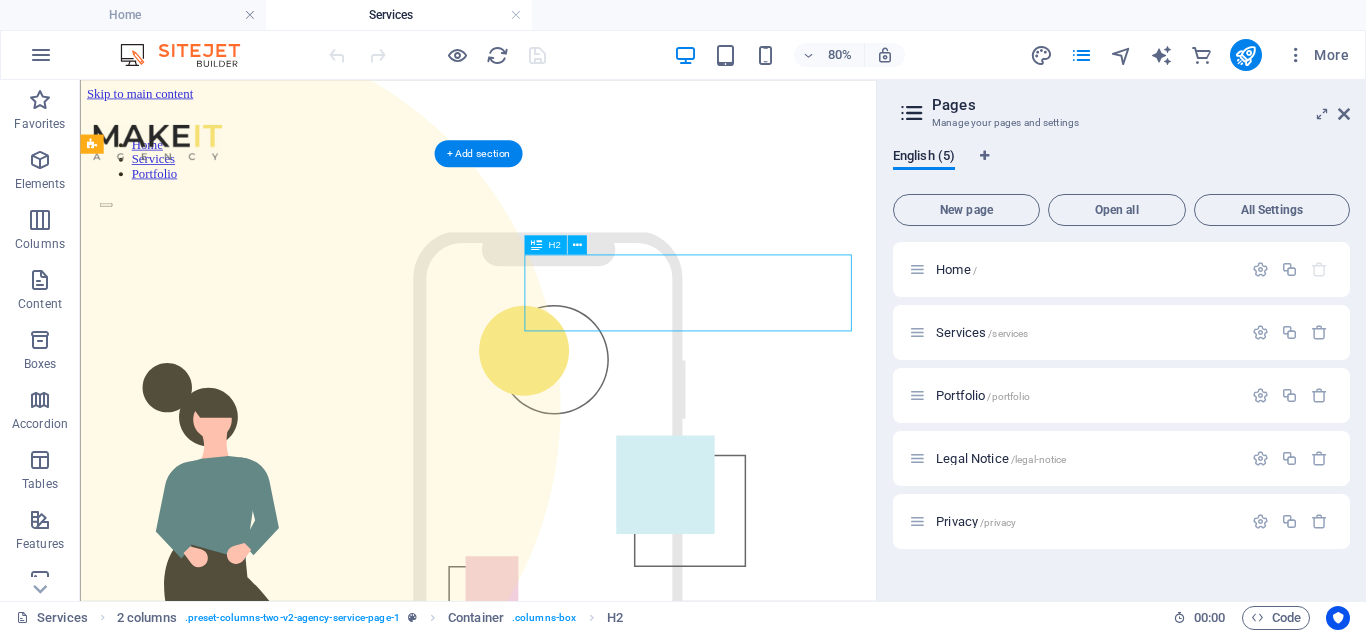 click on "What can we do for you?" at bounding box center [577, 1079] 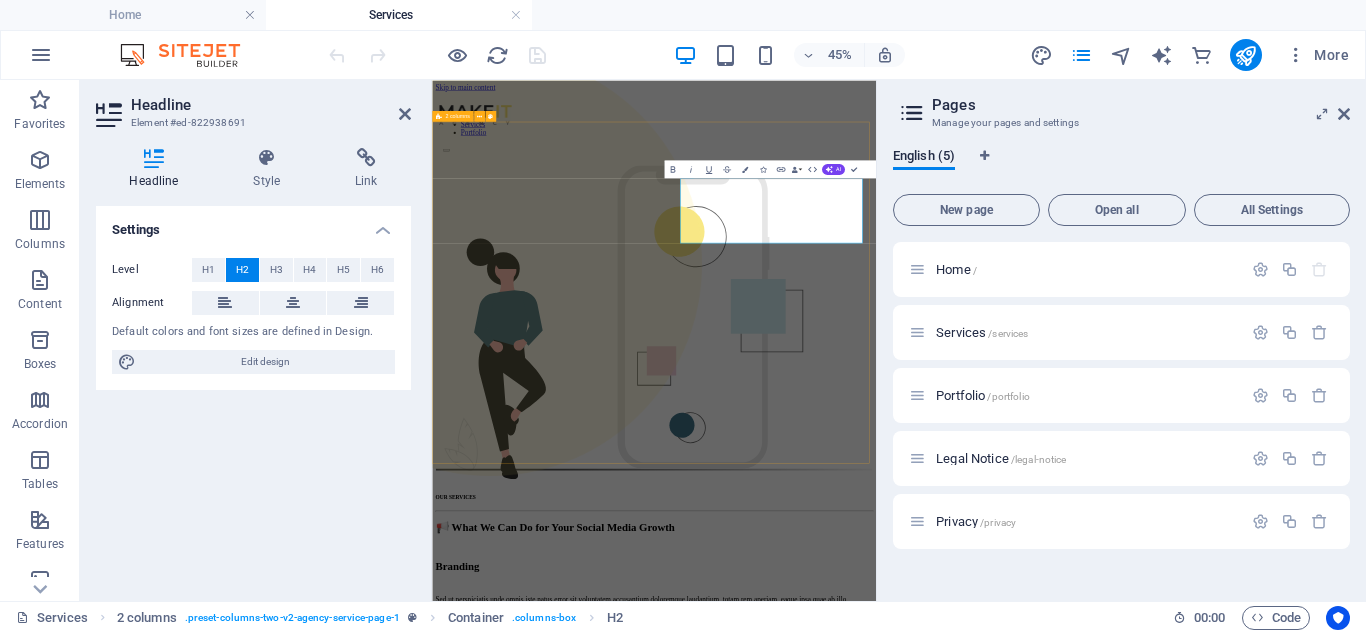 drag, startPoint x: 945, startPoint y: 715, endPoint x: 1162, endPoint y: 440, distance: 350.30557 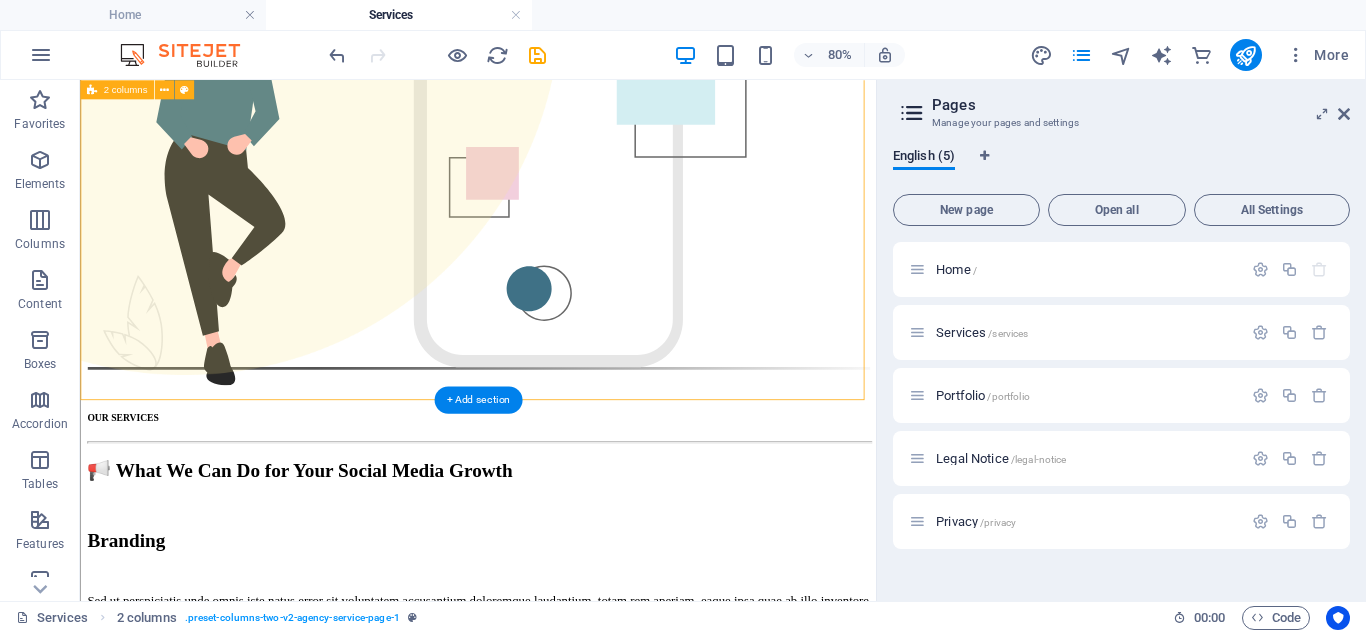 scroll, scrollTop: 600, scrollLeft: 0, axis: vertical 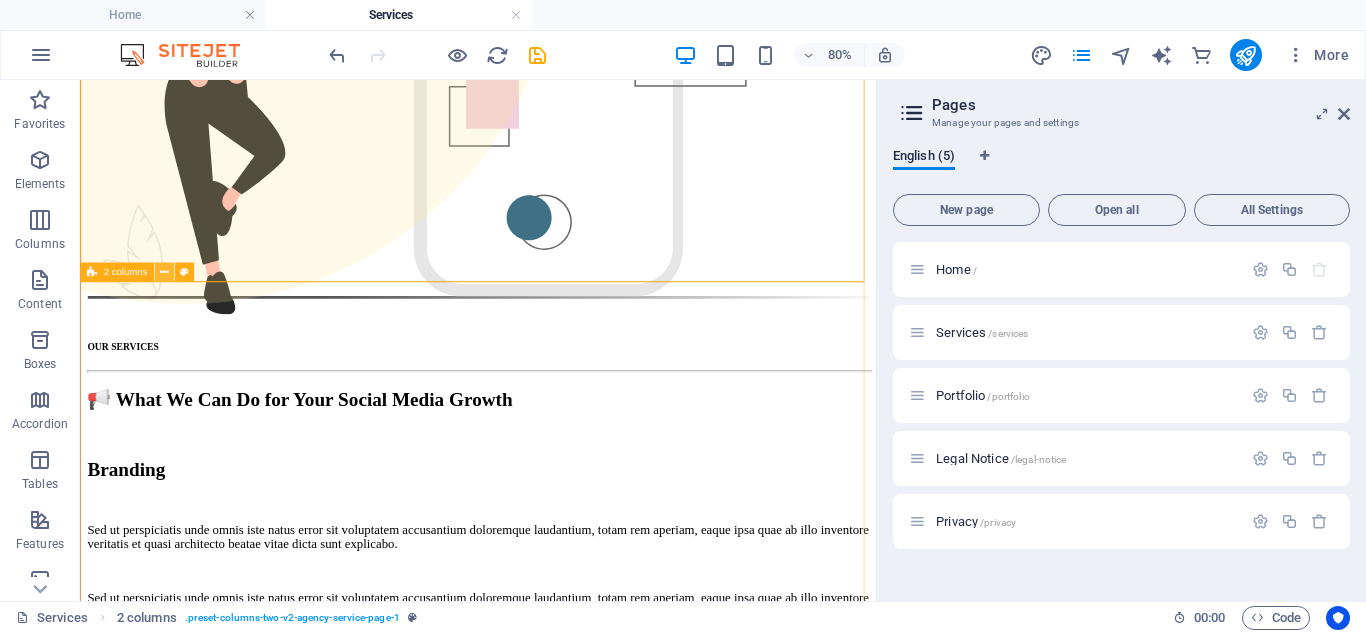 click at bounding box center [163, 272] 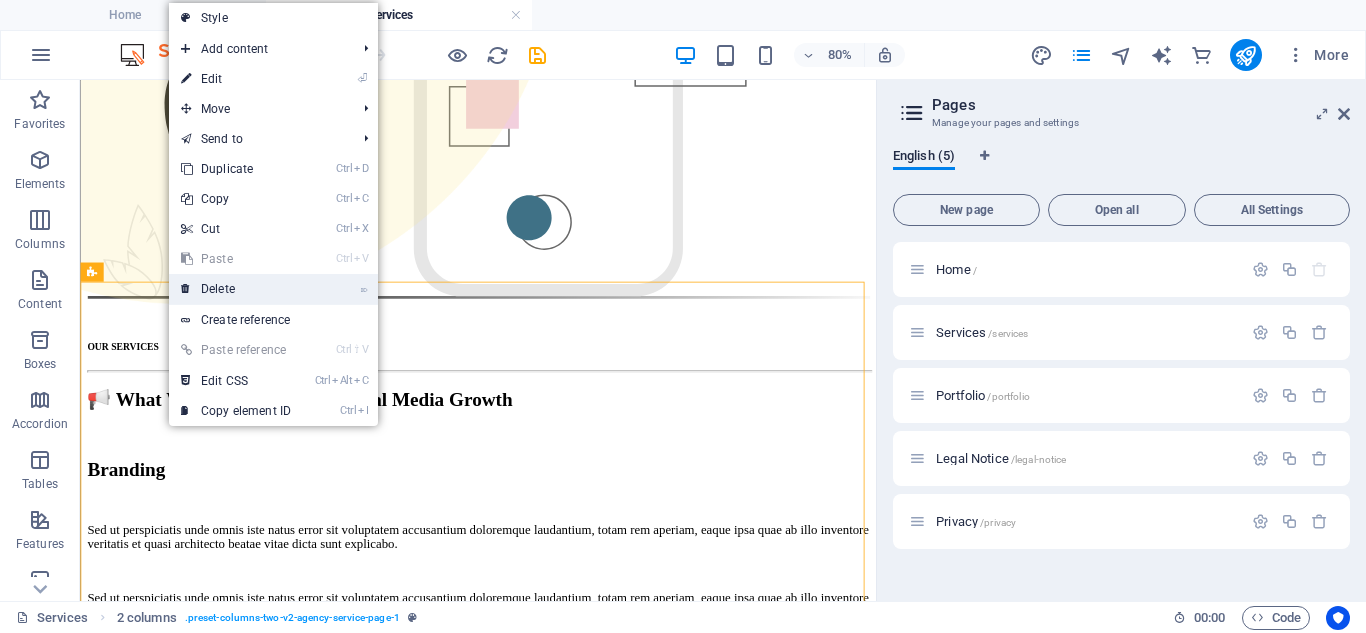 click on "⌦  Delete" at bounding box center (236, 289) 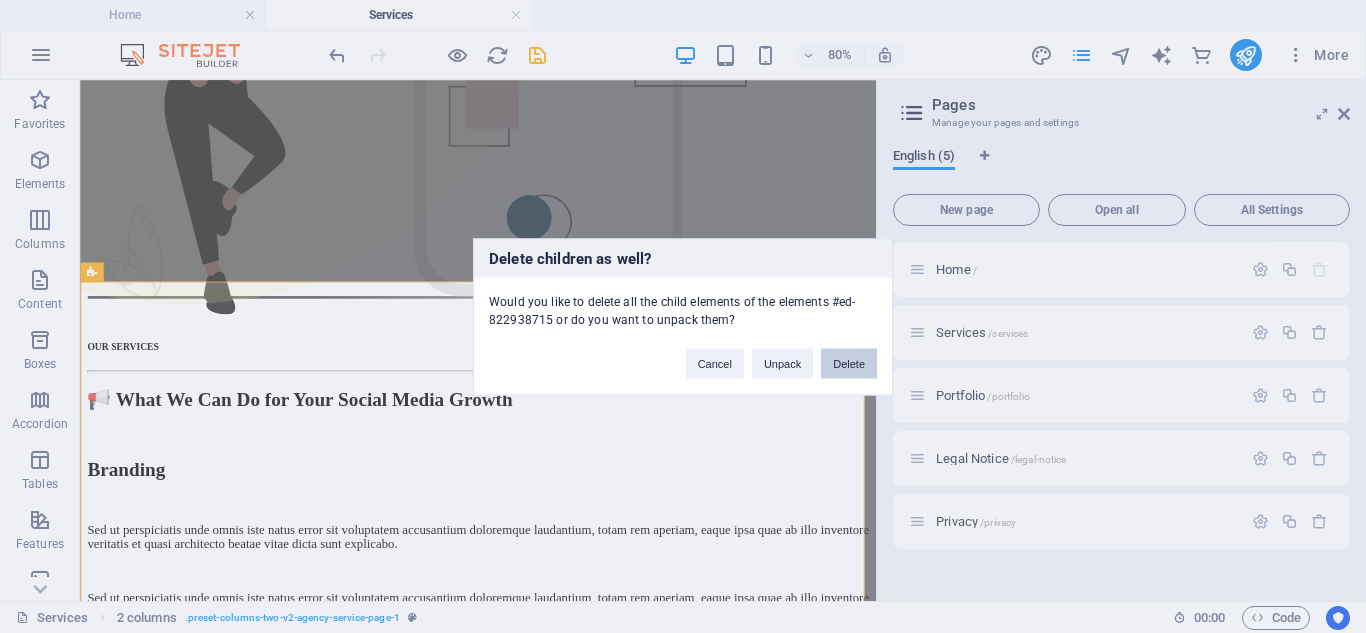 click on "Delete" at bounding box center (849, 363) 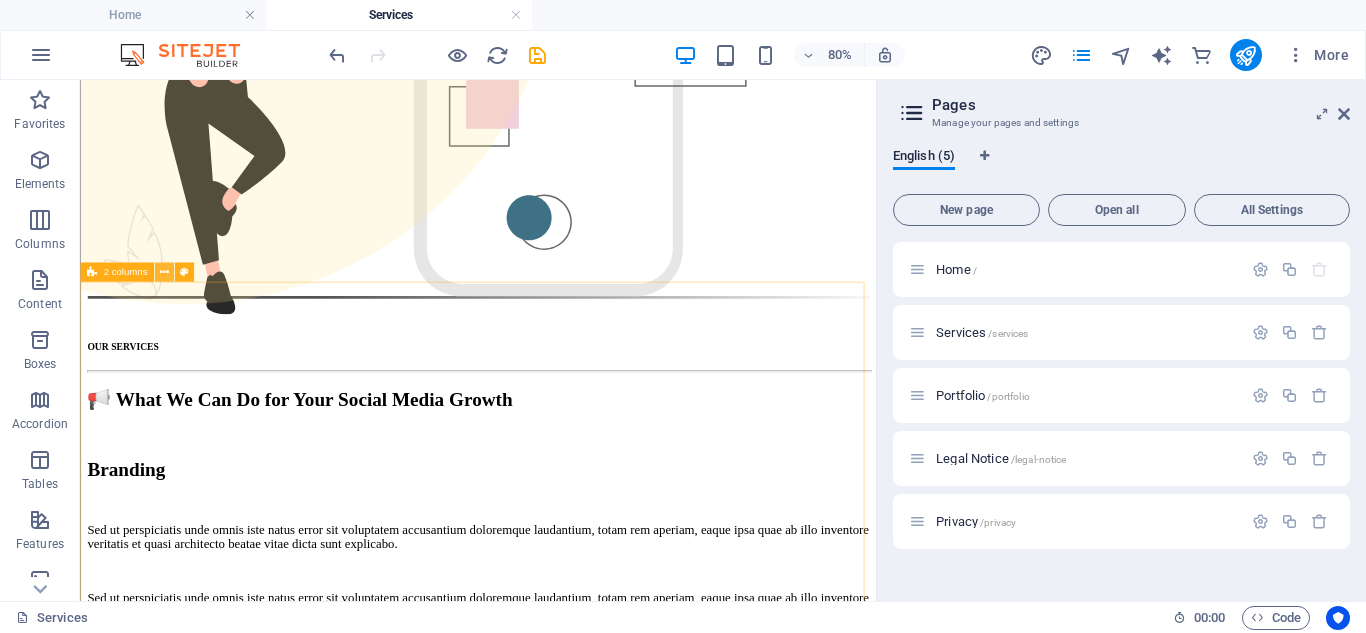 click at bounding box center (163, 271) 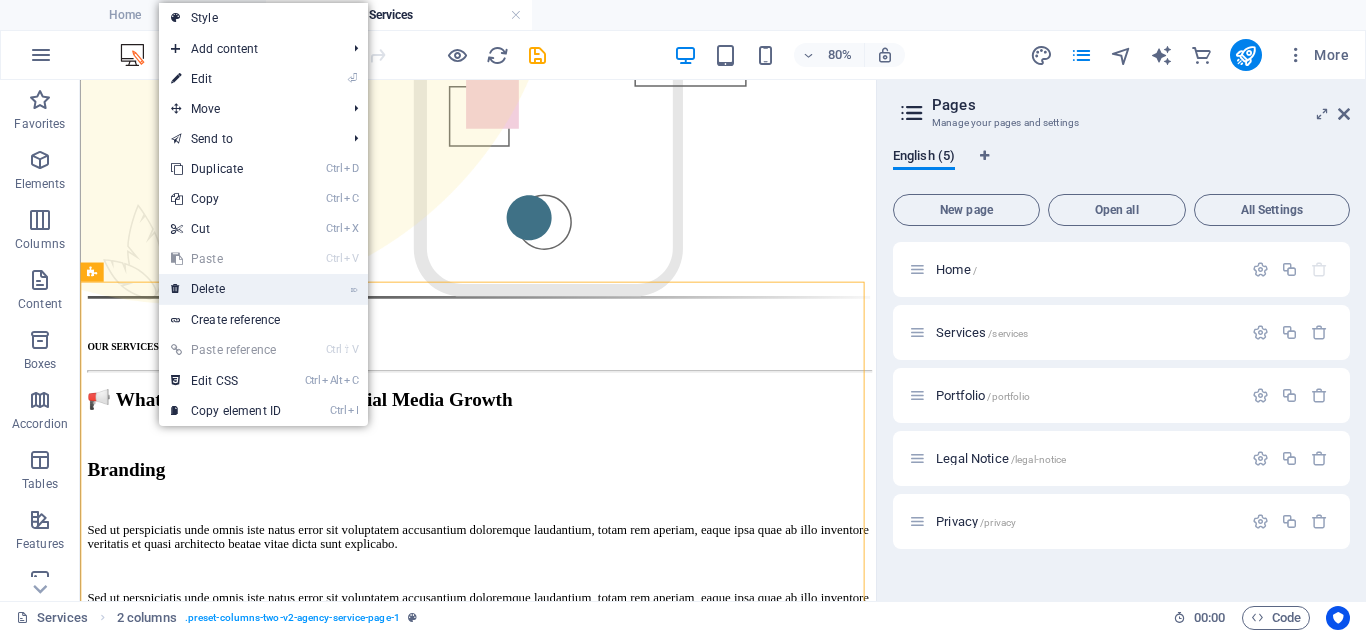 click on "⌦  Delete" at bounding box center (226, 289) 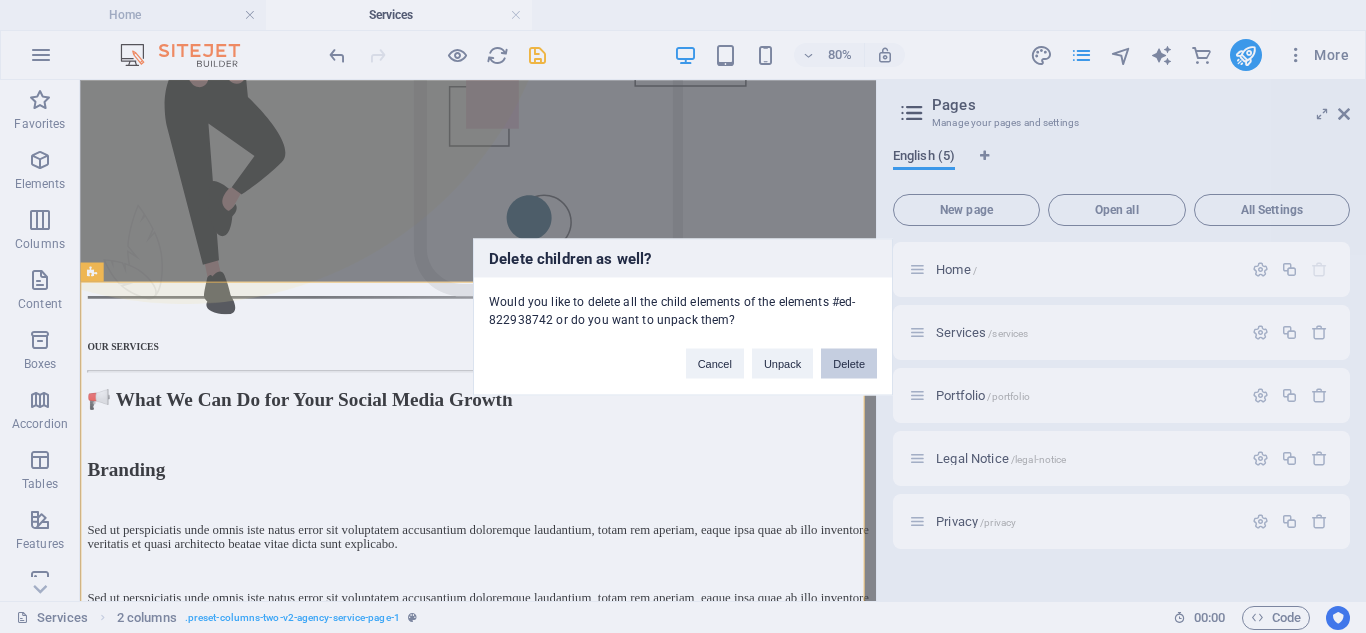 click on "Delete" at bounding box center (849, 363) 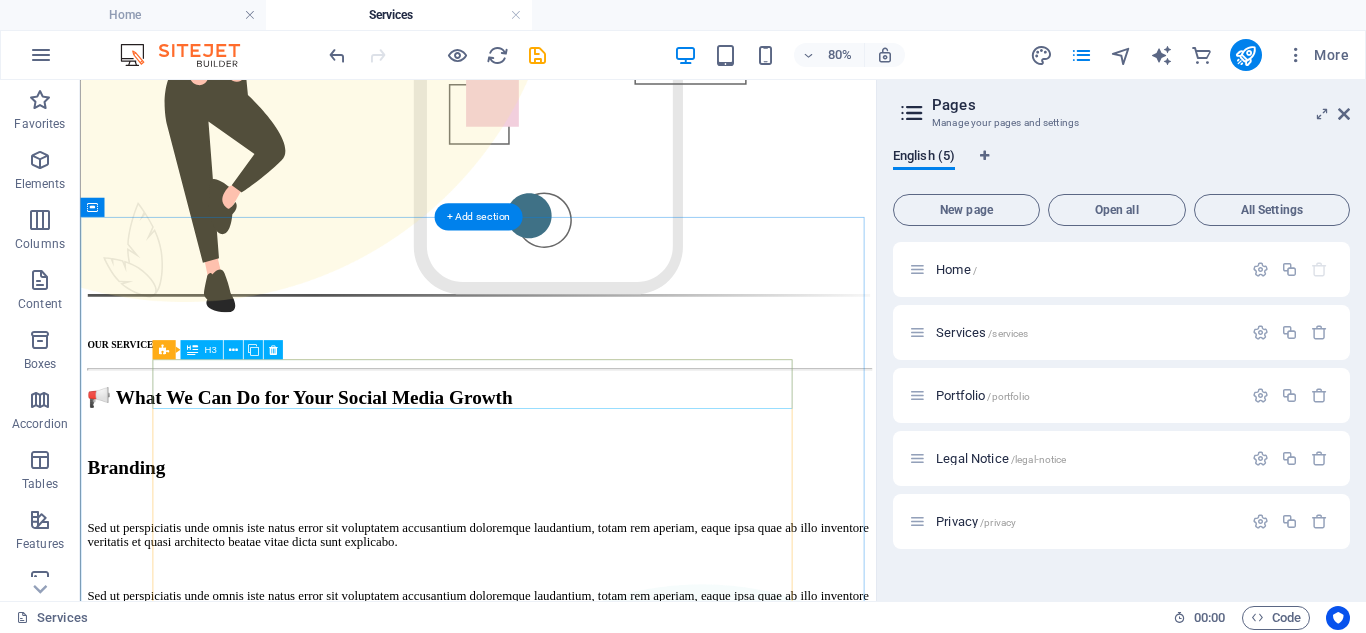 scroll, scrollTop: 600, scrollLeft: 0, axis: vertical 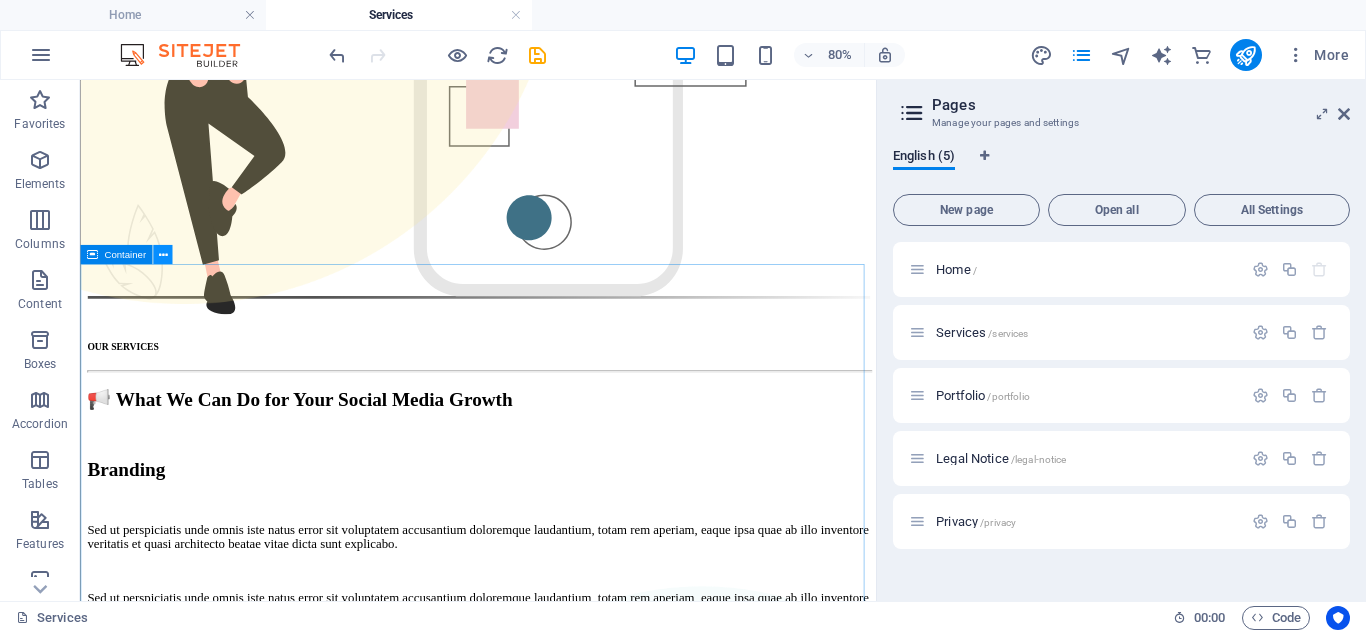 click at bounding box center [162, 254] 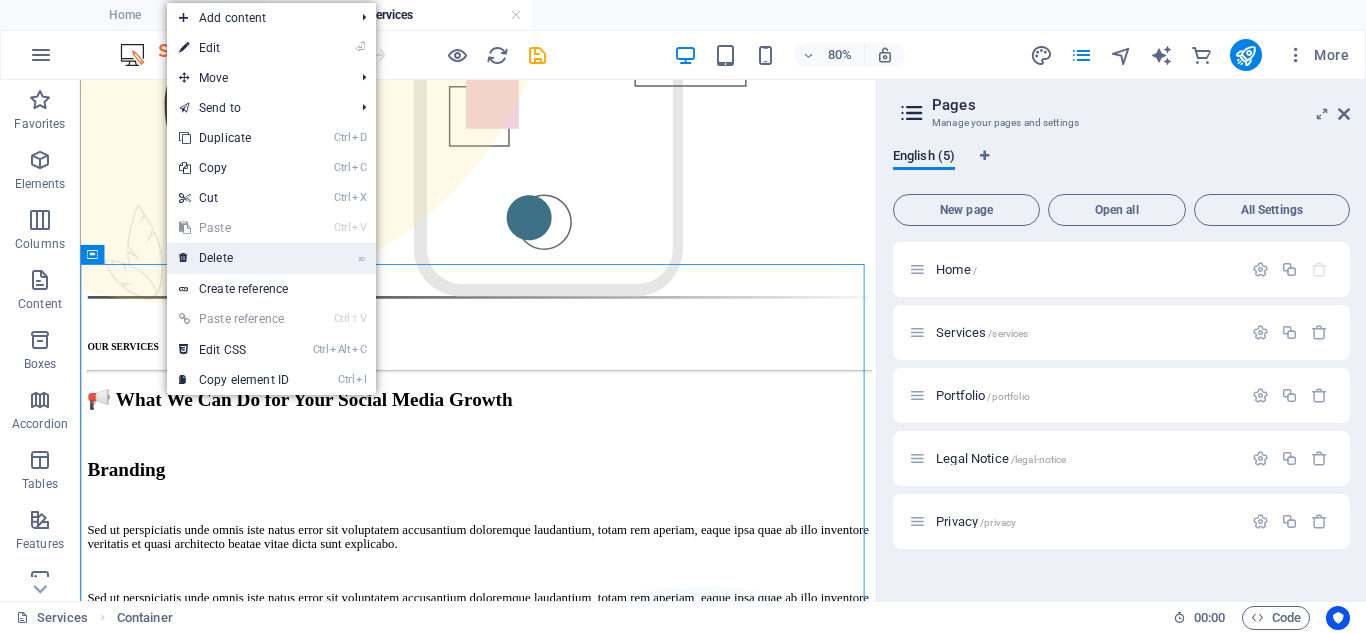 click on "⌦  Delete" at bounding box center [234, 258] 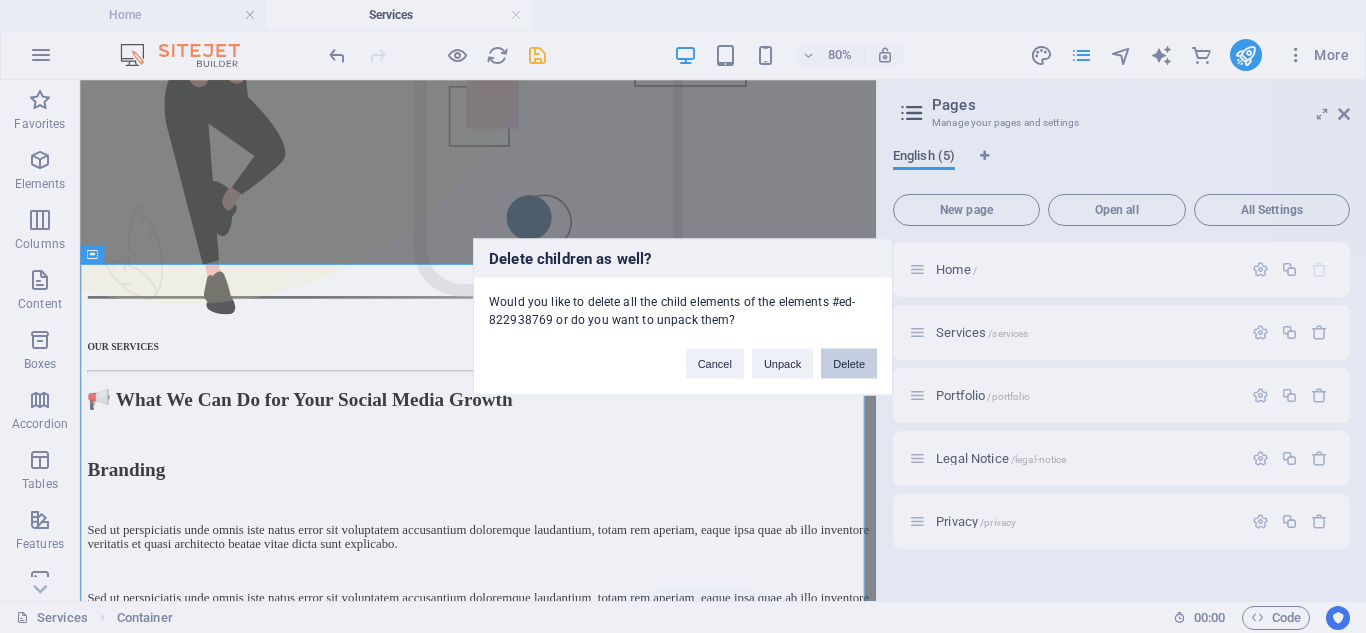 click on "Delete" at bounding box center [849, 363] 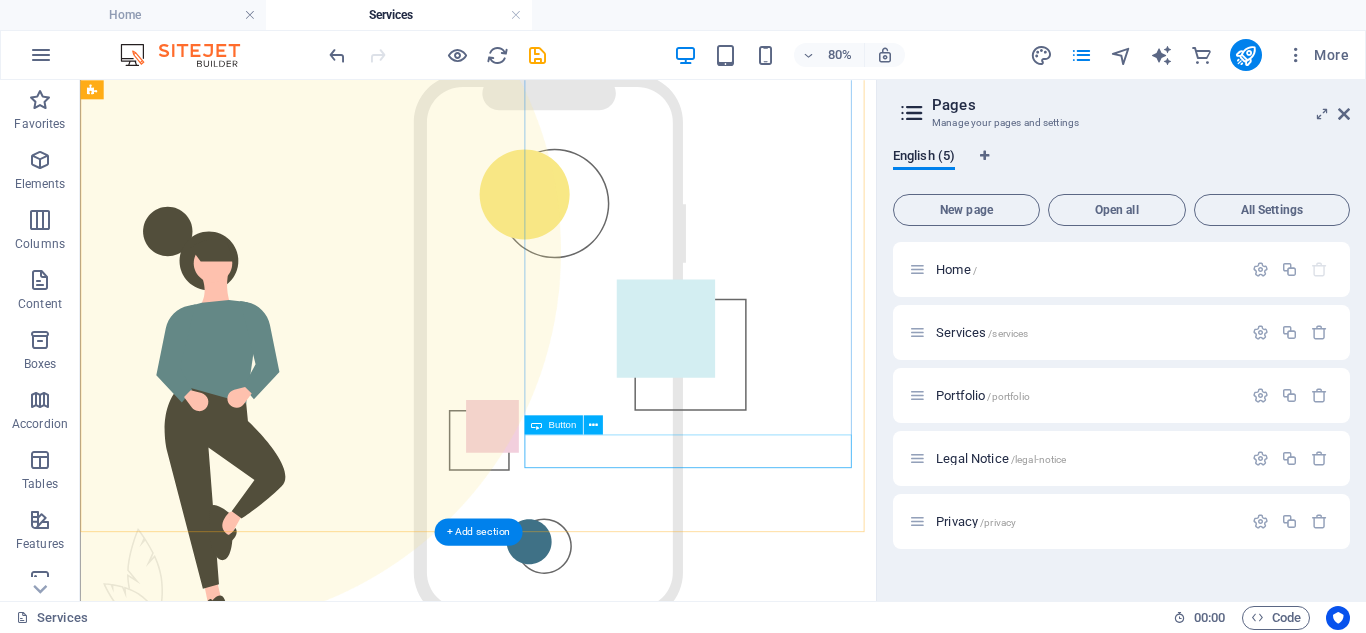 scroll, scrollTop: 100, scrollLeft: 0, axis: vertical 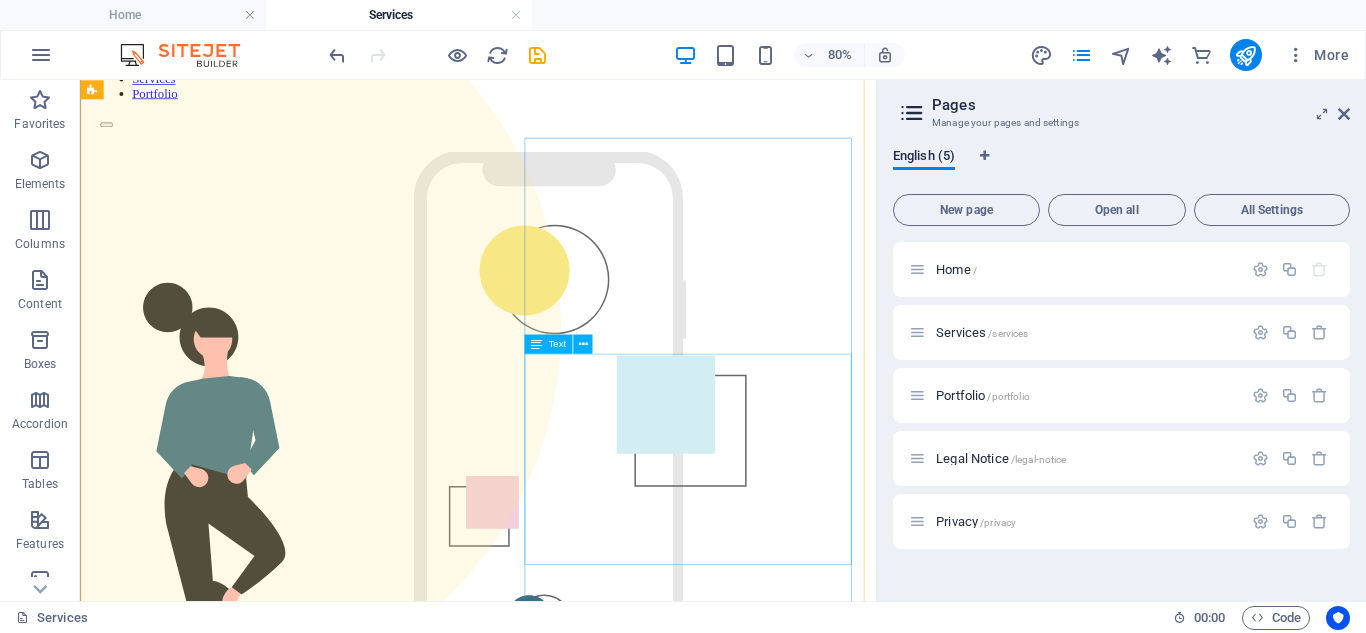 click on "Sed ut perspiciatis unde omnis iste natus error sit voluptatem accusantium doloremque laudantium, totam rem aperiam, eaque ipsa quae ab illo inventore veritatis et quasi architecto beatae vitae dicta sunt explicabo.  Sed ut perspiciatis unde omnis iste natus error sit voluptatem accusantium doloremque laudantium, totam rem aperiam, eaque ipsa quae ab illo inventore veritatis et quasi architecto beatae vitae dicta sunt explicabo." at bounding box center (577, 1194) 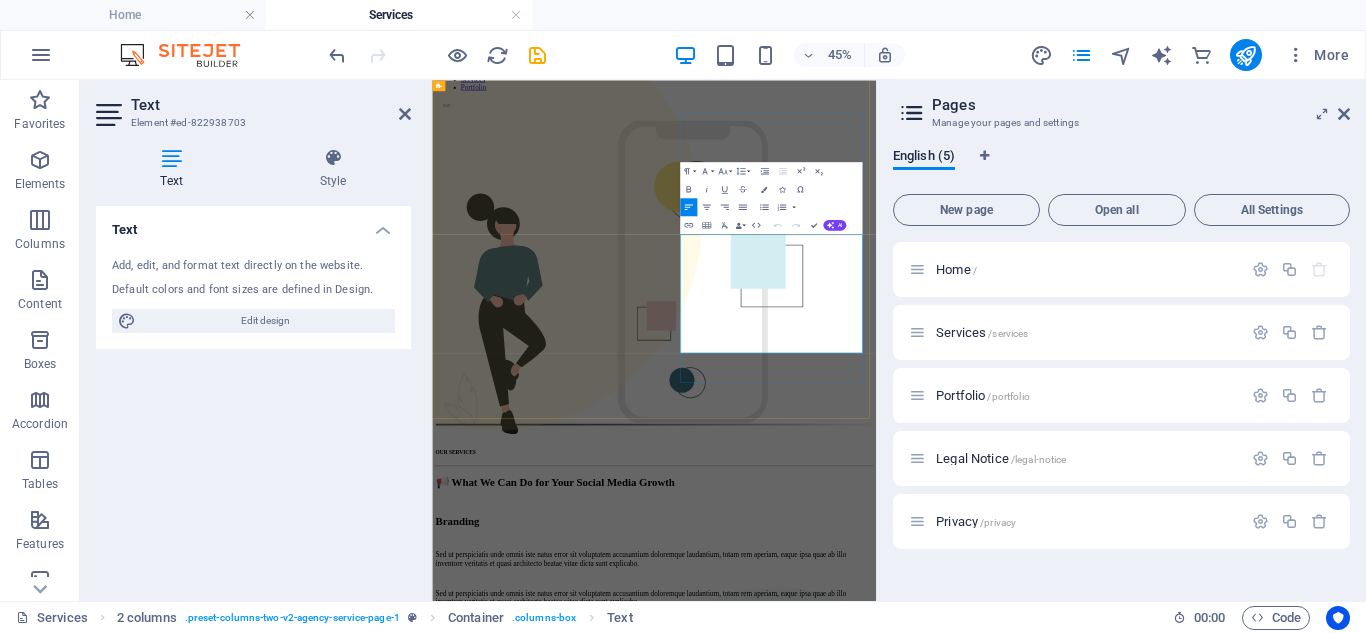 click on "Sed ut perspiciatis unde omnis iste natus error sit voluptatem accusantium doloremque laudantium, totam rem aperiam, eaque ipsa quae ab illo inventore veritatis et quasi architecto beatae vitae dicta sunt explicabo." at bounding box center [925, 1231] 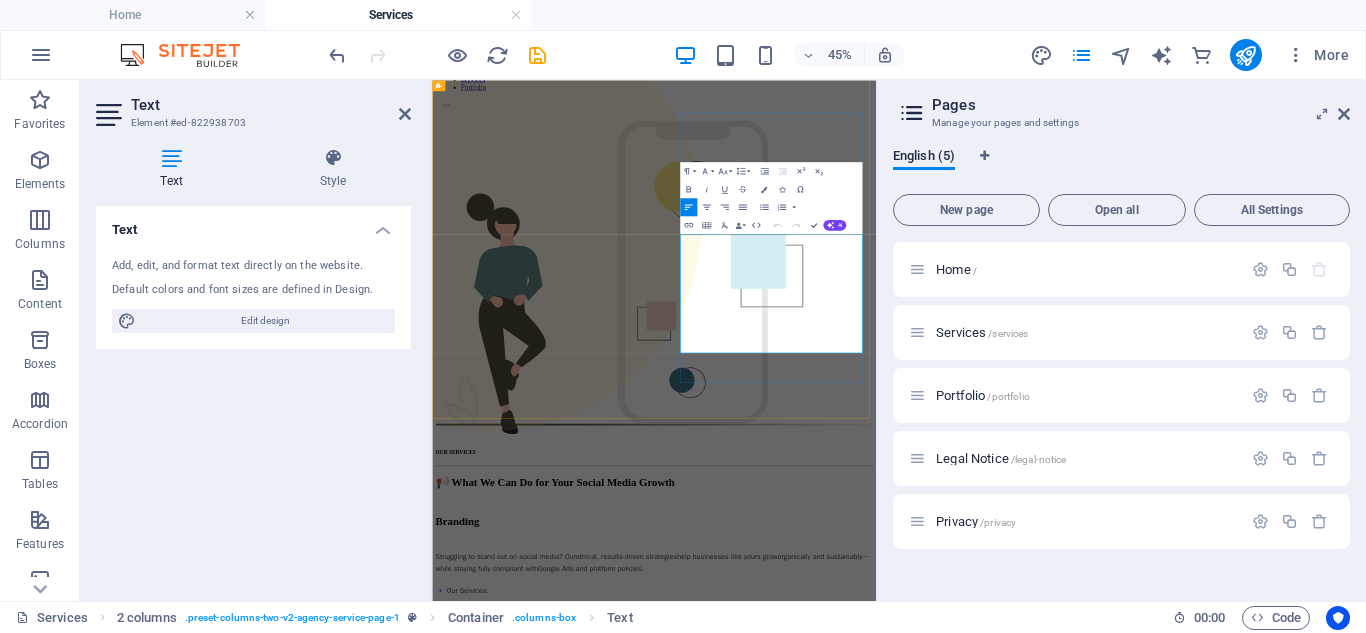 scroll, scrollTop: 114, scrollLeft: 0, axis: vertical 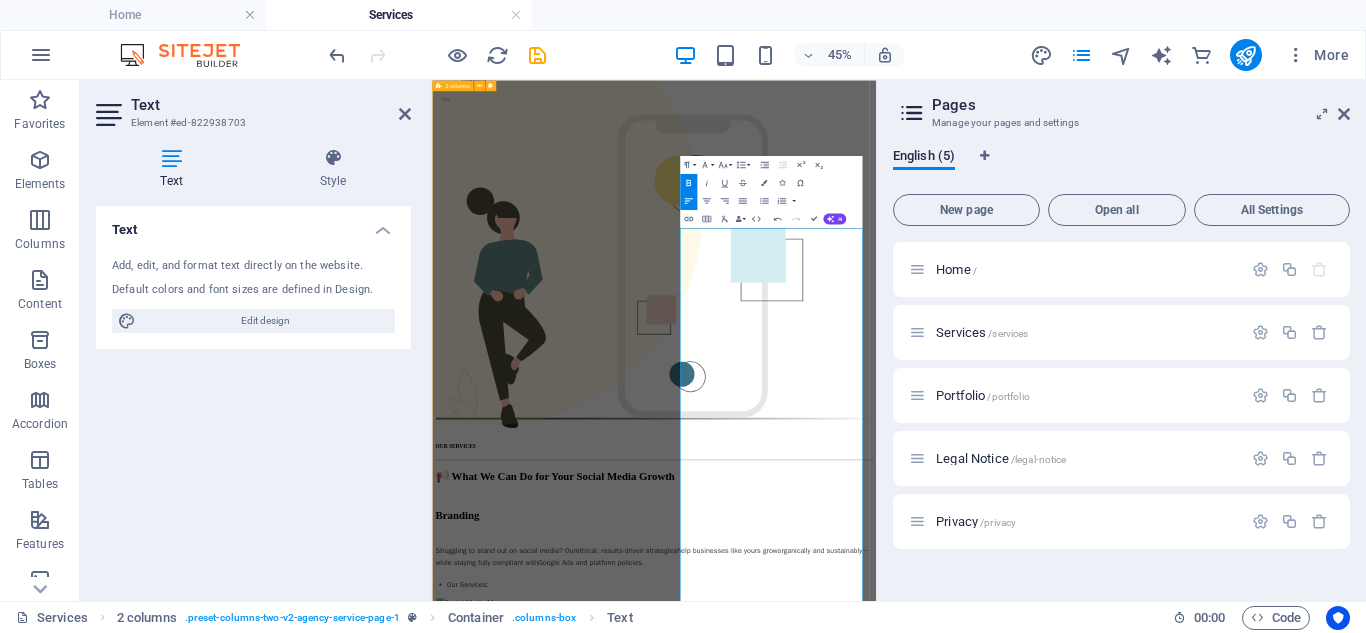 click on "OUR SERVICES 📢 What We Can Do for Your Social Media Growth Branding Struggling to stand out on social media? Our  ethical, results-driven strategies  help businesses like yours grow  organically and sustainably —while staying fully compliant with  Google Ads and platform policies . 🔹 Our Services: ✅  Social Media Management Daily post scheduling & community engagement. Platform-specific strategies (Facebook, Instagram, LinkedIn, TikTok, etc.). ✅  Content Creation Eye-catching graphics, videos, and reels. Engaging captions & hashtag optimization. ✅  Paid Social Advertising Targeted ad campaigns (Meta, LinkedIn, Pinterest). A/B testing & conversion tracking. ✅  Audience Growth & Engagement Organic follower growth strategies (no bots!). Influencer & UGC collaborations. ✅  Analytics & Performance Reports Monthly insights on engagement, reach, and ROI. Data-driven strategy adjustments. 🔹 Why Choose Us?" at bounding box center [925, 1100] 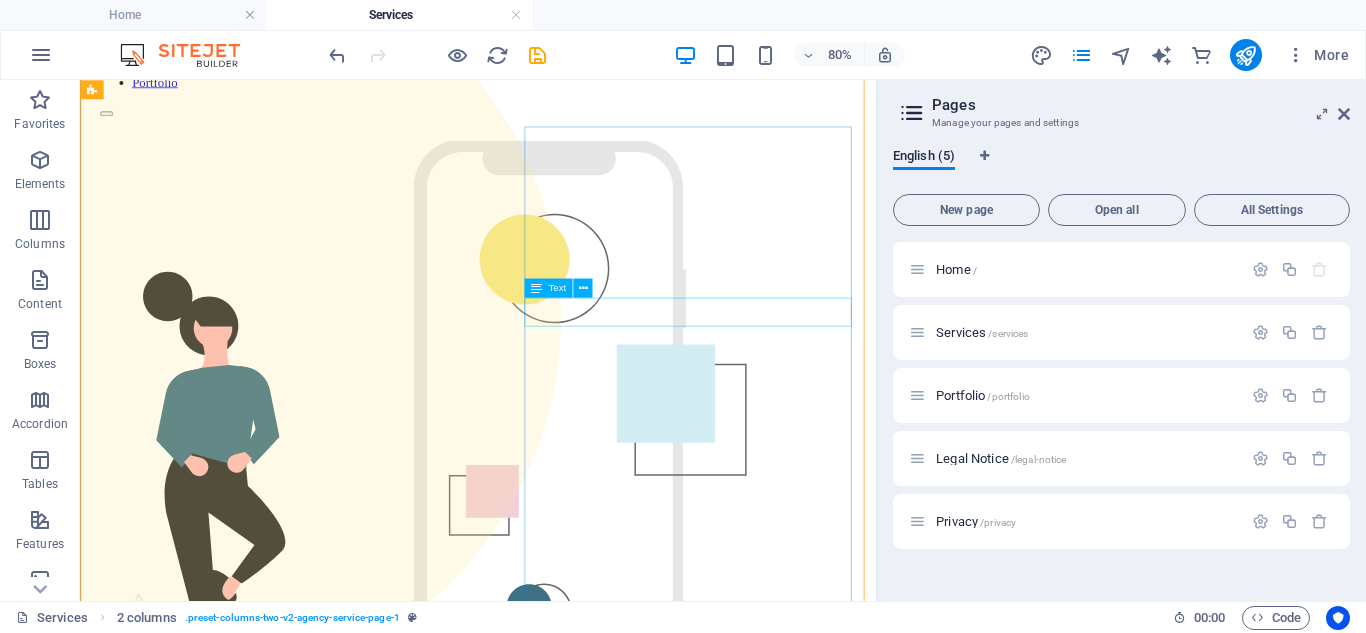 click on "Branding" at bounding box center [577, 1053] 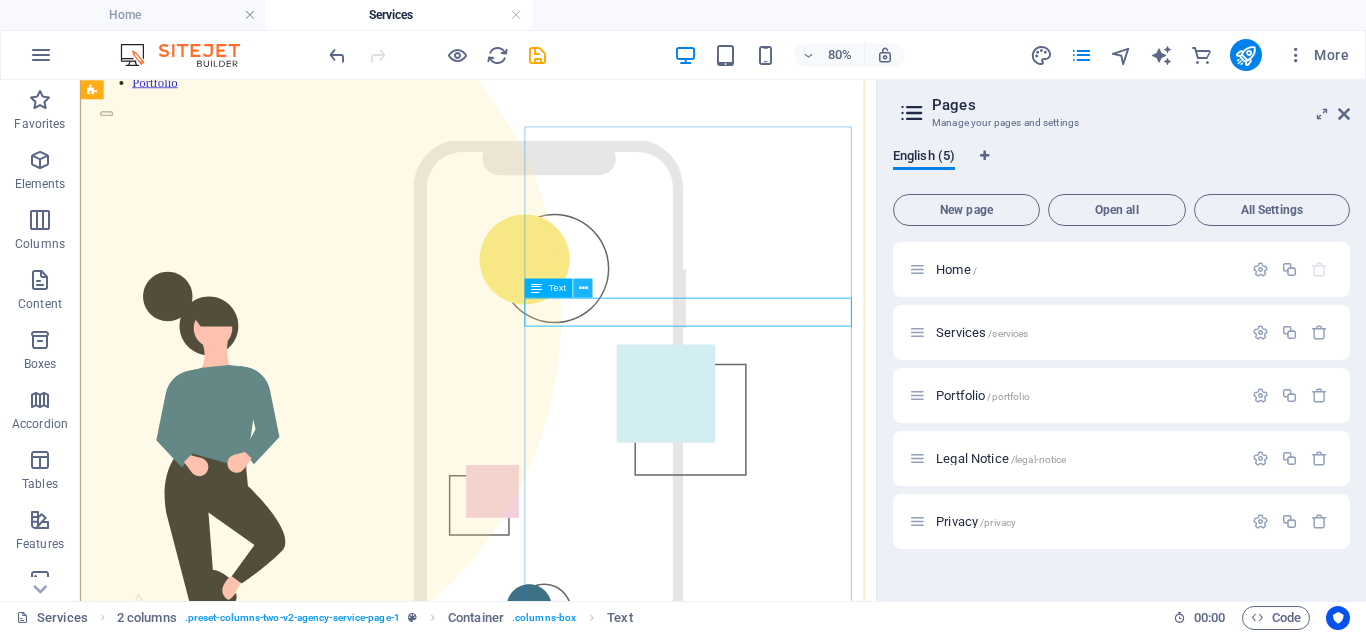 click at bounding box center [582, 288] 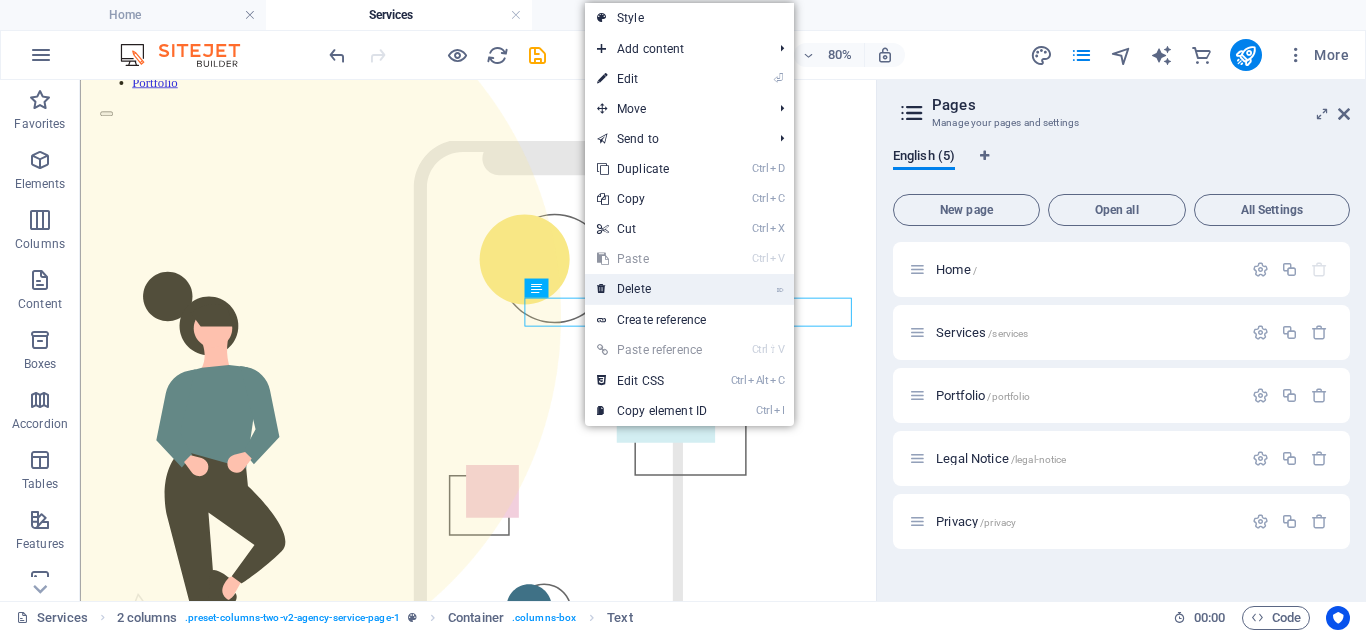 click at bounding box center [602, 289] 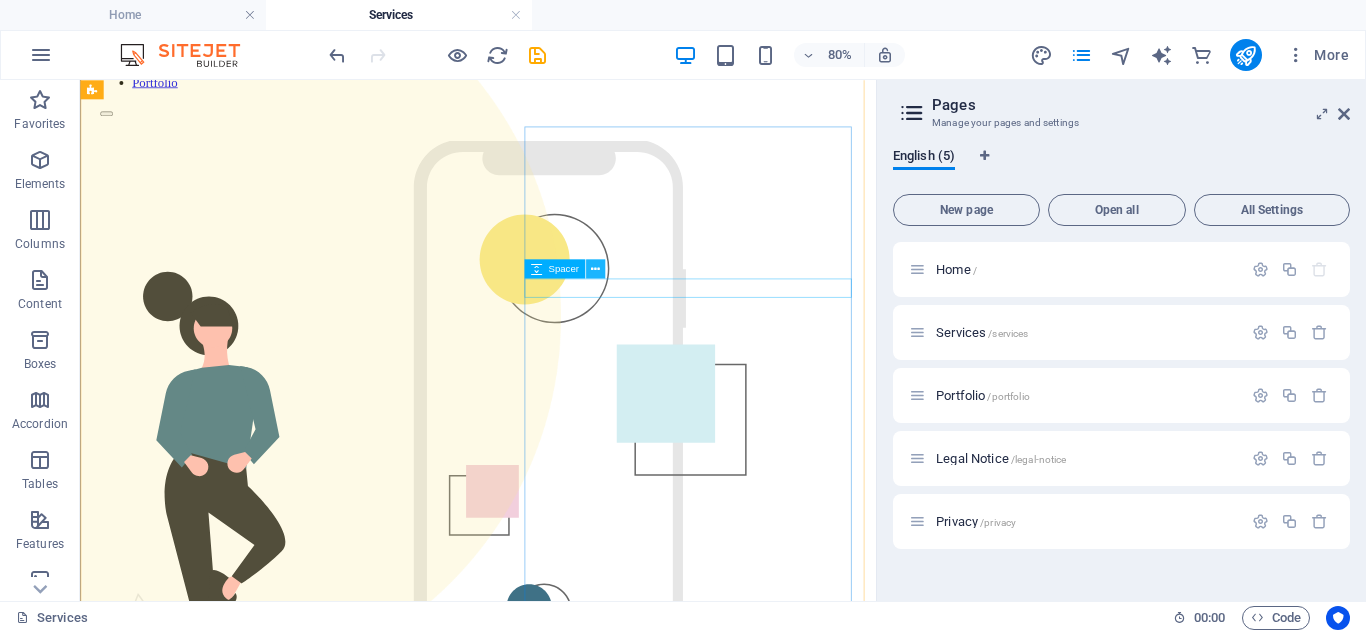 click at bounding box center [595, 268] 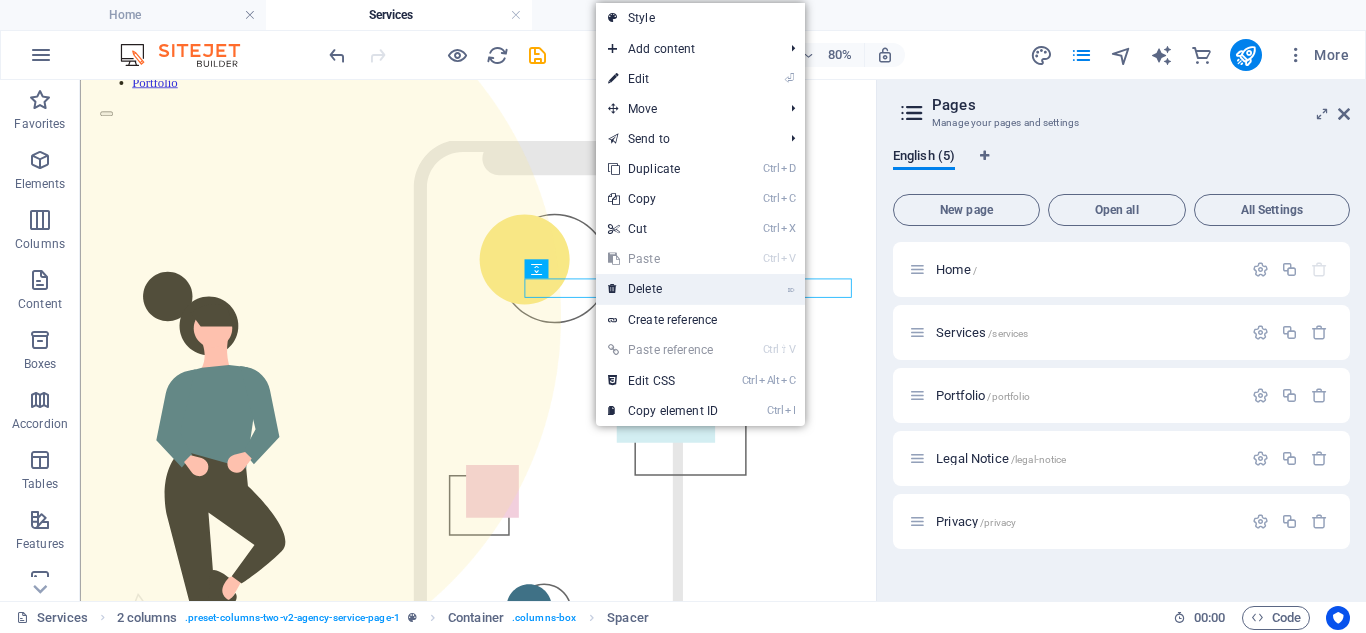 click at bounding box center (613, 289) 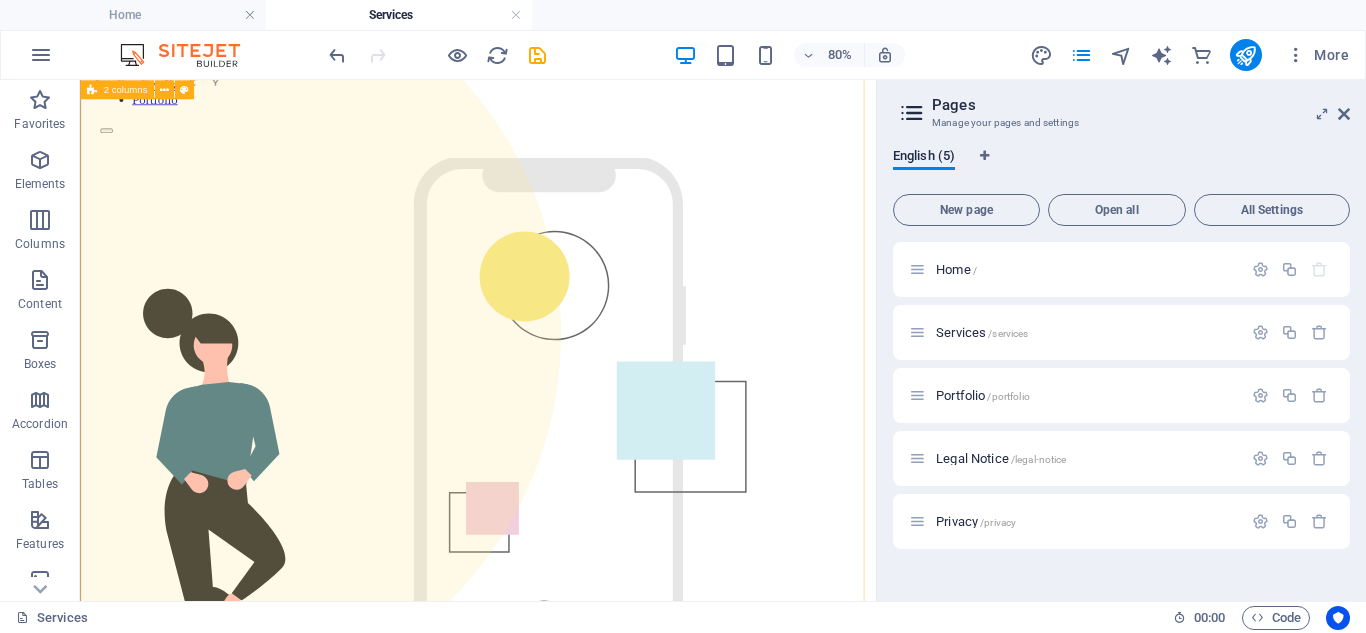 scroll, scrollTop: 88, scrollLeft: 0, axis: vertical 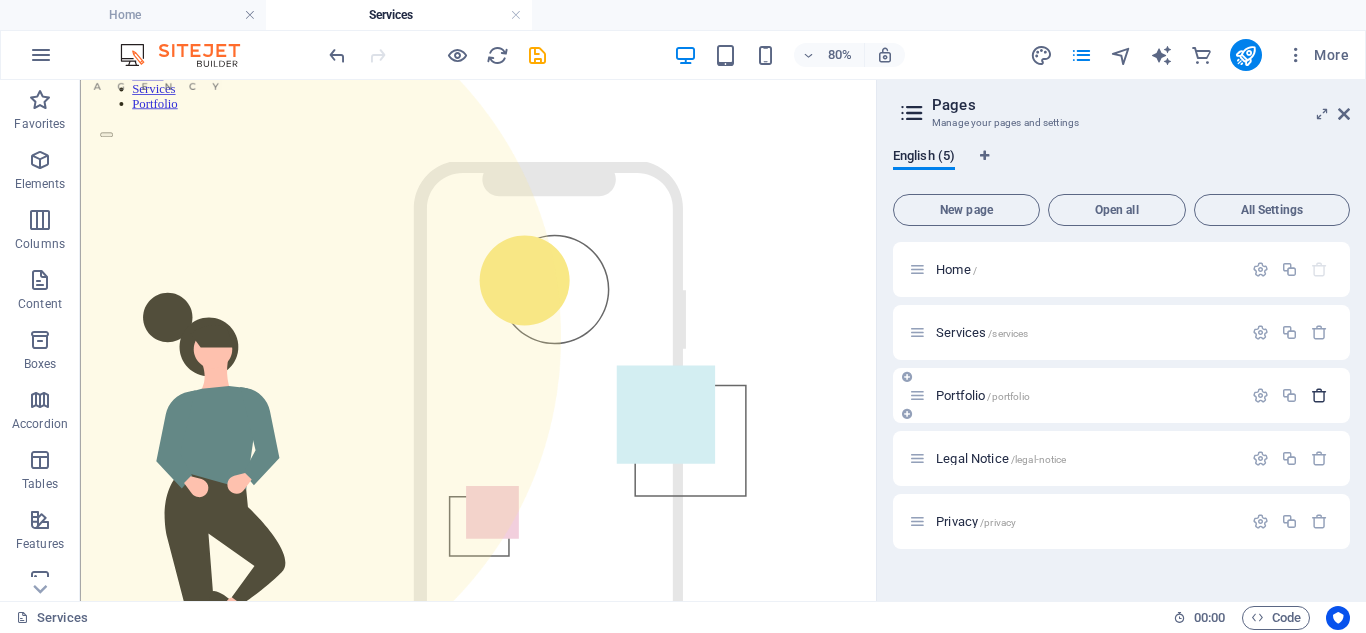 click at bounding box center [1319, 395] 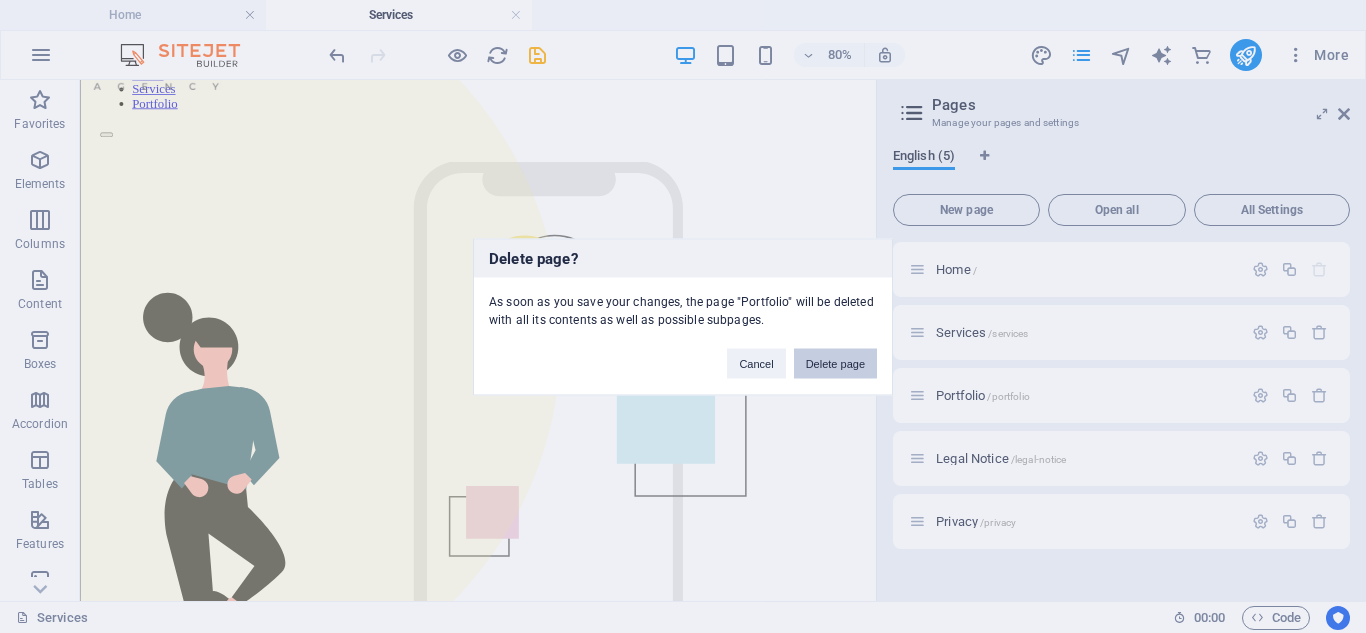 click on "Delete page" at bounding box center (835, 363) 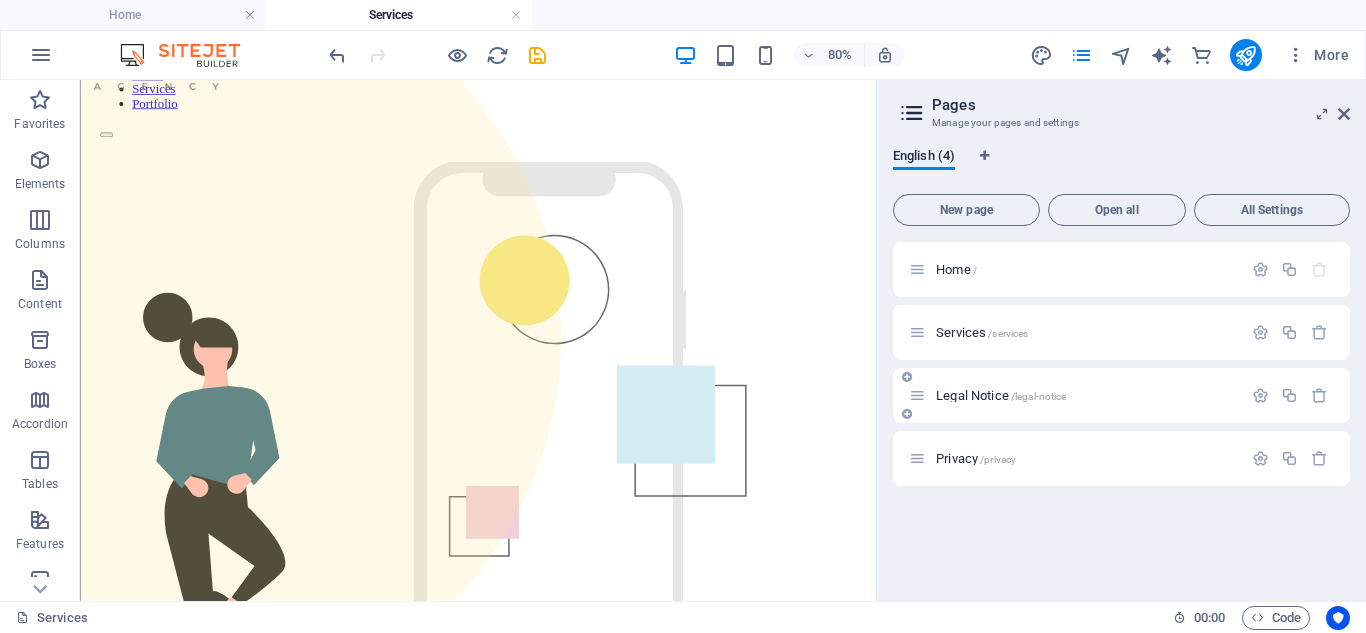 click on "Legal Notice /legal-notice" at bounding box center (1001, 395) 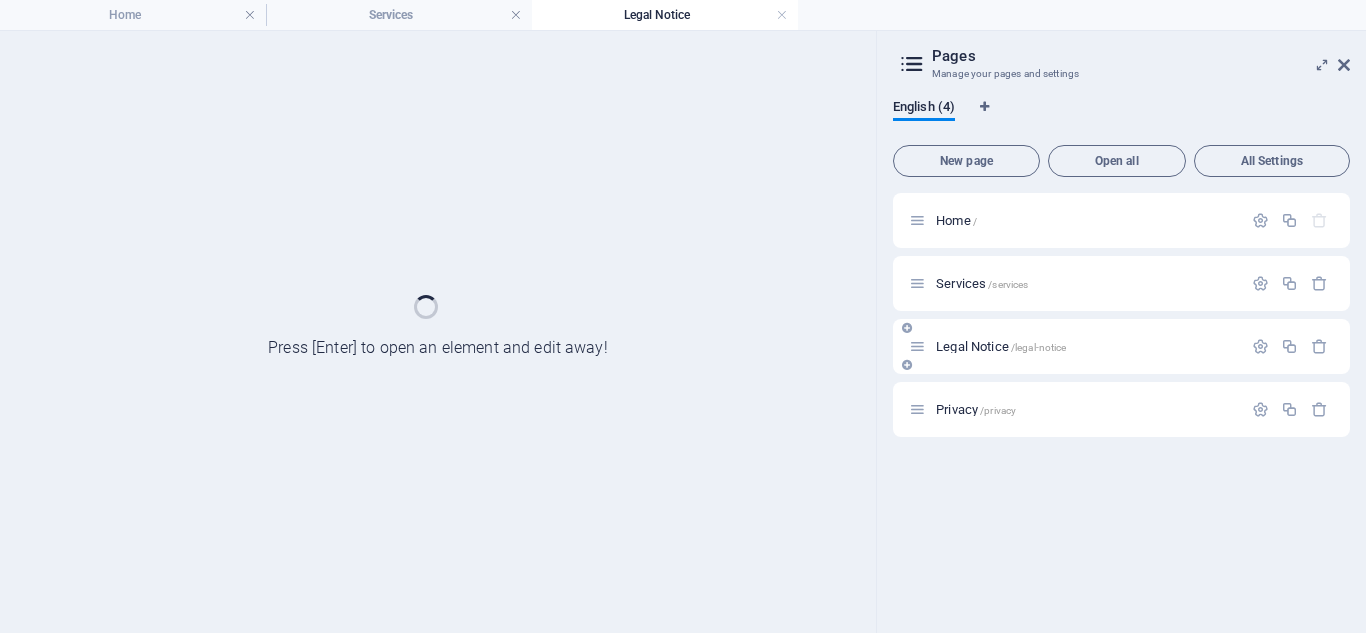 scroll, scrollTop: 0, scrollLeft: 0, axis: both 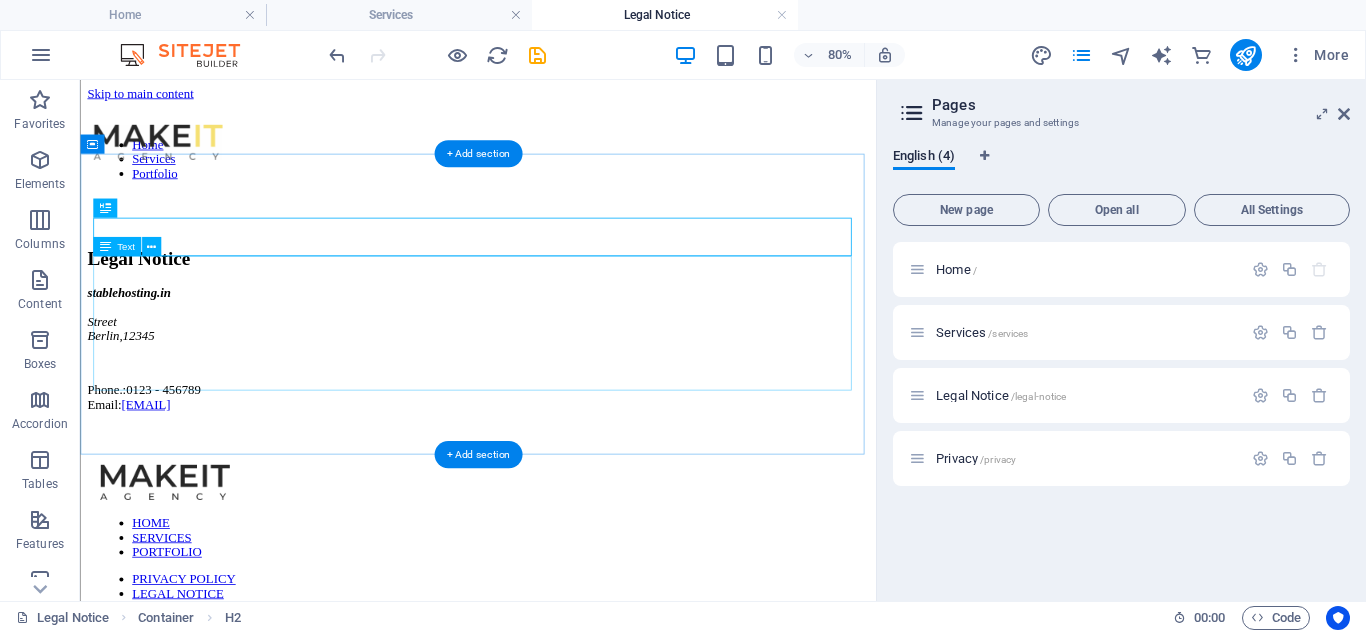 click on "stablehosting.in   Street Berlin ,  12345
Phone.:  0123 - 456789 Email:  ef97feb9f37ff82b3995dd093ccbc3@cpanel.local" at bounding box center [577, 416] 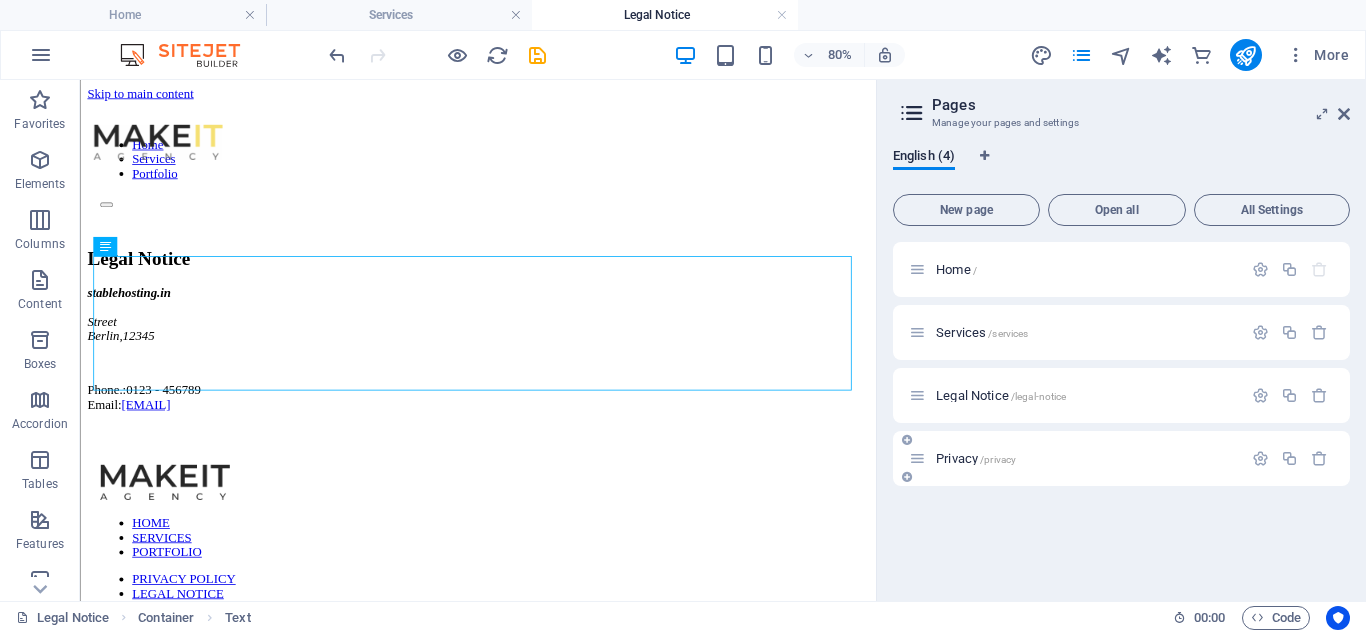 click on "Privacy /privacy" at bounding box center [1086, 458] 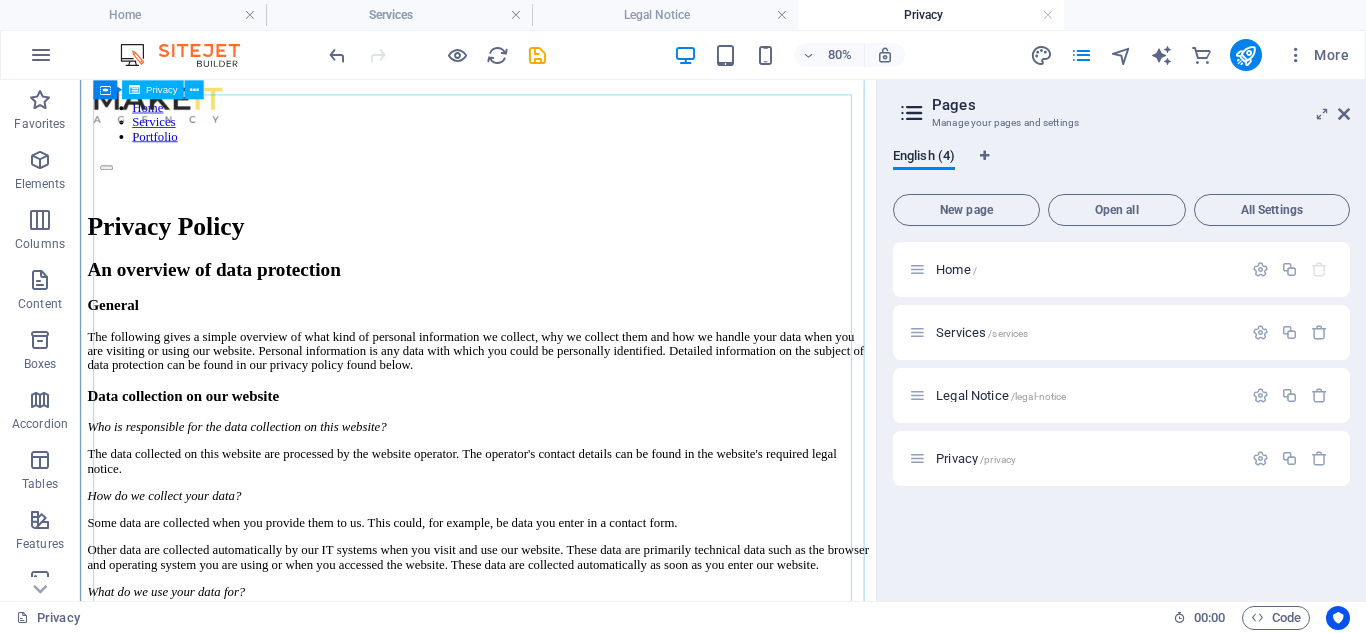 scroll, scrollTop: 0, scrollLeft: 0, axis: both 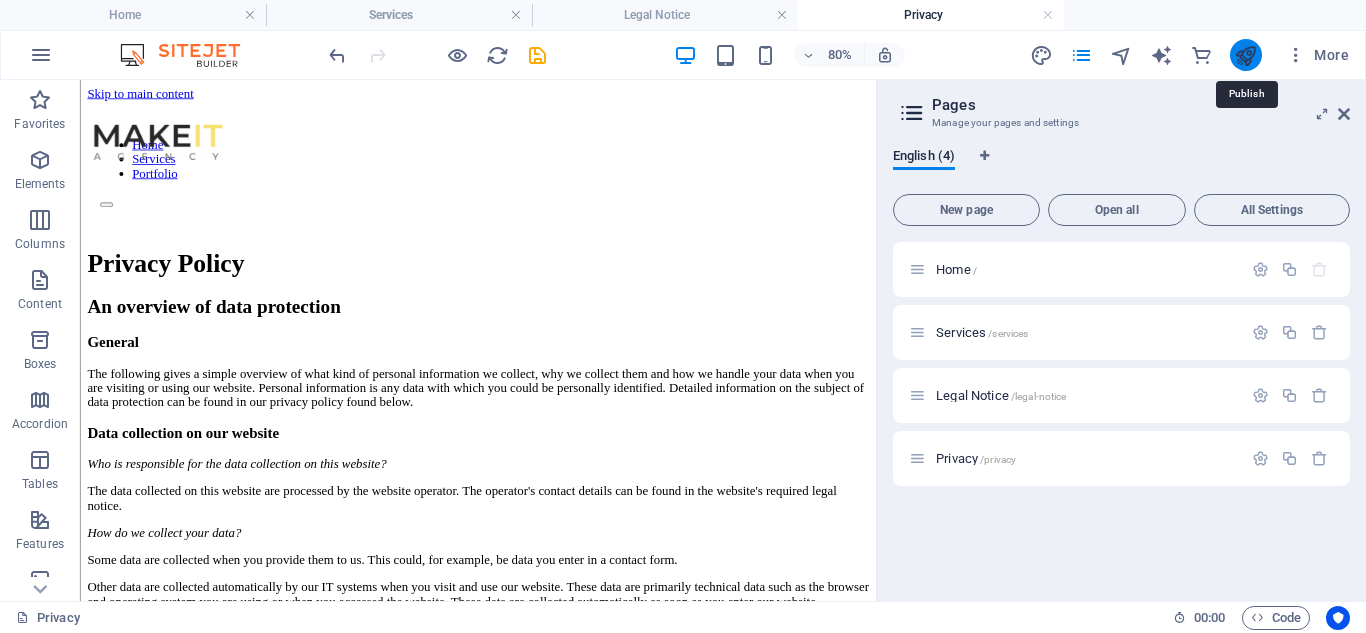 click at bounding box center [1245, 55] 